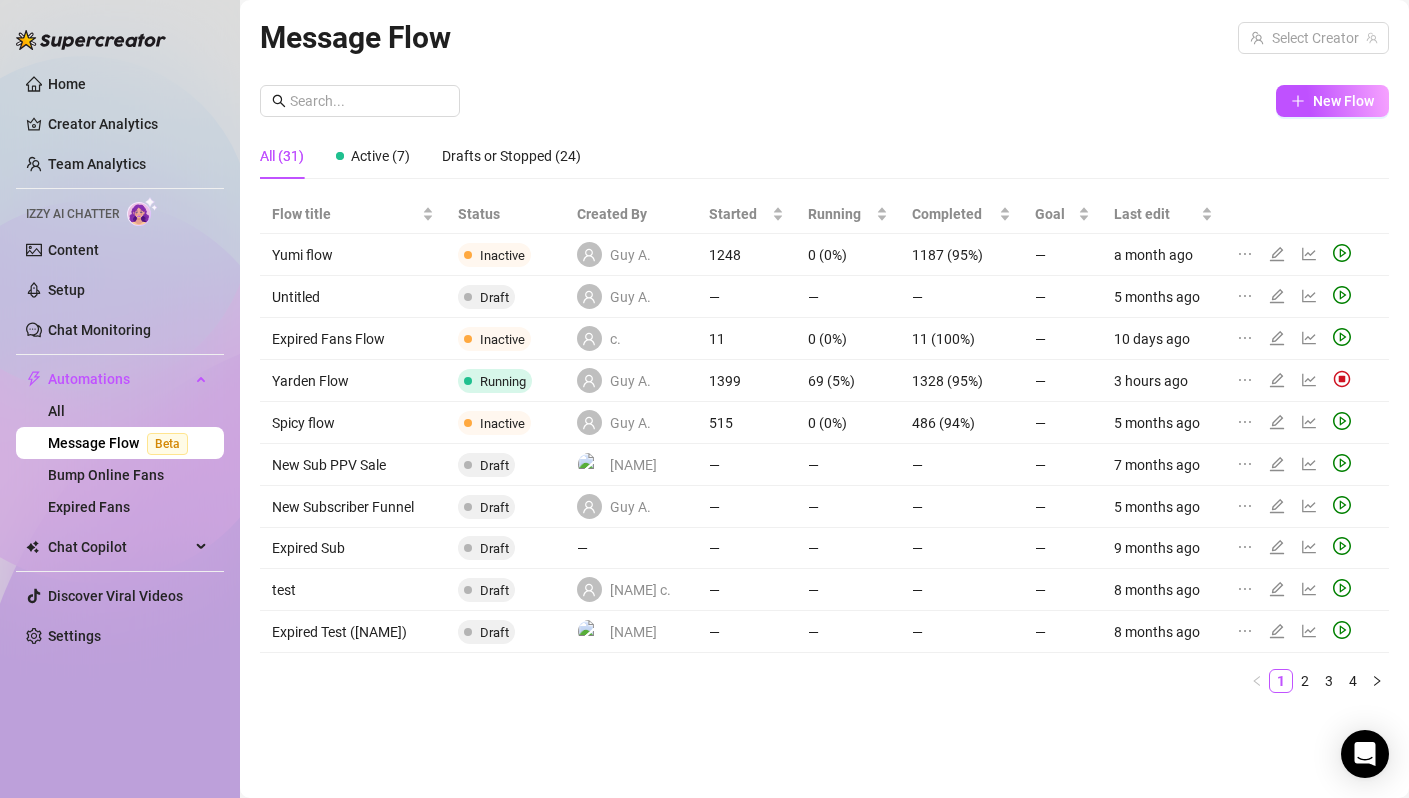 scroll, scrollTop: 0, scrollLeft: 0, axis: both 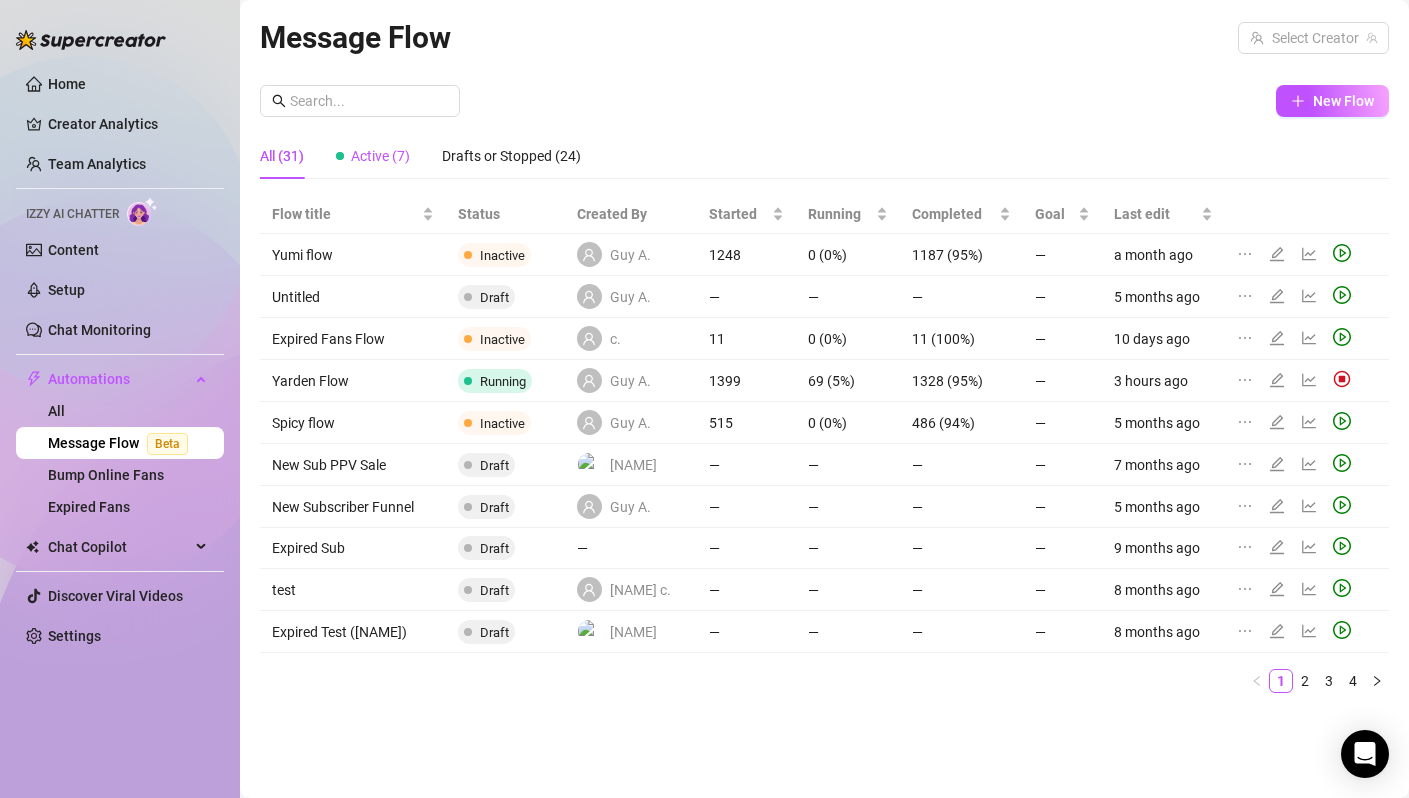 click on "Active (7)" at bounding box center [380, 156] 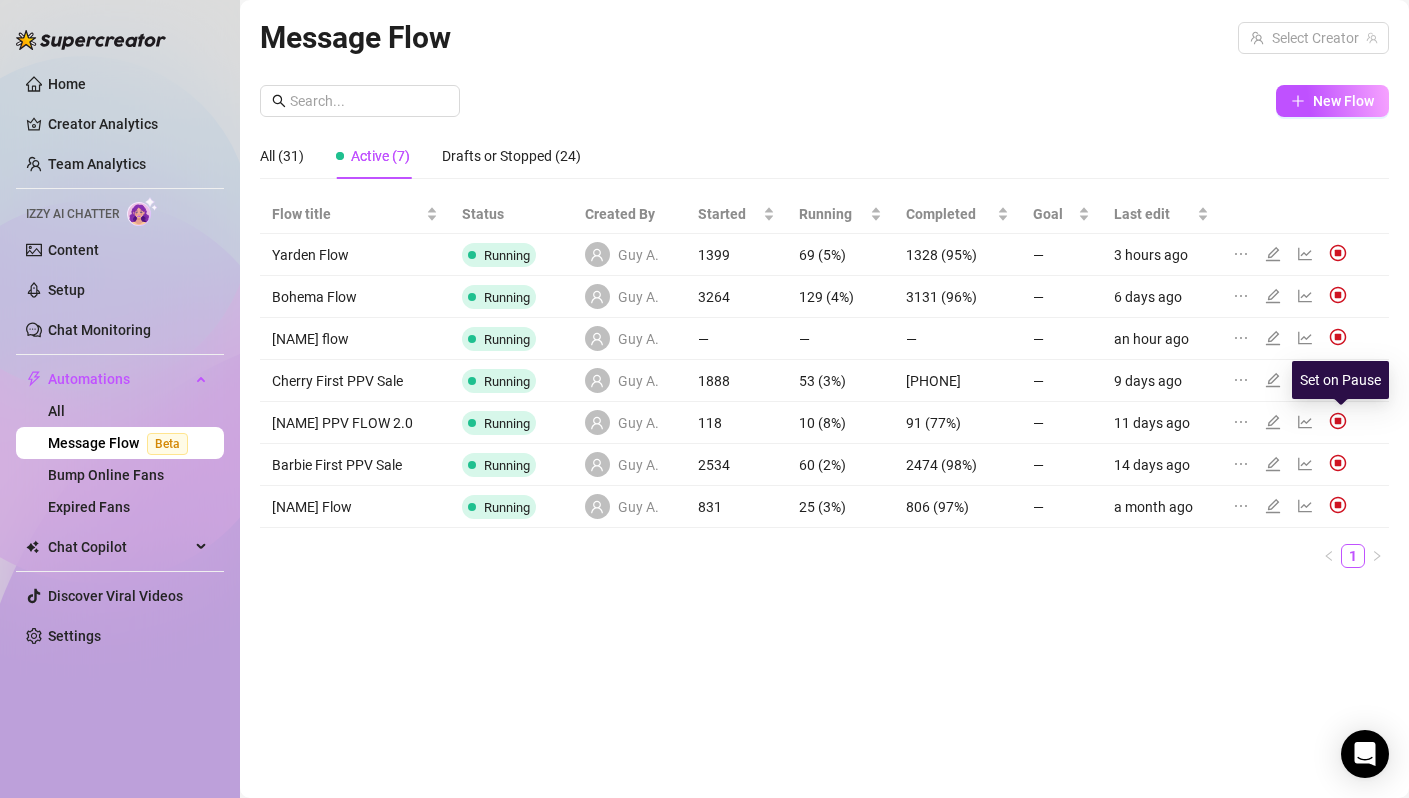 click at bounding box center [1338, 421] 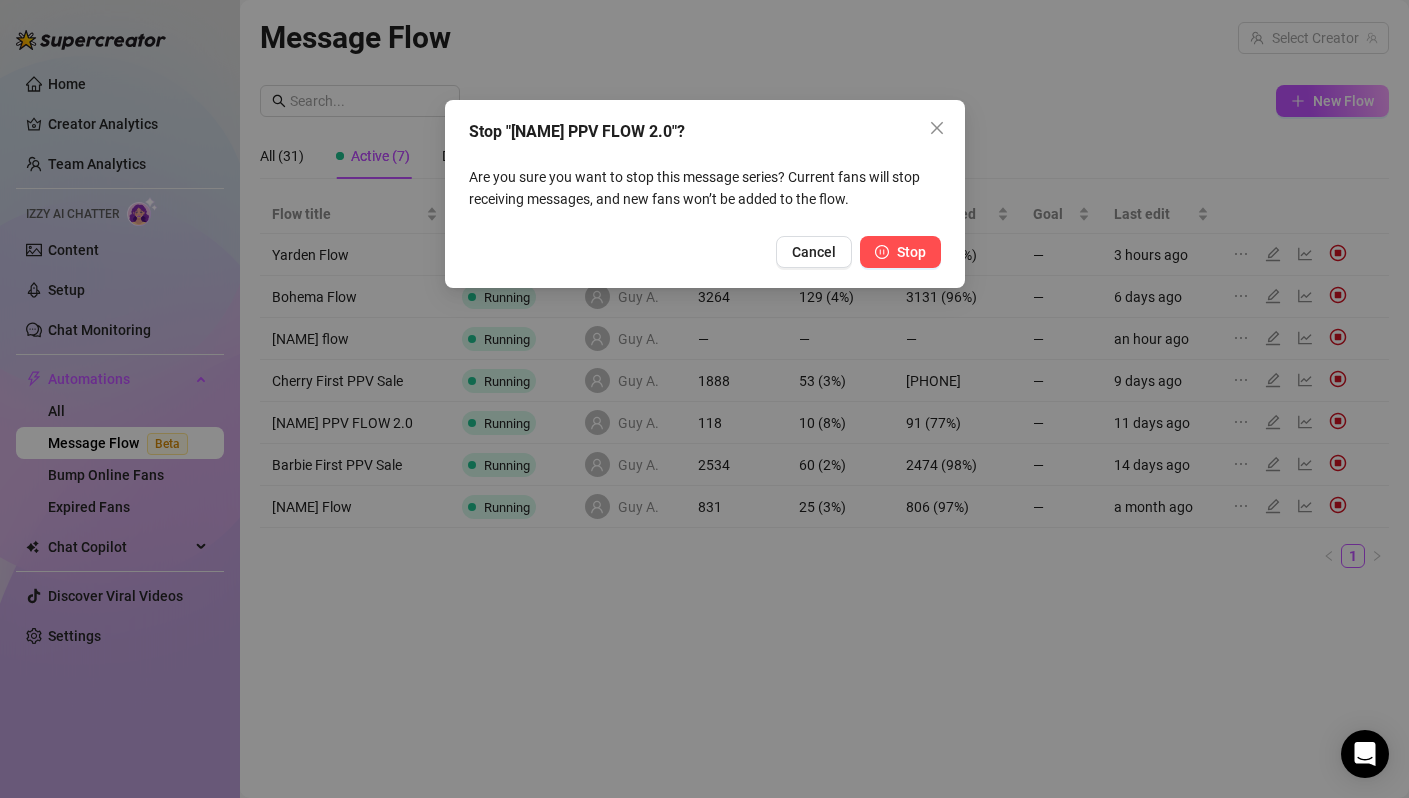 click 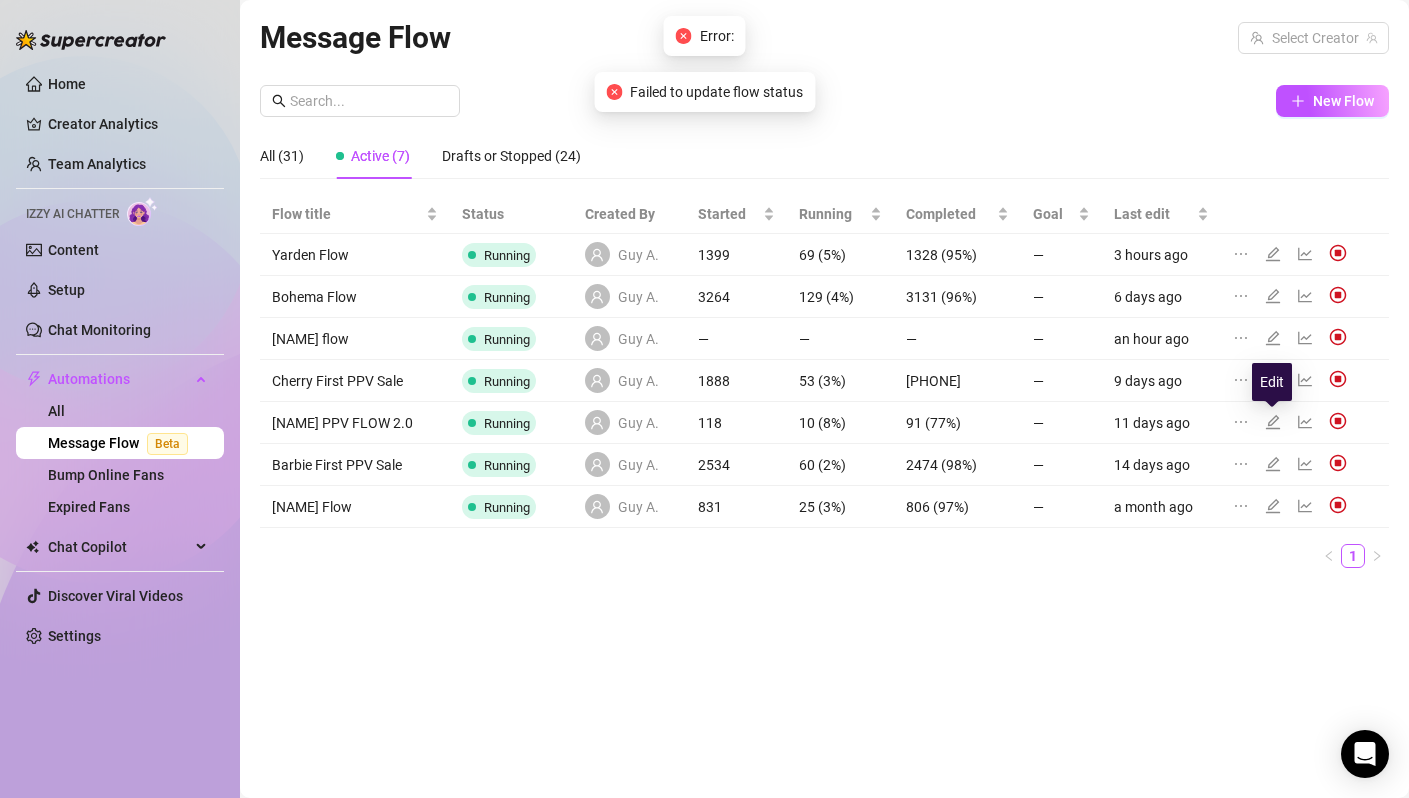 click 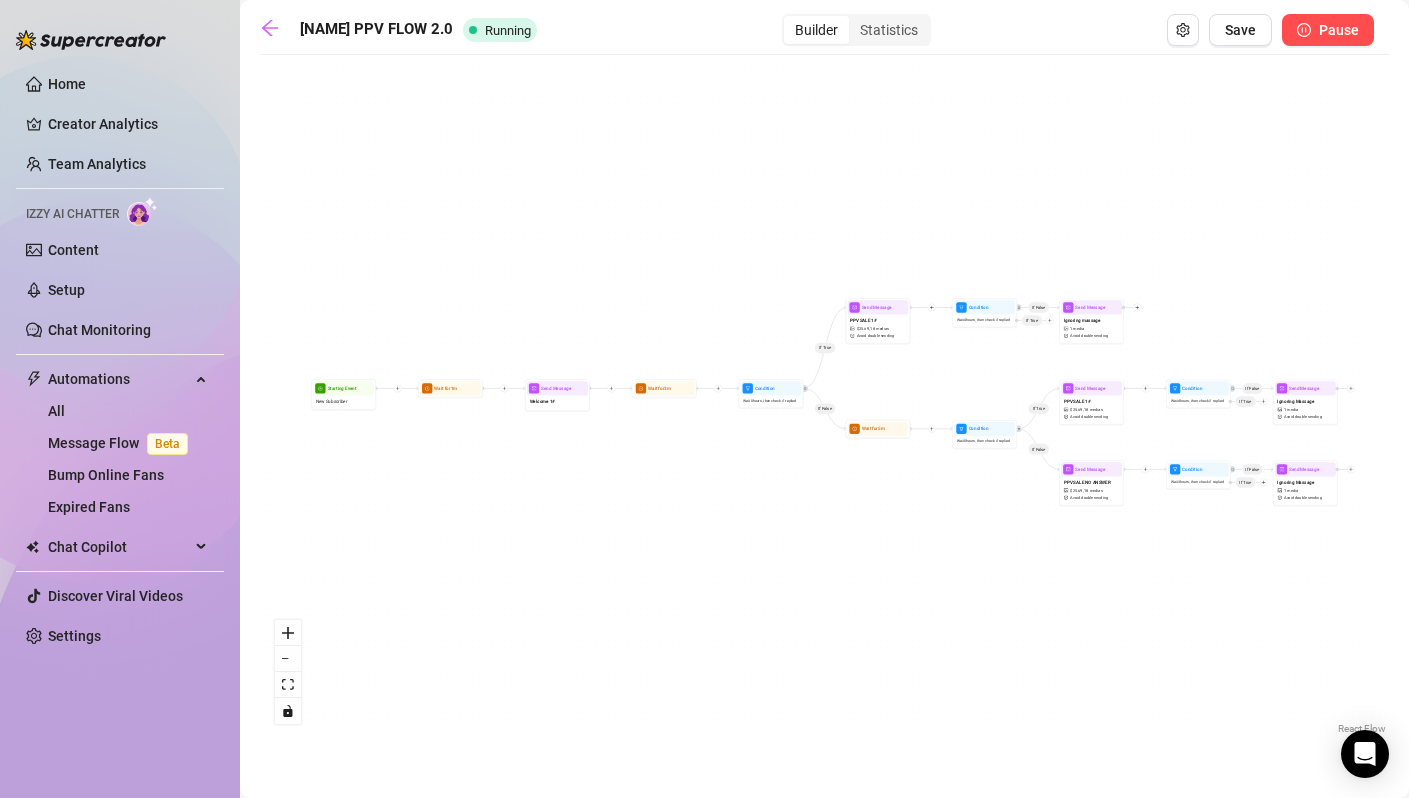 click on "Pause" at bounding box center [1328, 30] 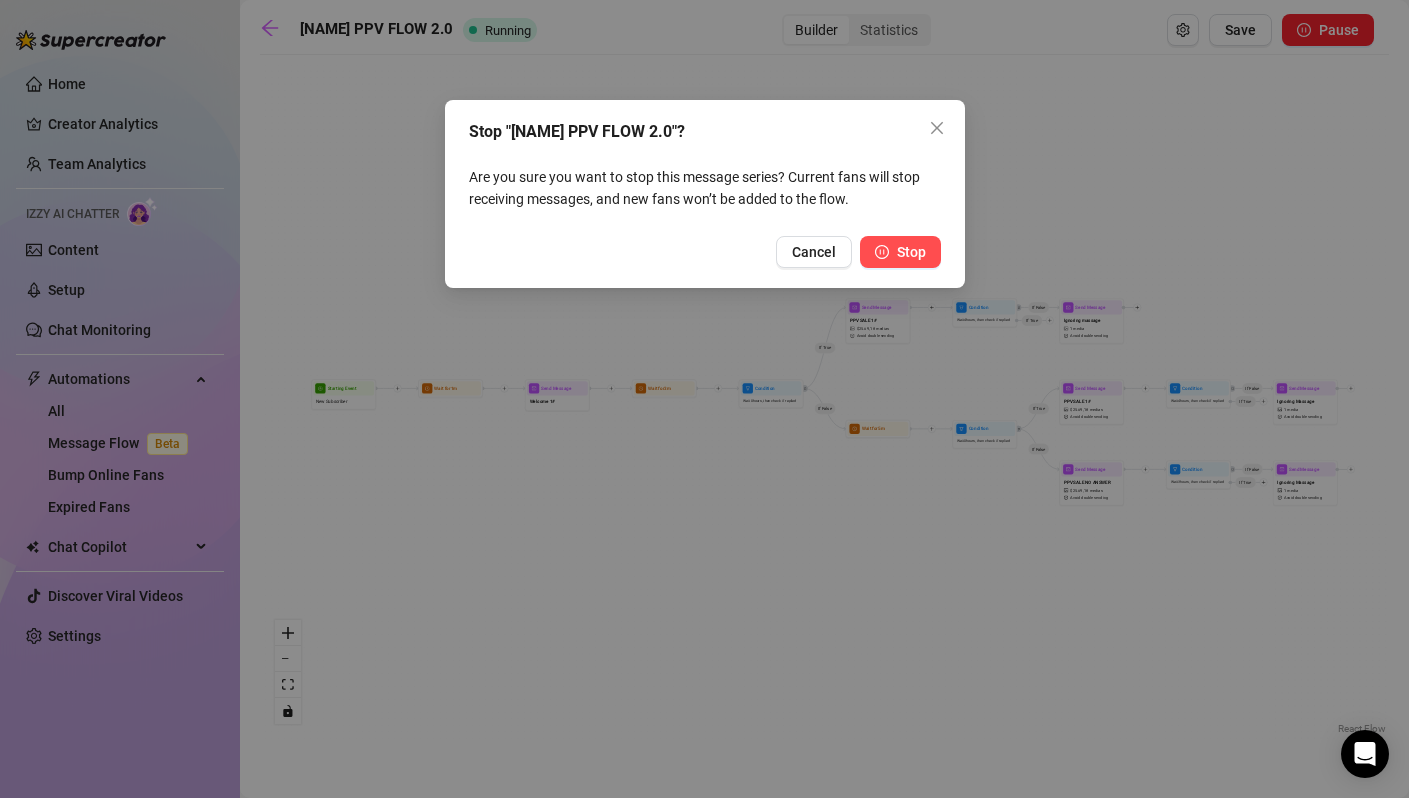 click on "Stop" at bounding box center (911, 252) 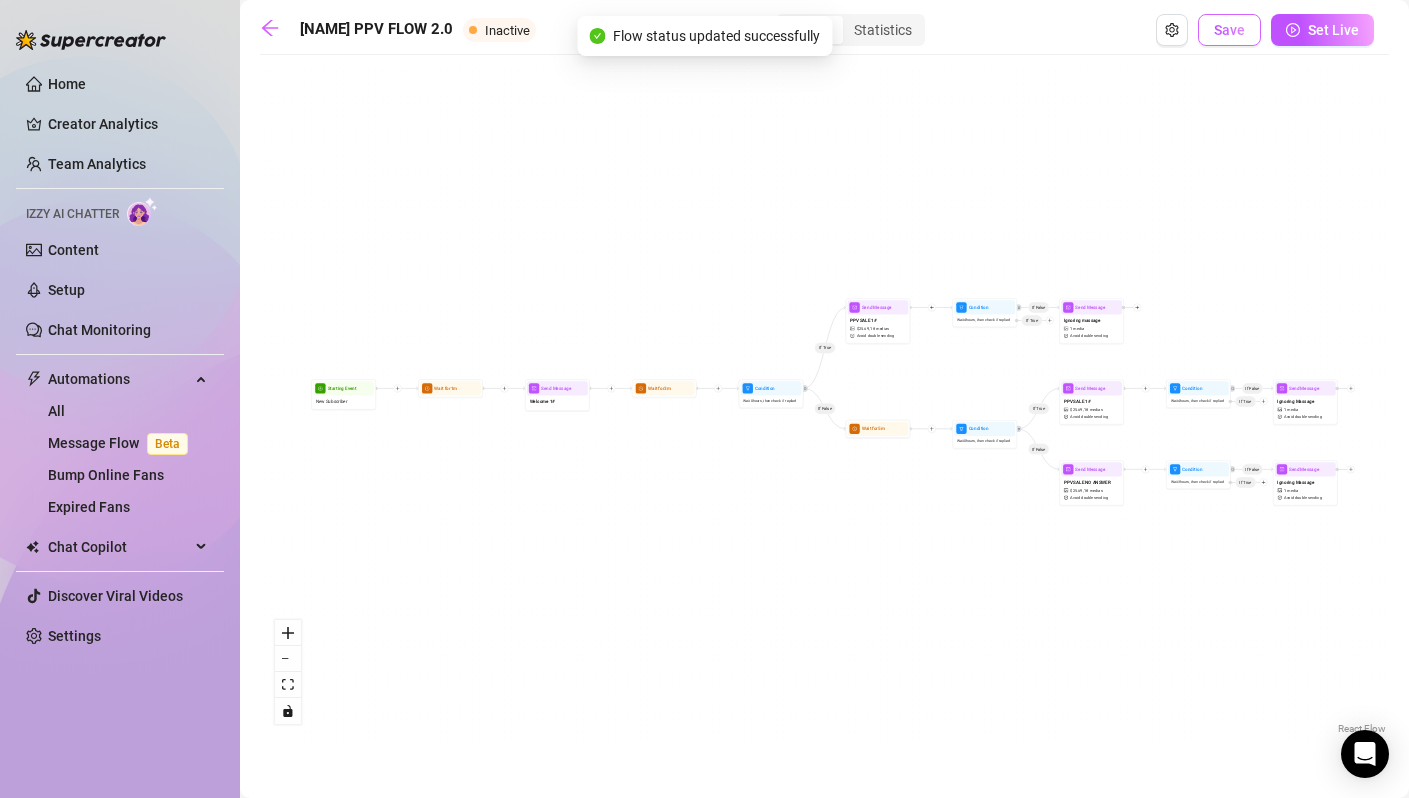 click on "Save" at bounding box center [1229, 30] 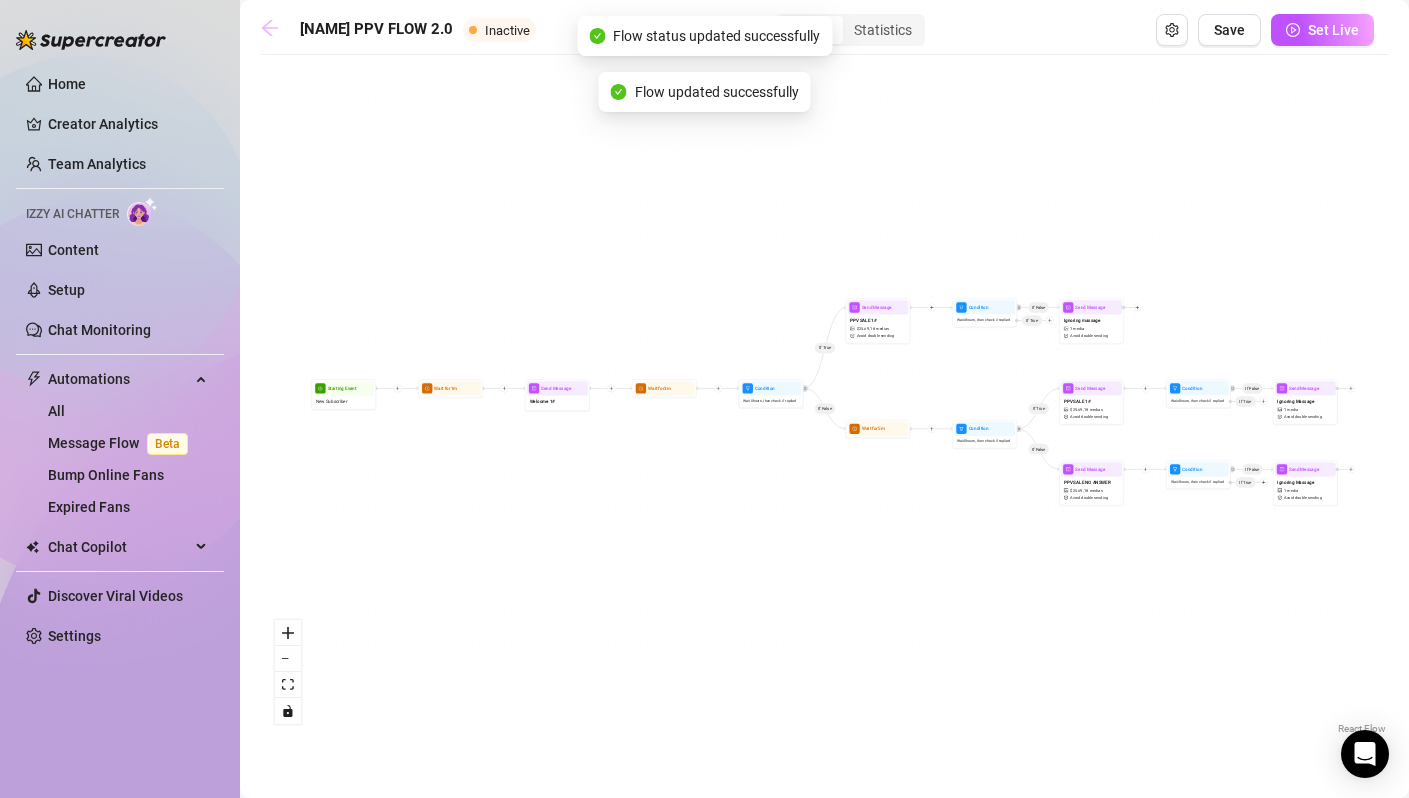 click at bounding box center [275, 30] 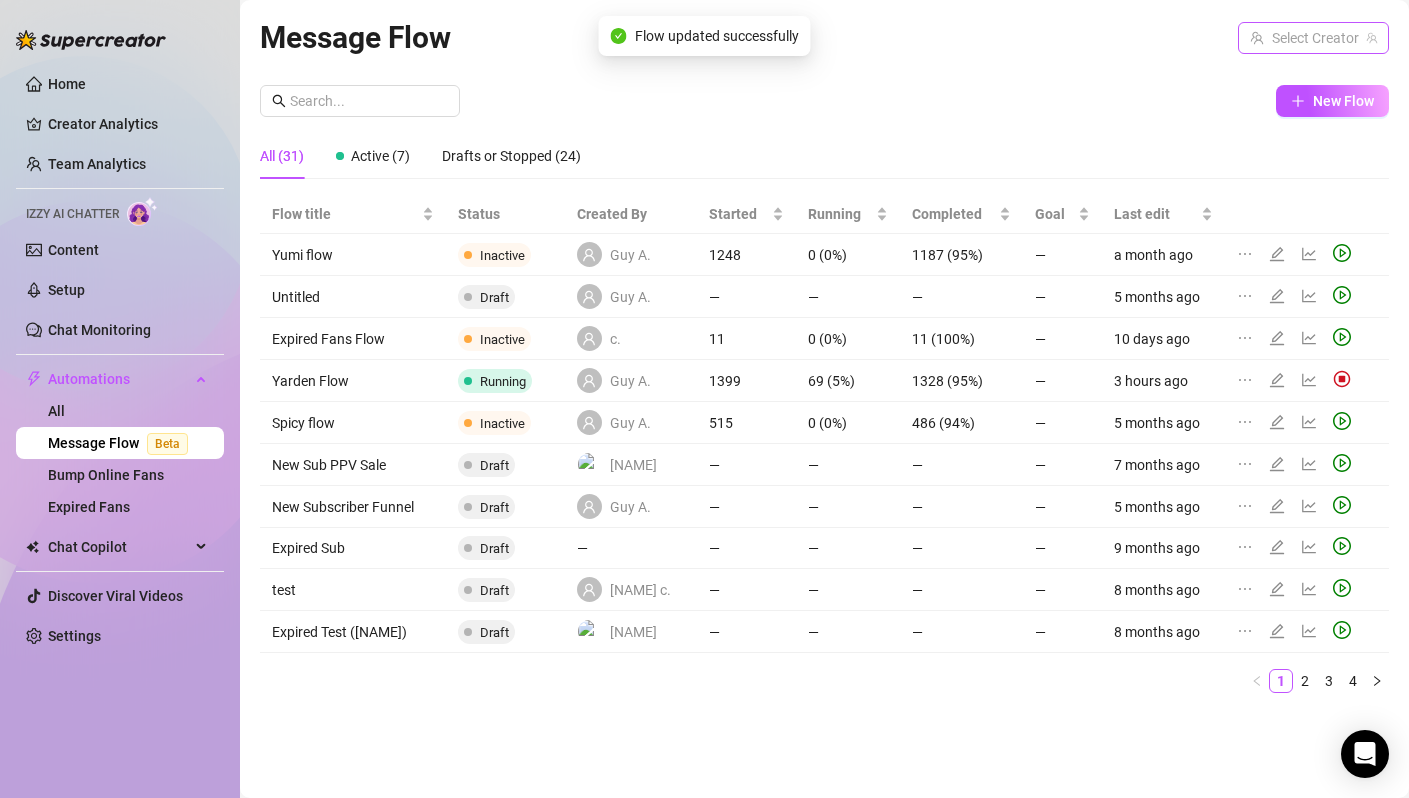 click at bounding box center (1304, 38) 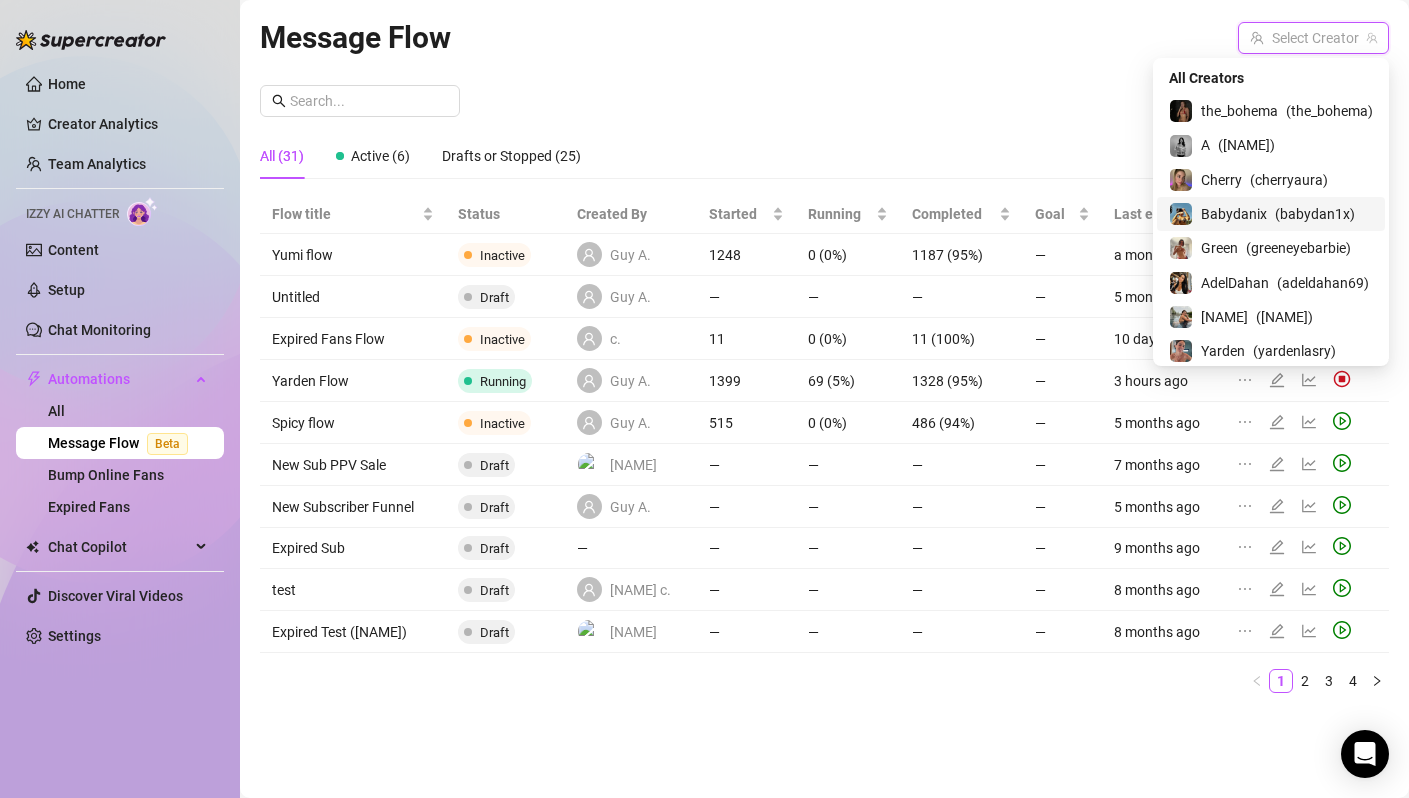 click on "Babydanix" at bounding box center (1234, 214) 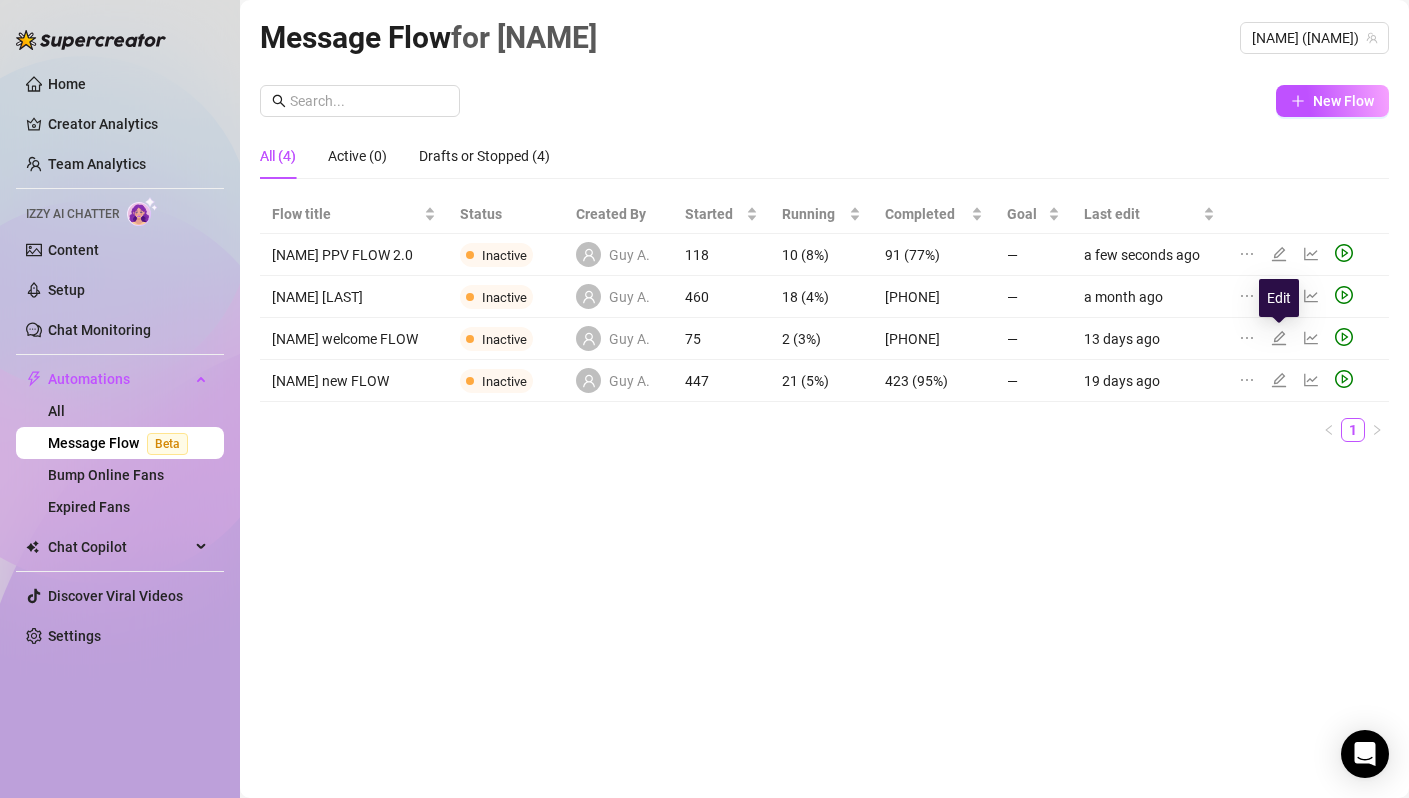 click 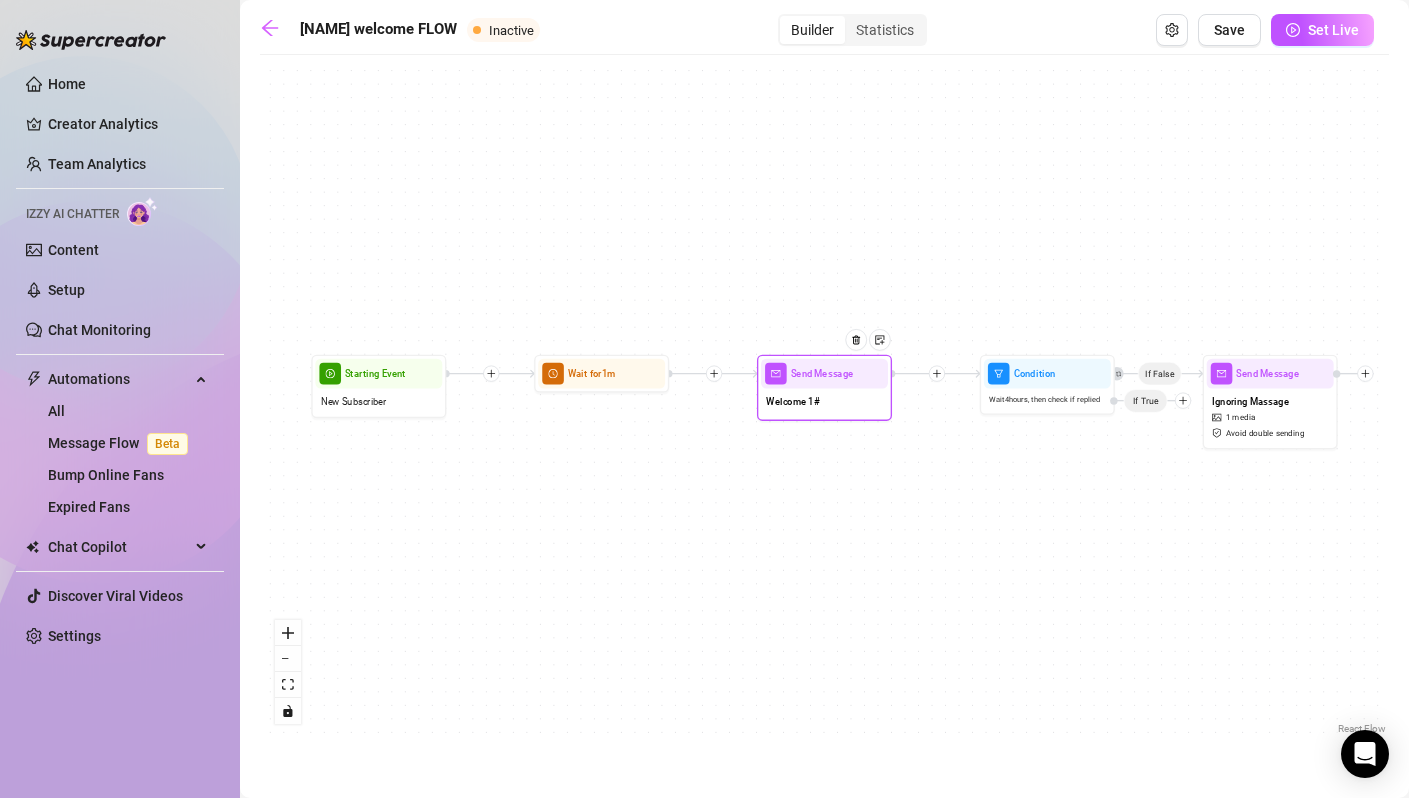 click on "Send Message" at bounding box center [822, 373] 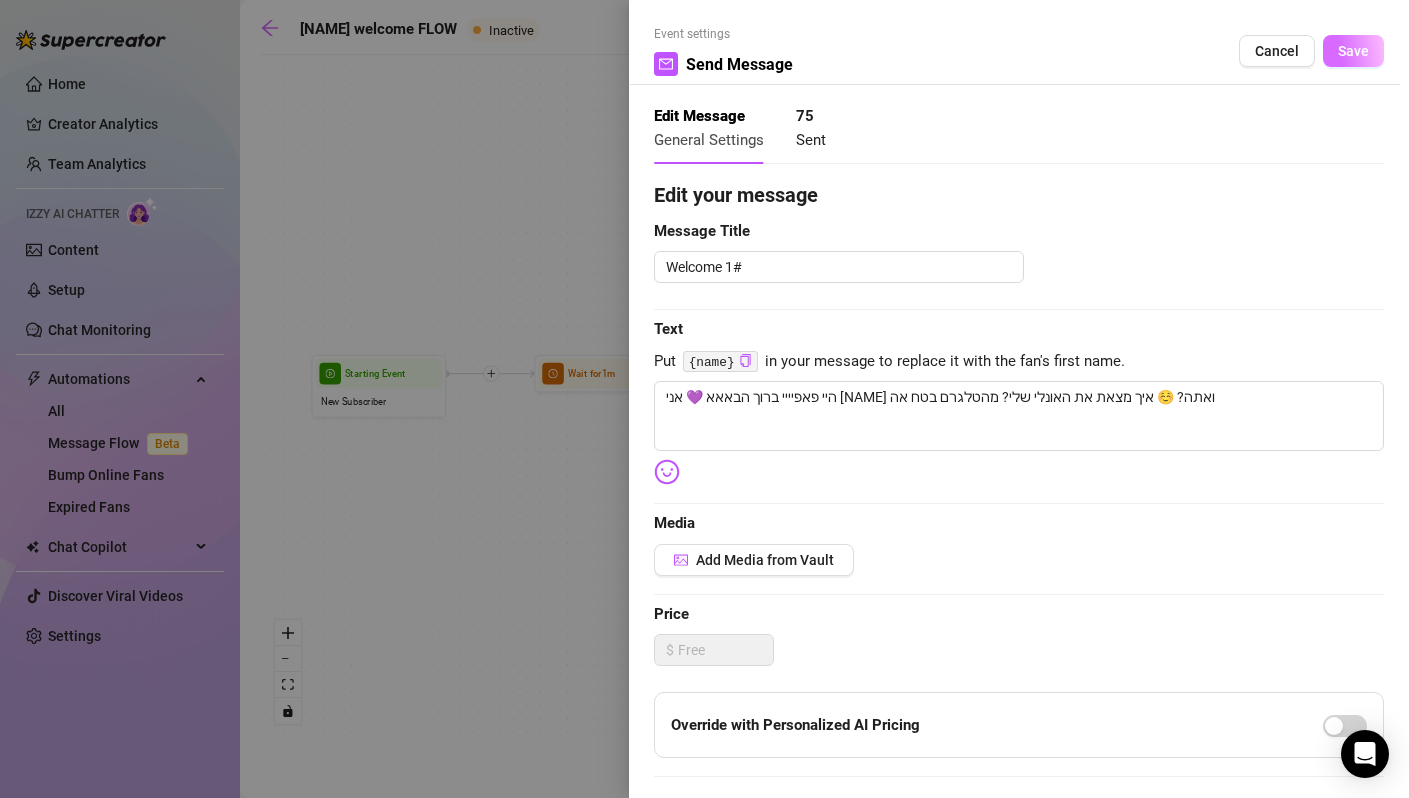 click on "Save" at bounding box center (1353, 51) 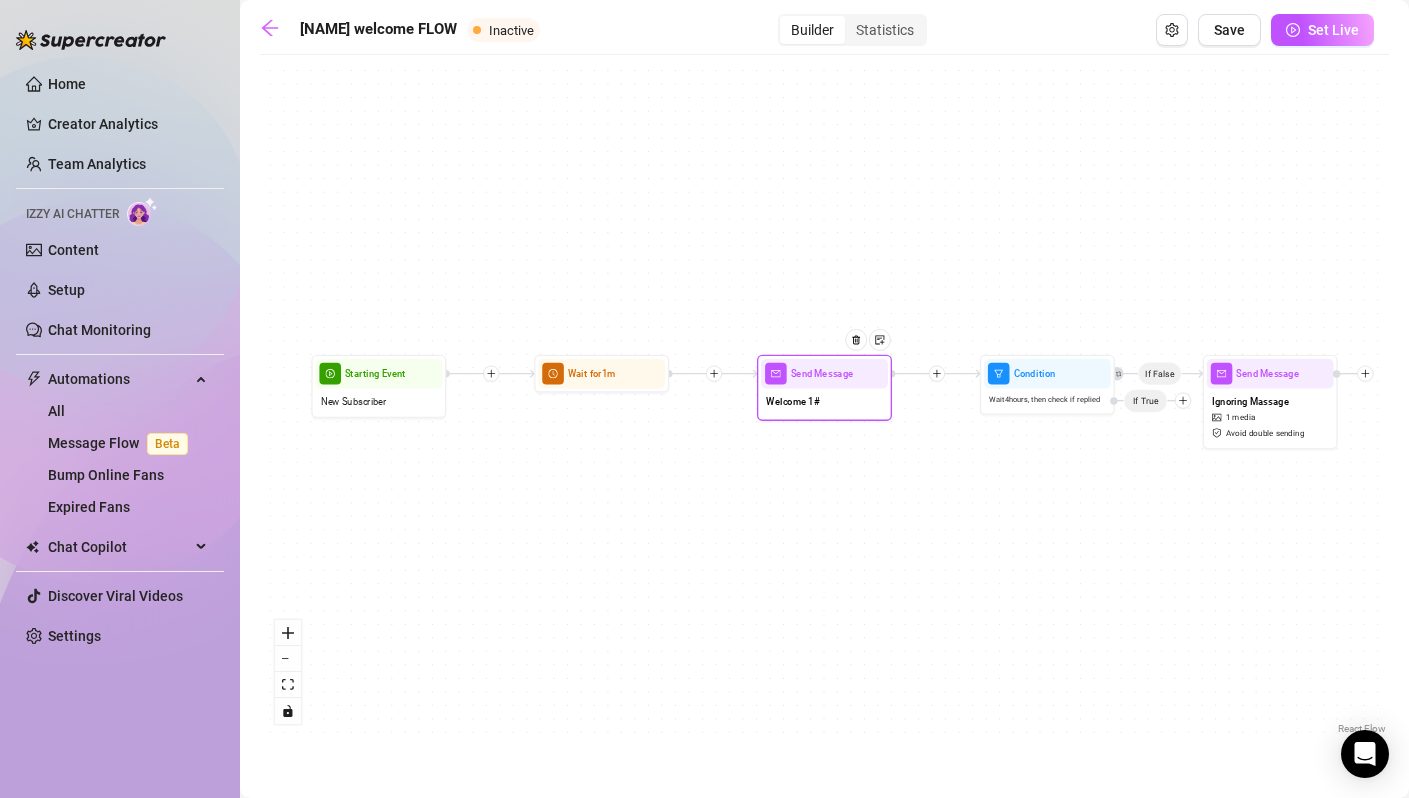 click on "Welcome 1#" at bounding box center (792, 401) 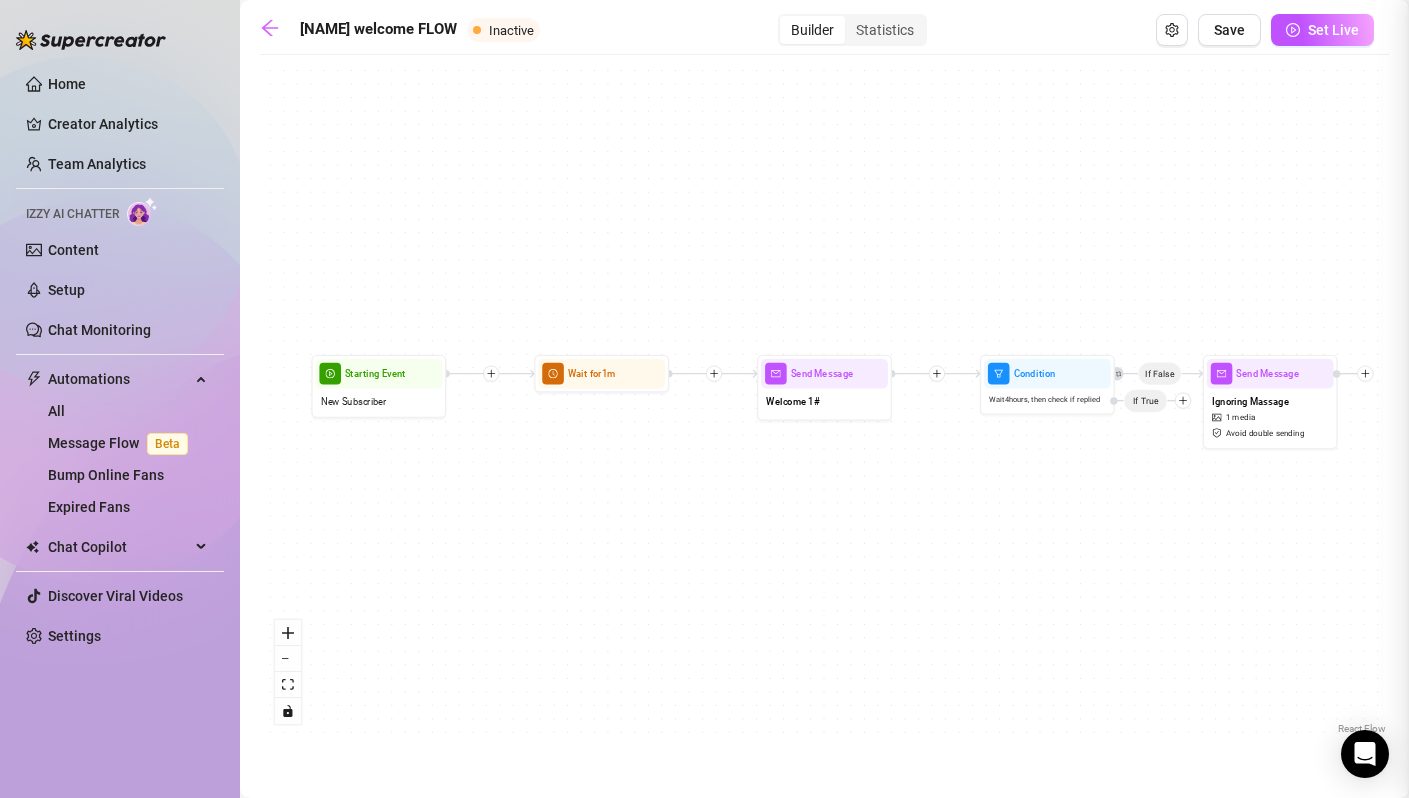 type on "היי פאפיייי ברוך הבאאא 💜 אני [NAME] ואתה? ☺️ איך מצאת את האונלי שלי? מהטלגרם בטח אה" 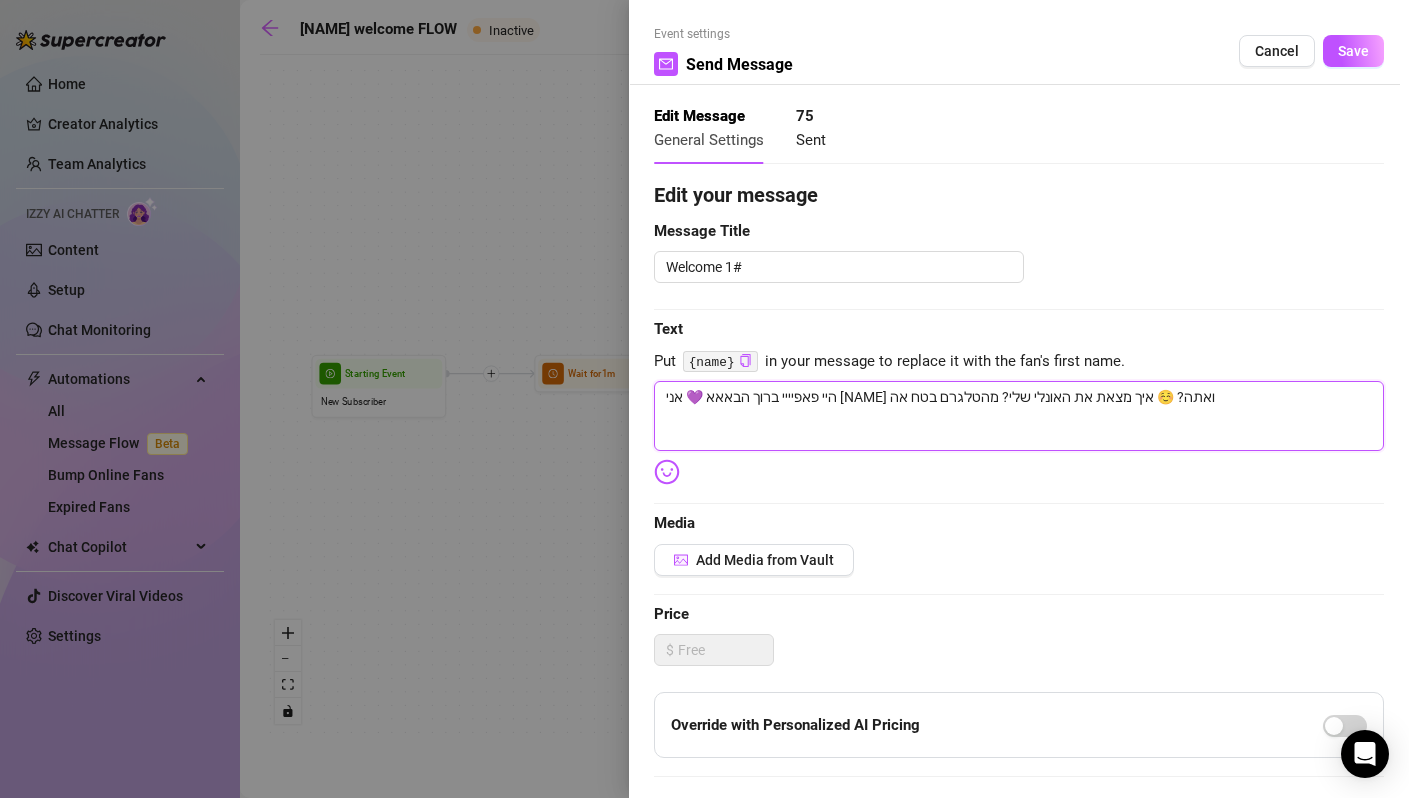 drag, startPoint x: 665, startPoint y: 400, endPoint x: 781, endPoint y: 406, distance: 116.15507 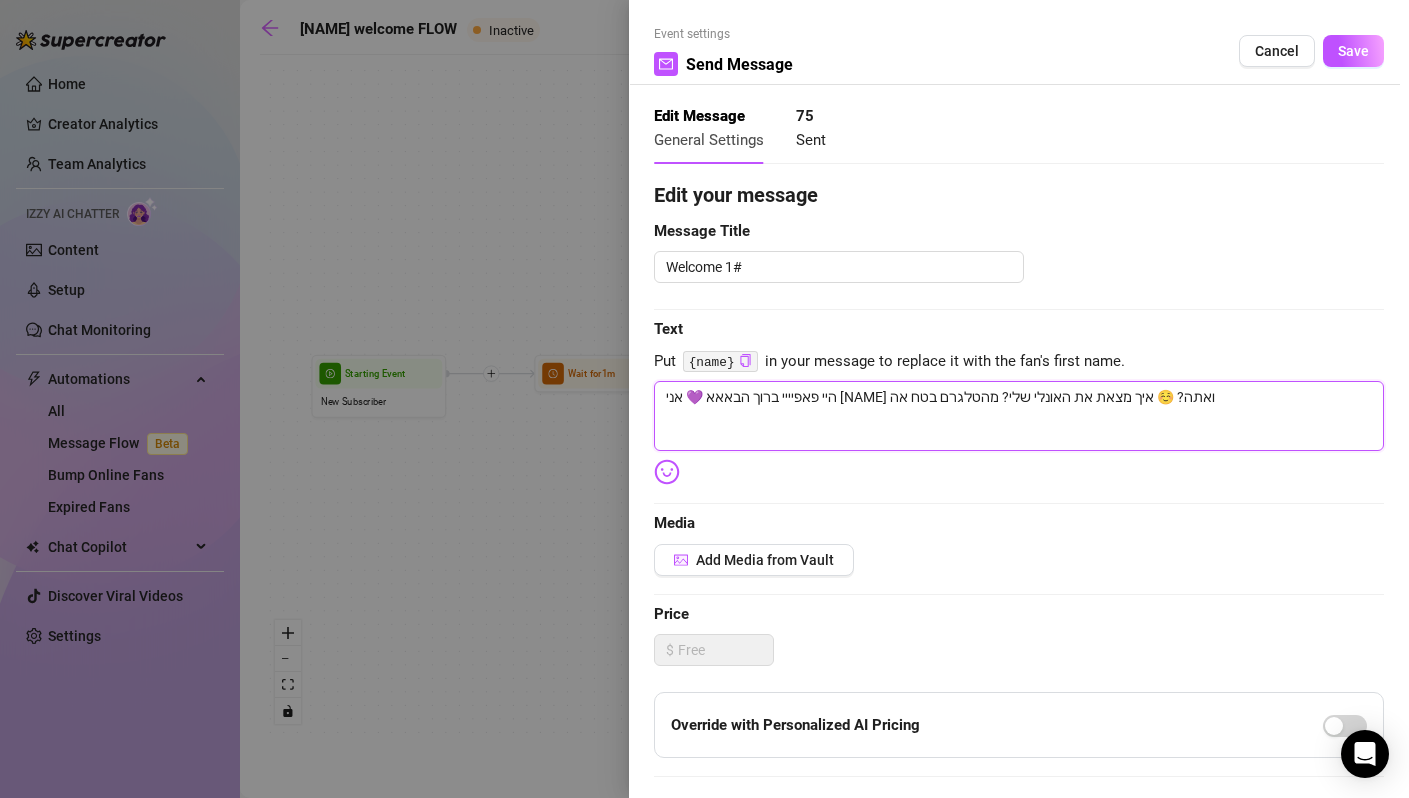 click on "היי פאפיייי ברוך הבאאא 💜 אני [NAME] ואתה? ☺️ איך מצאת את האונלי שלי? מהטלגרם בטח אה" at bounding box center [1019, 416] 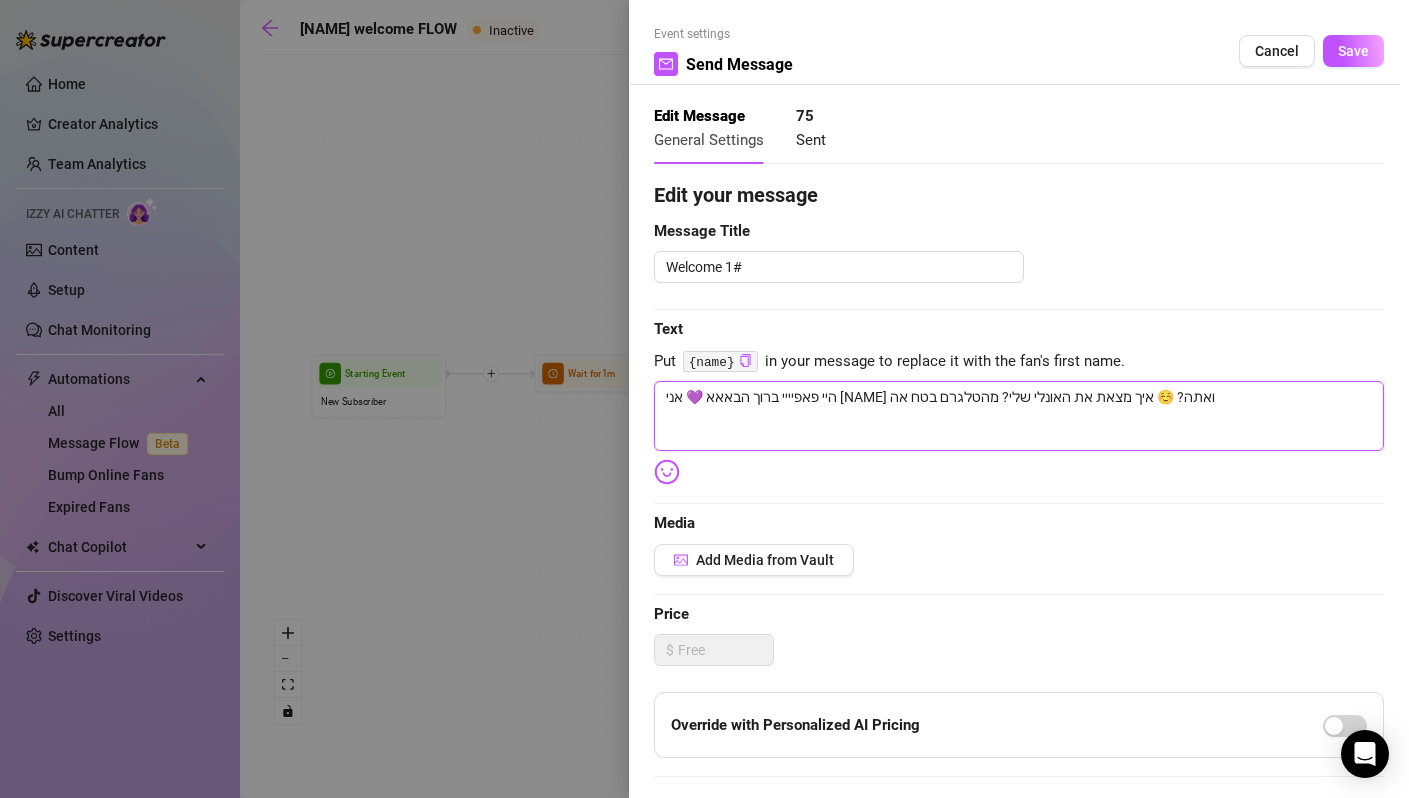drag, startPoint x: 964, startPoint y: 403, endPoint x: 999, endPoint y: 405, distance: 35.057095 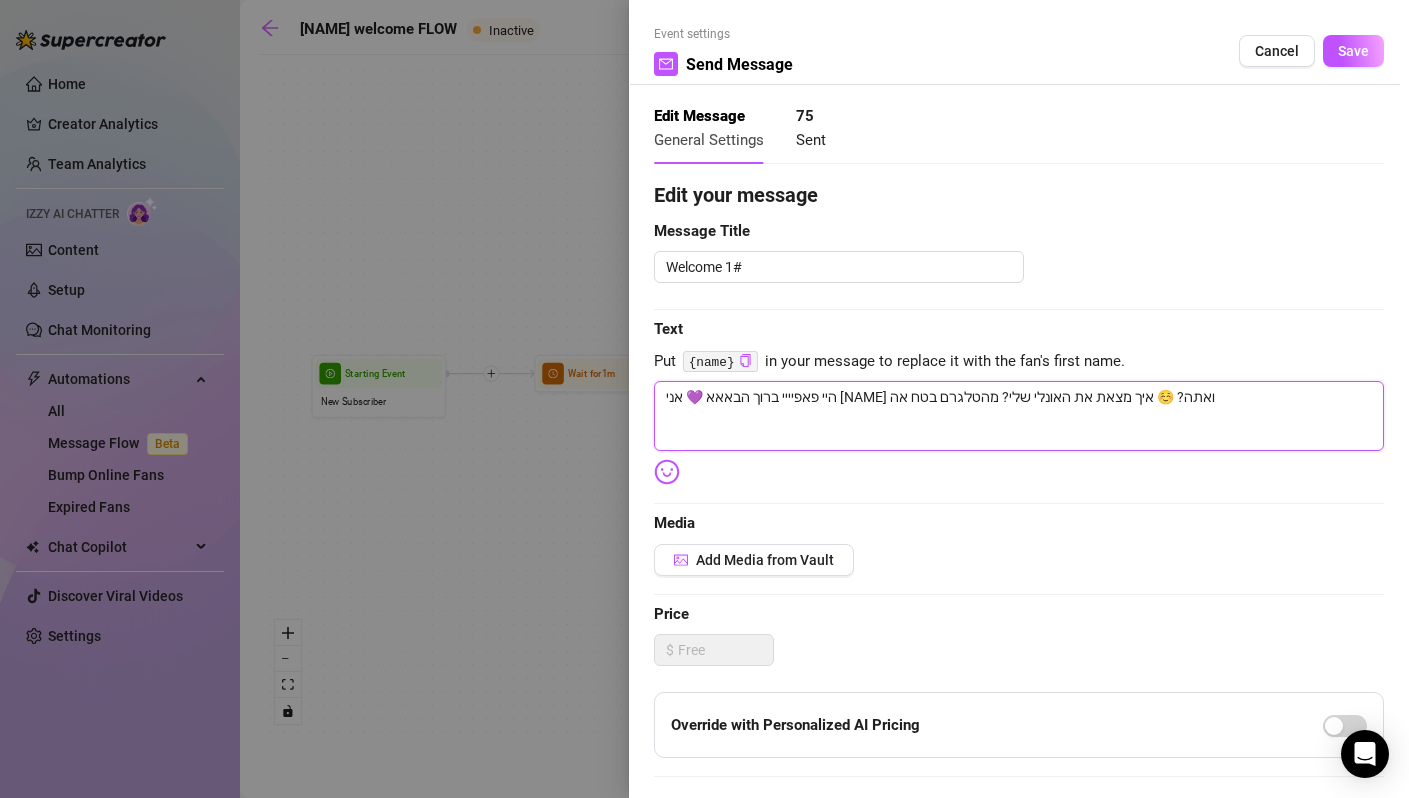 click on "היי פאפיייי ברוך הבאאא 💜 אני [NAME] ואתה? ☺️ איך מצאת את האונלי שלי? מהטלגרם בטח אה" at bounding box center (1019, 416) 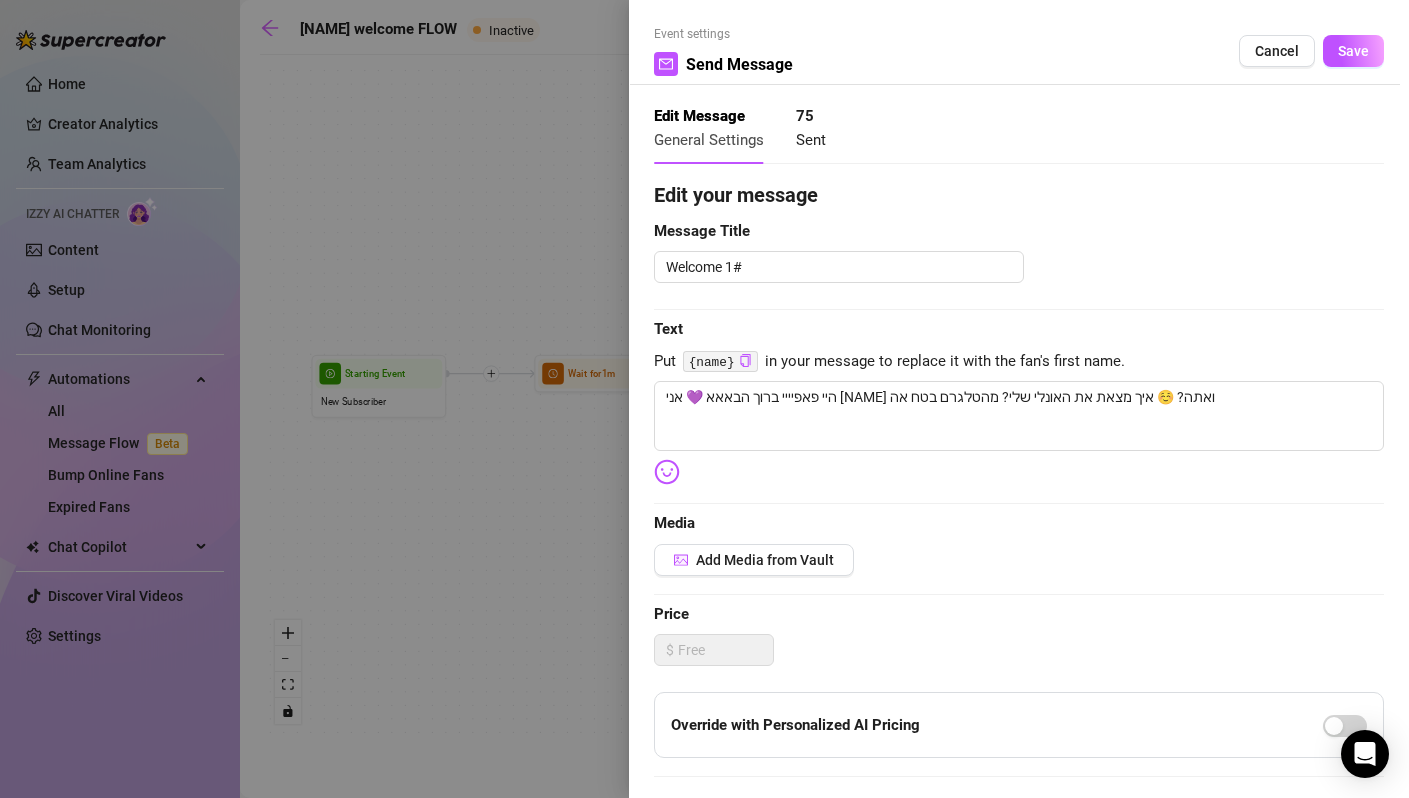 click at bounding box center [704, 399] 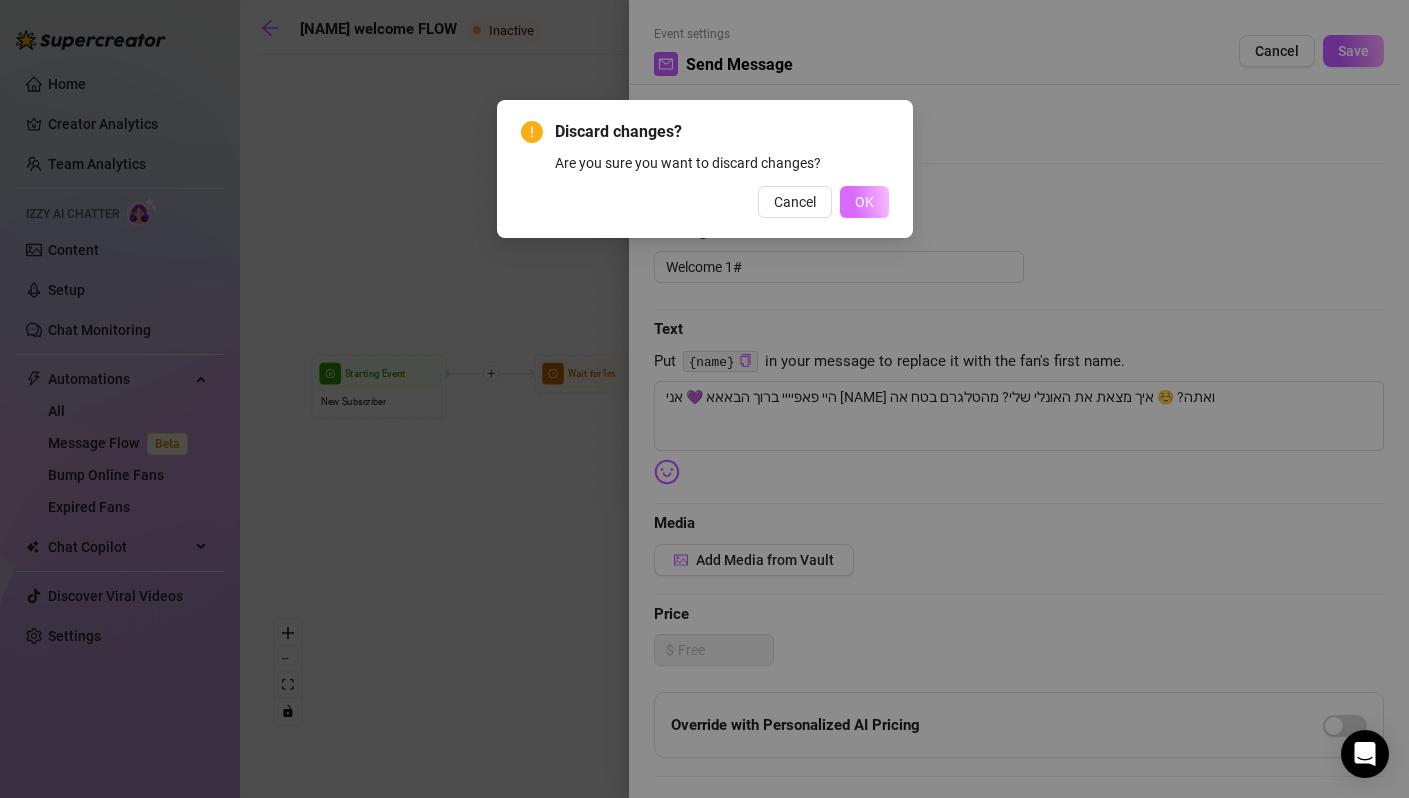 click on "OK" at bounding box center [864, 202] 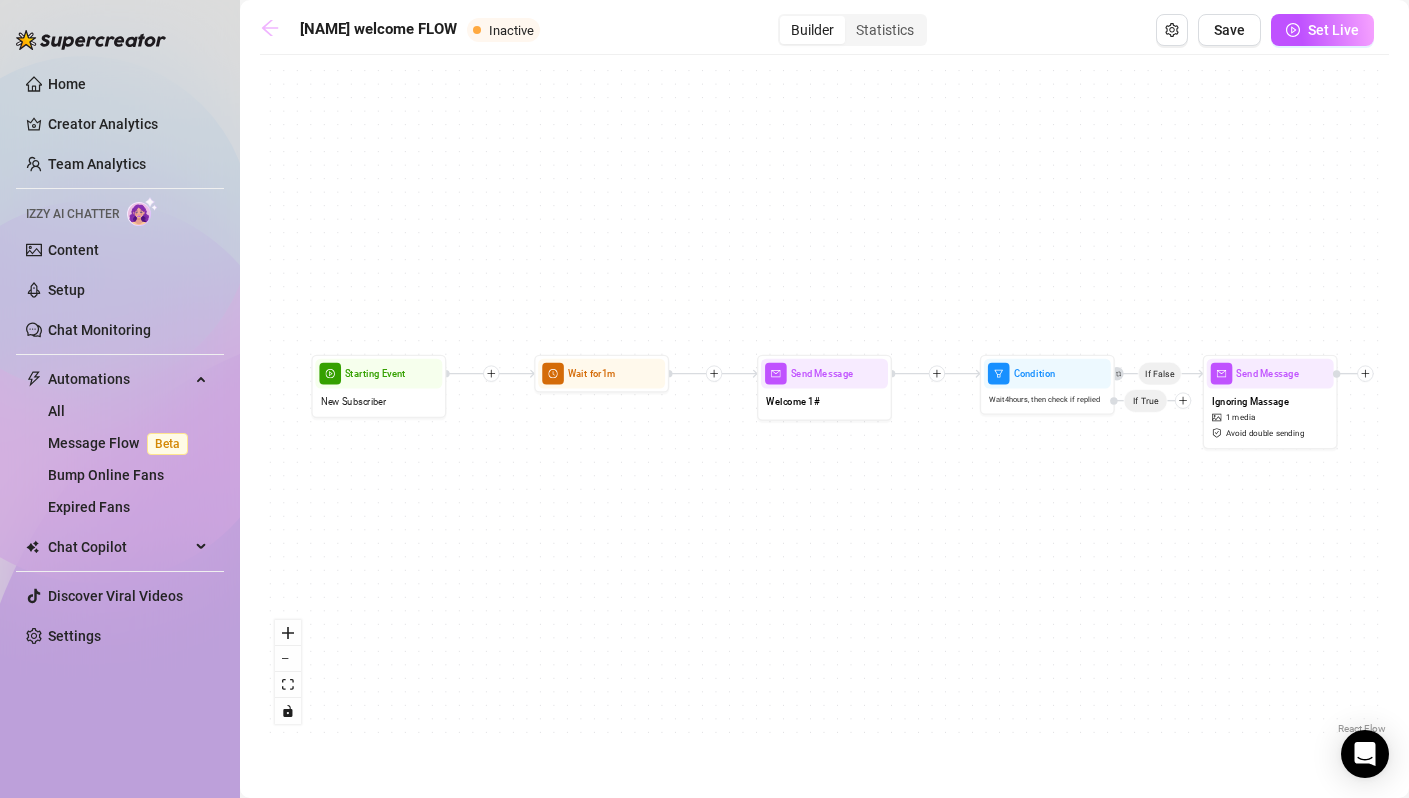 click 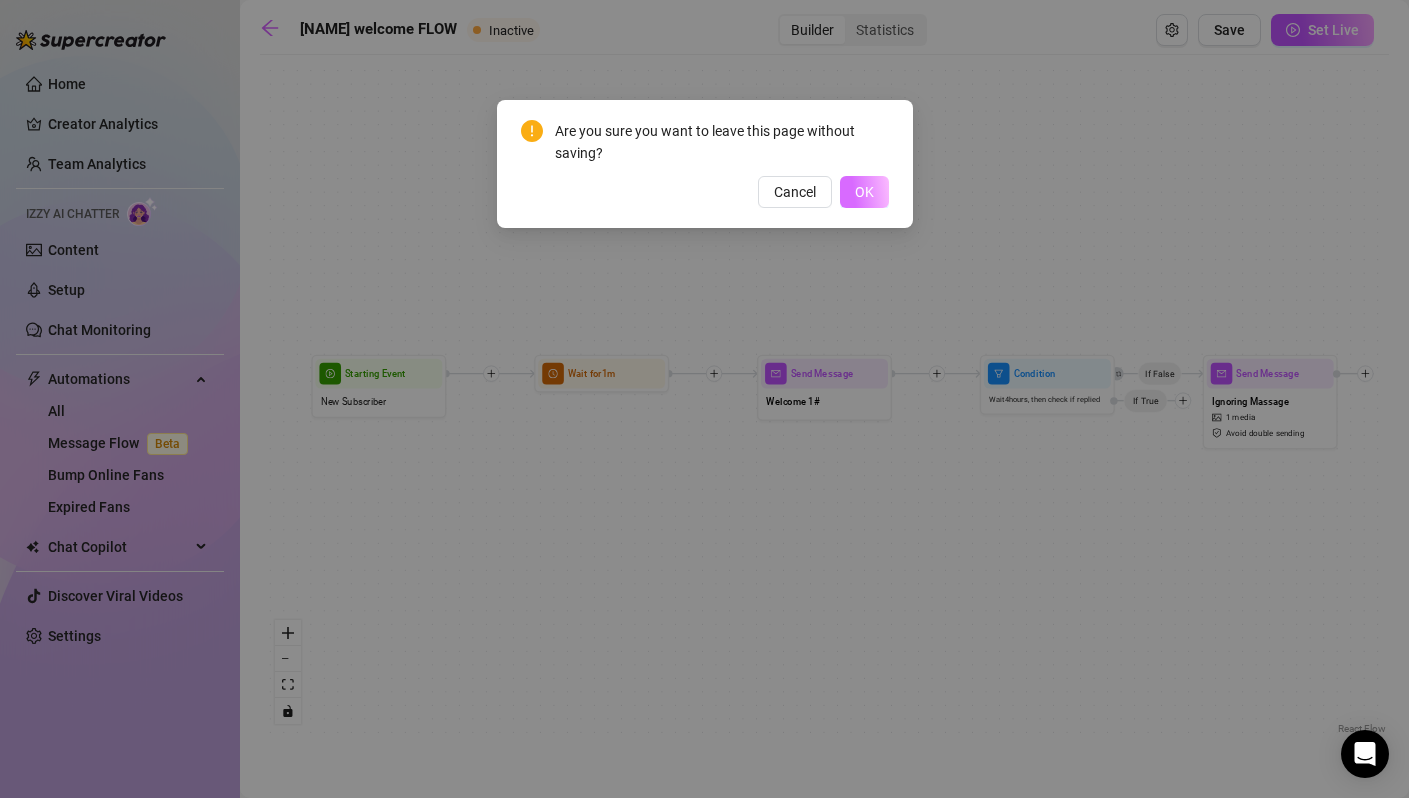 click on "OK" at bounding box center [864, 192] 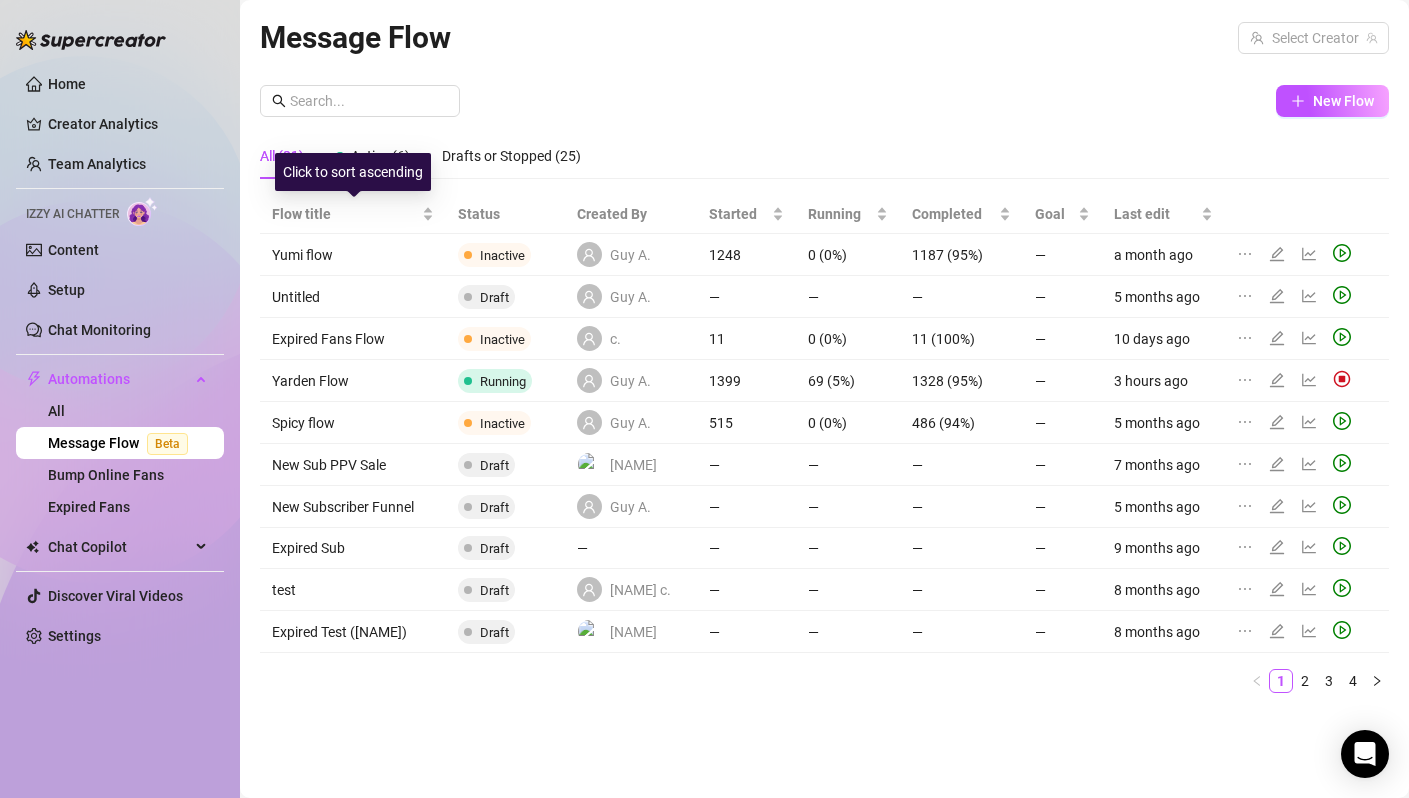 click on "Click to sort ascending" at bounding box center [353, 172] 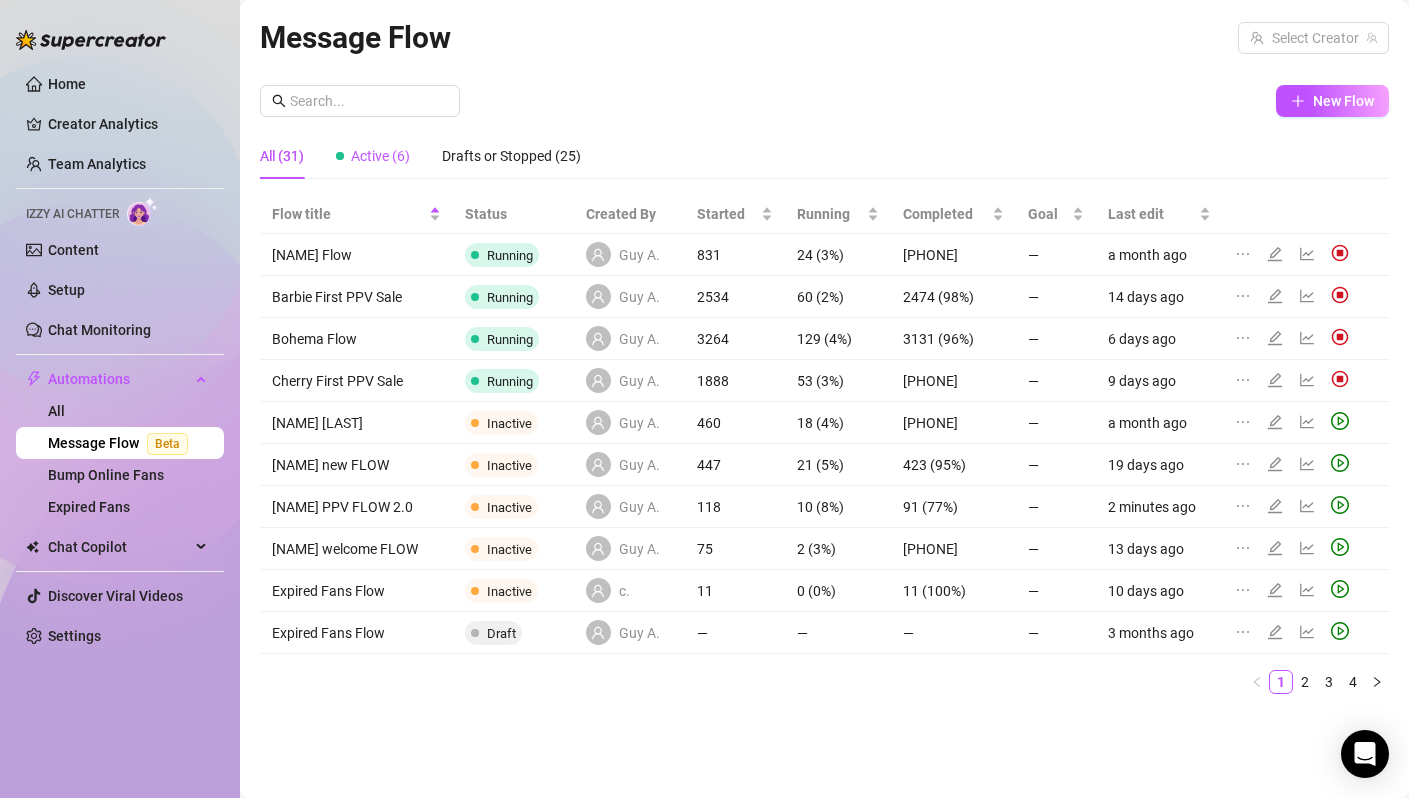 click on "Active (6)" at bounding box center [380, 156] 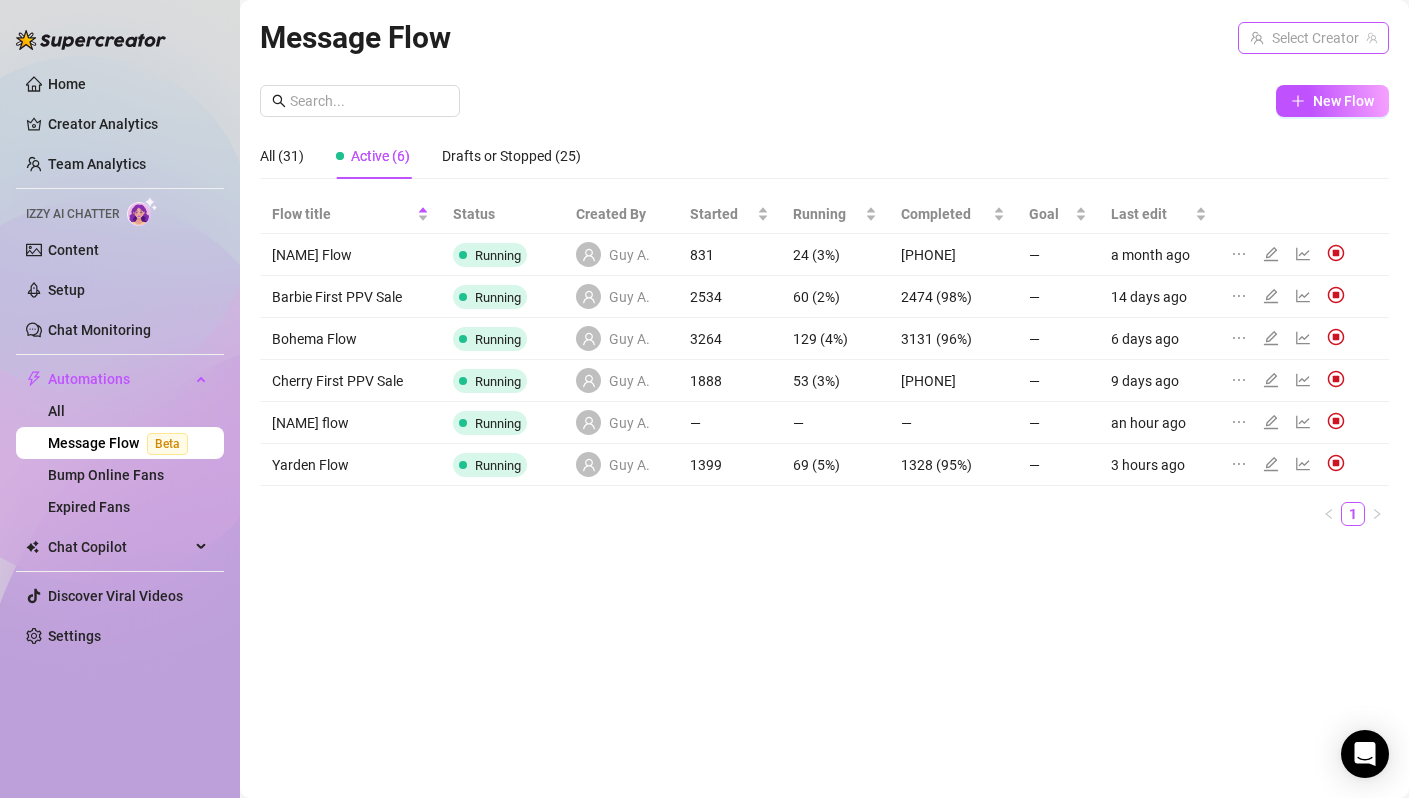 click at bounding box center (1304, 38) 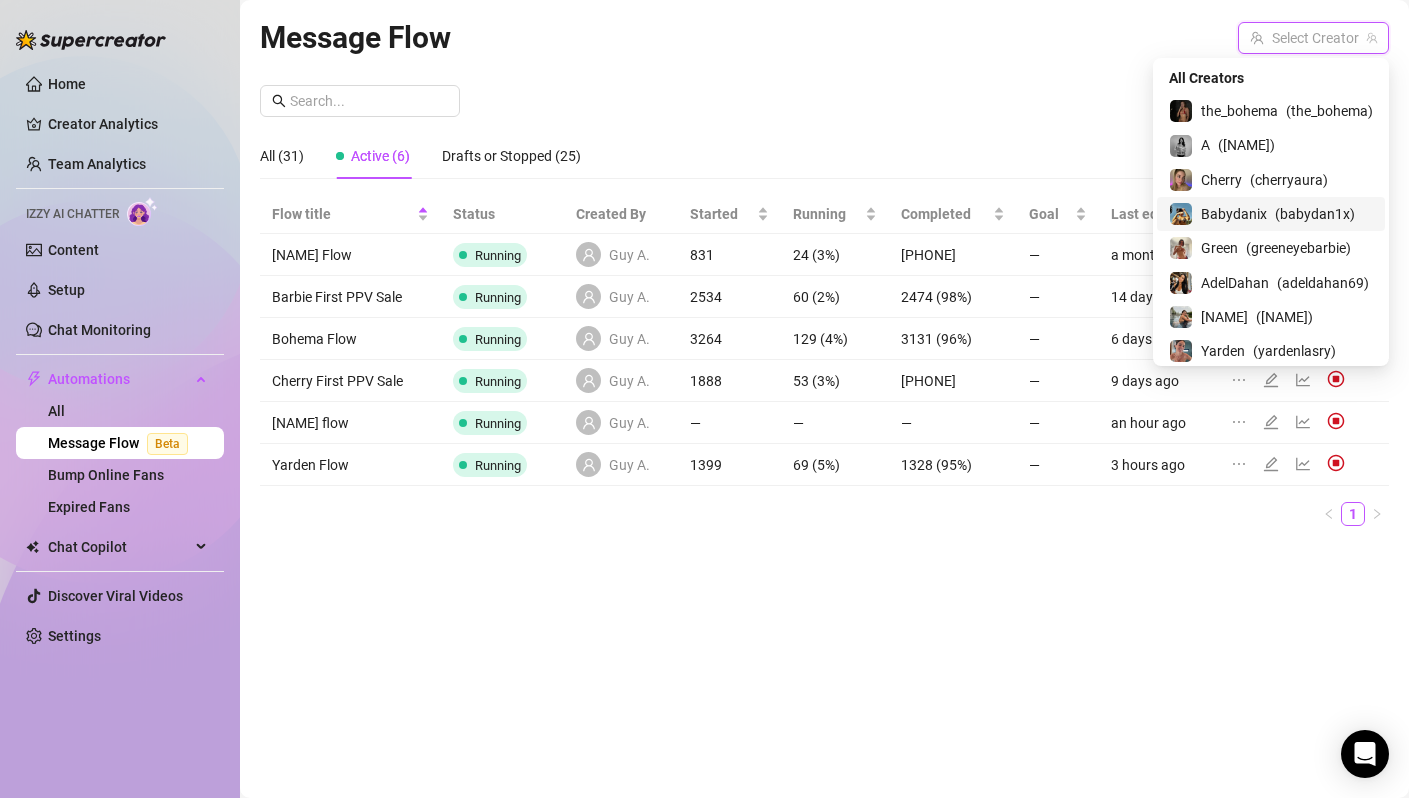 click on "Babydanix" at bounding box center (1234, 214) 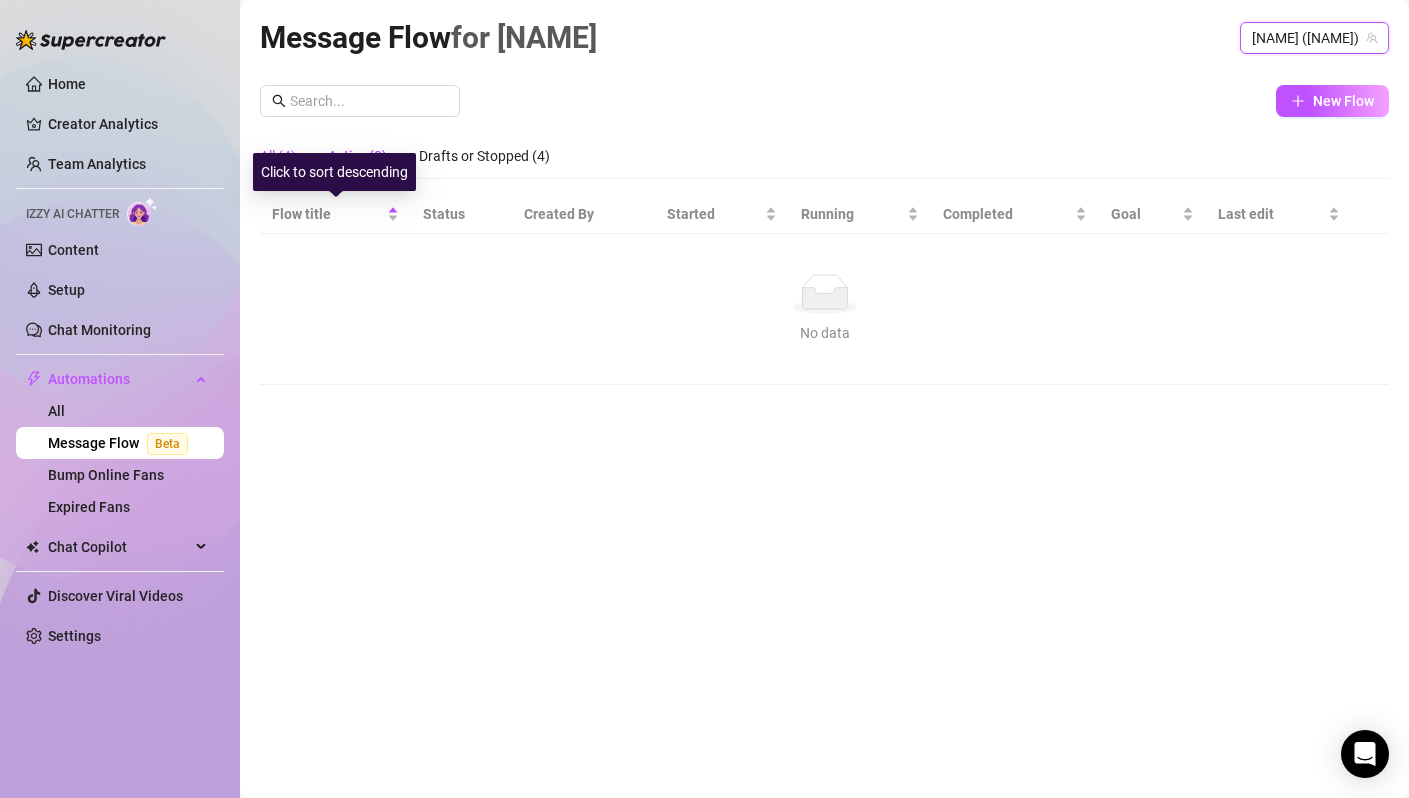 click on "All (4)" at bounding box center (278, 156) 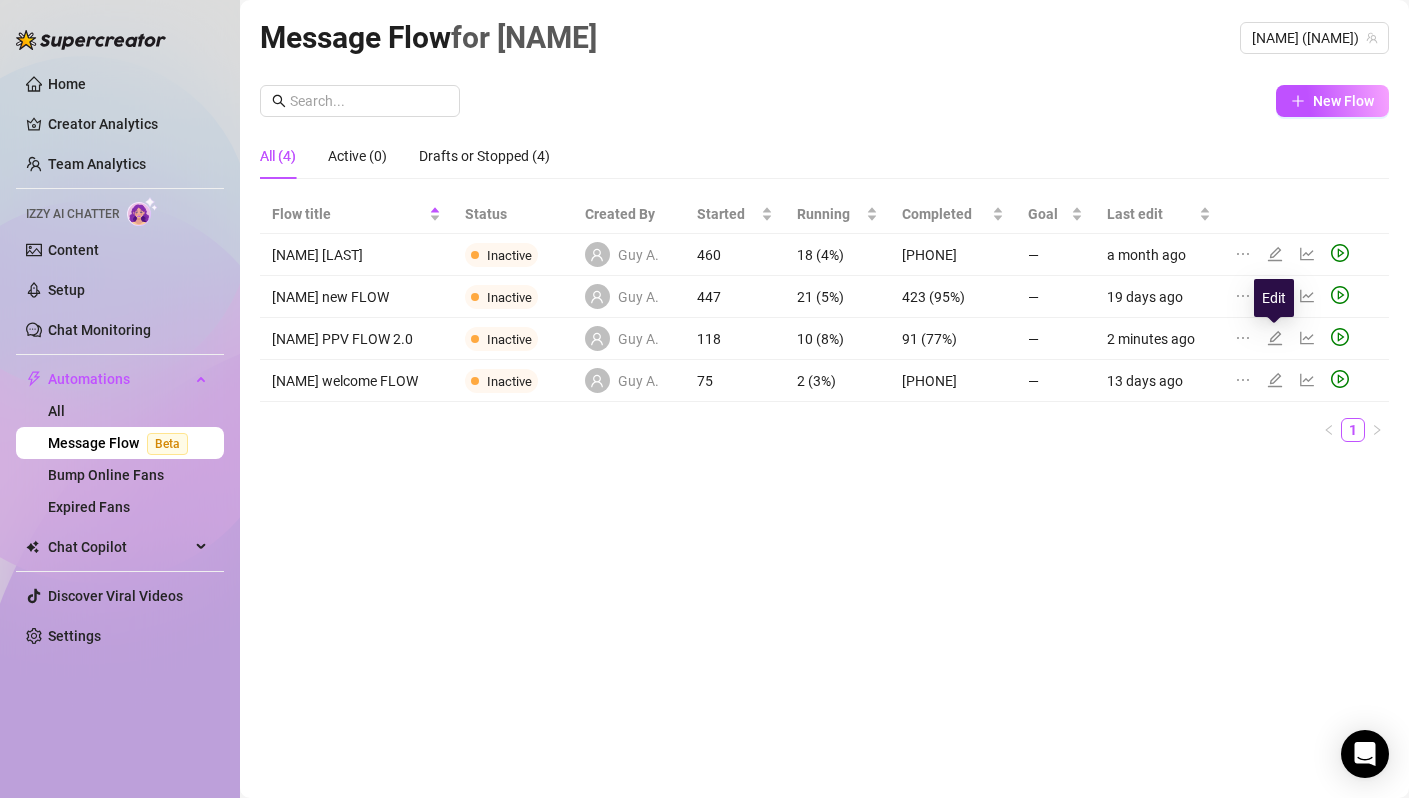 click 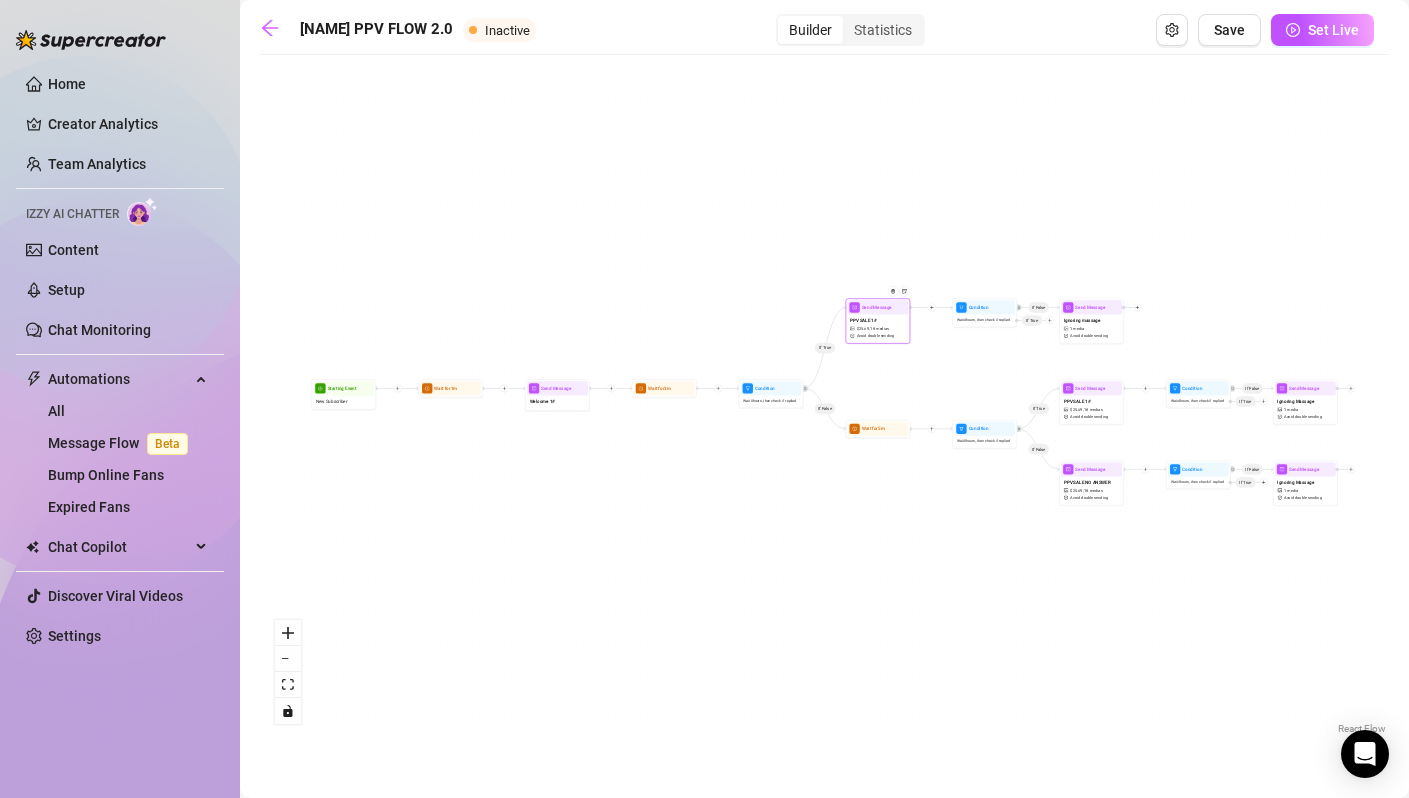 click on "PPV SALE 1# $ 25.69 , 18 medias Avoid double sending" at bounding box center (877, 328) 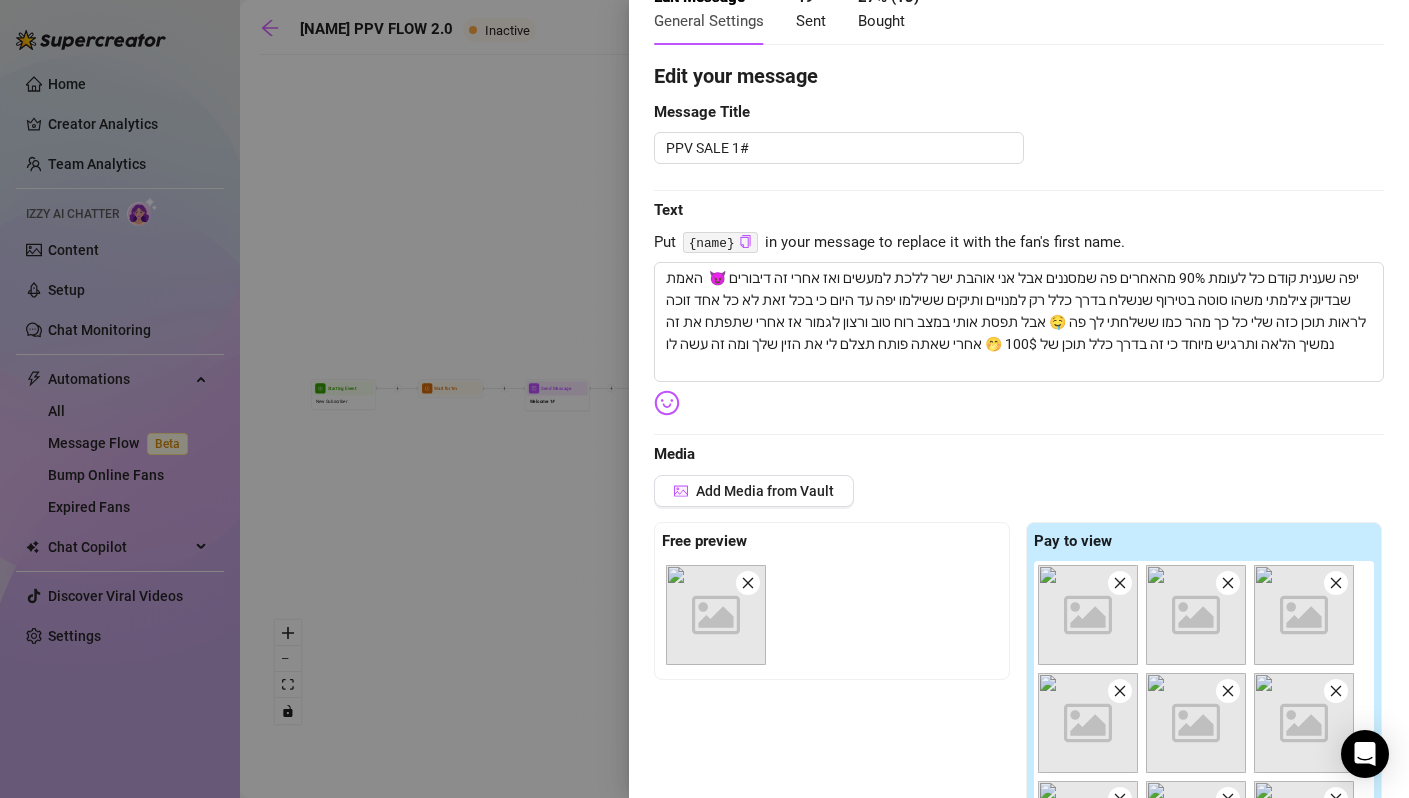 scroll, scrollTop: 117, scrollLeft: 0, axis: vertical 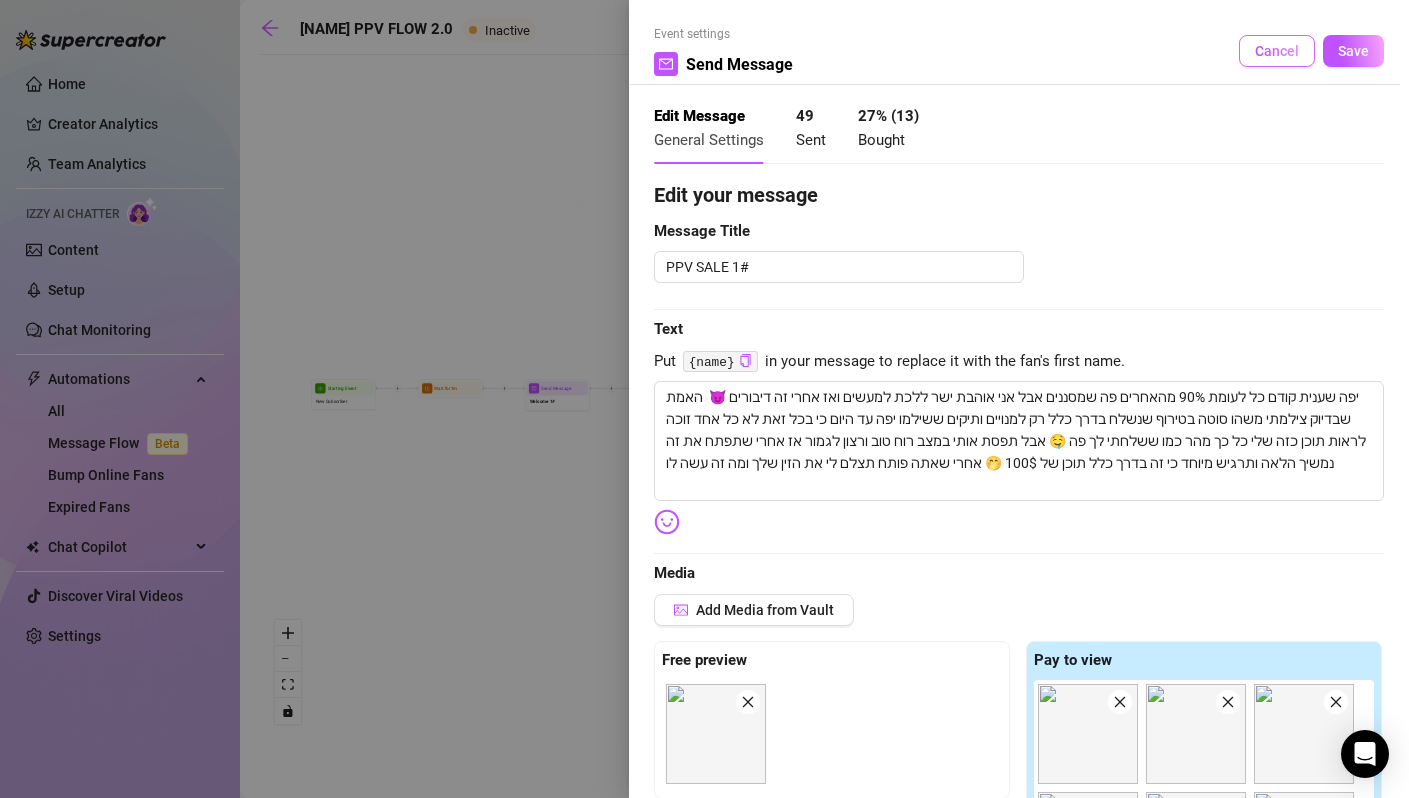 click on "Cancel" at bounding box center [1277, 51] 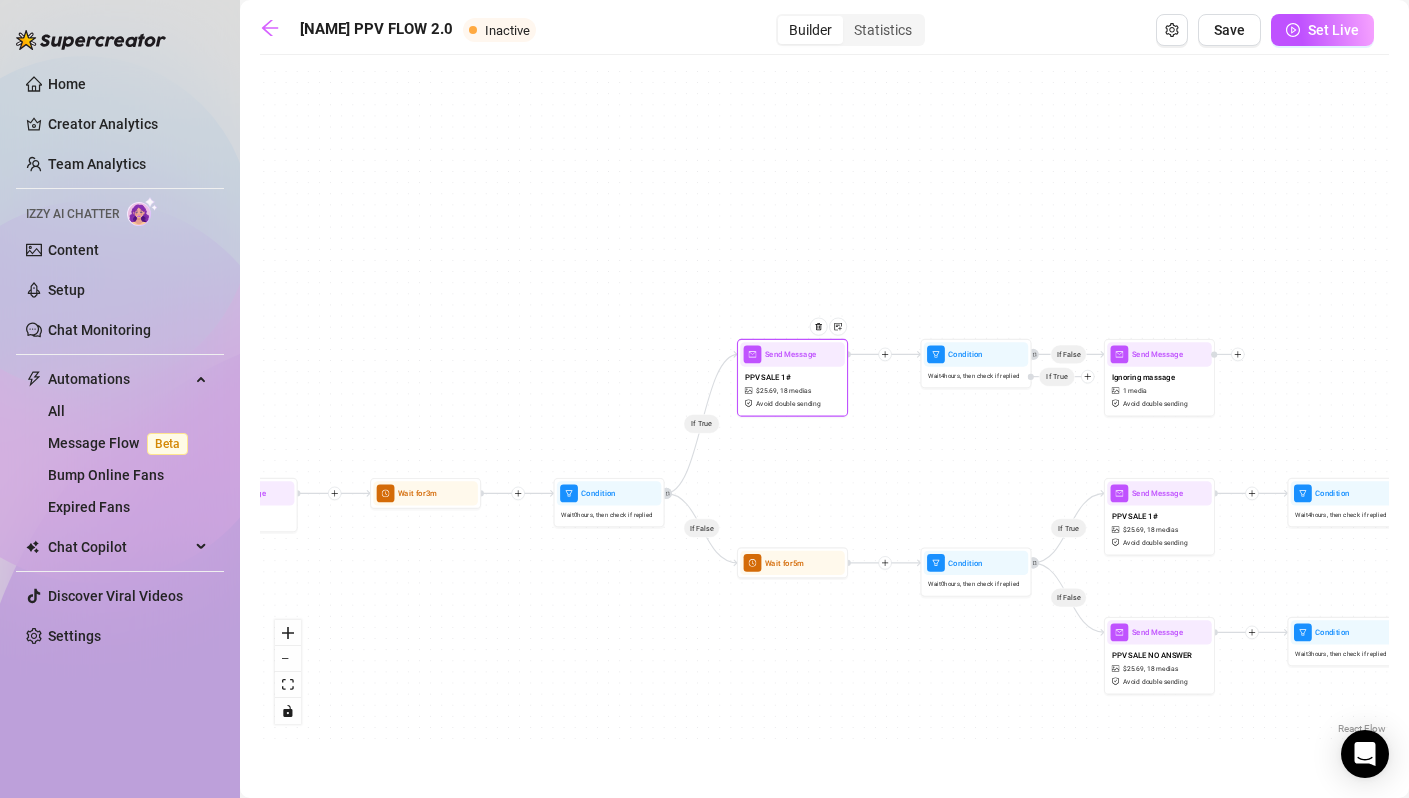 click on "Avoid double sending" at bounding box center [788, 403] 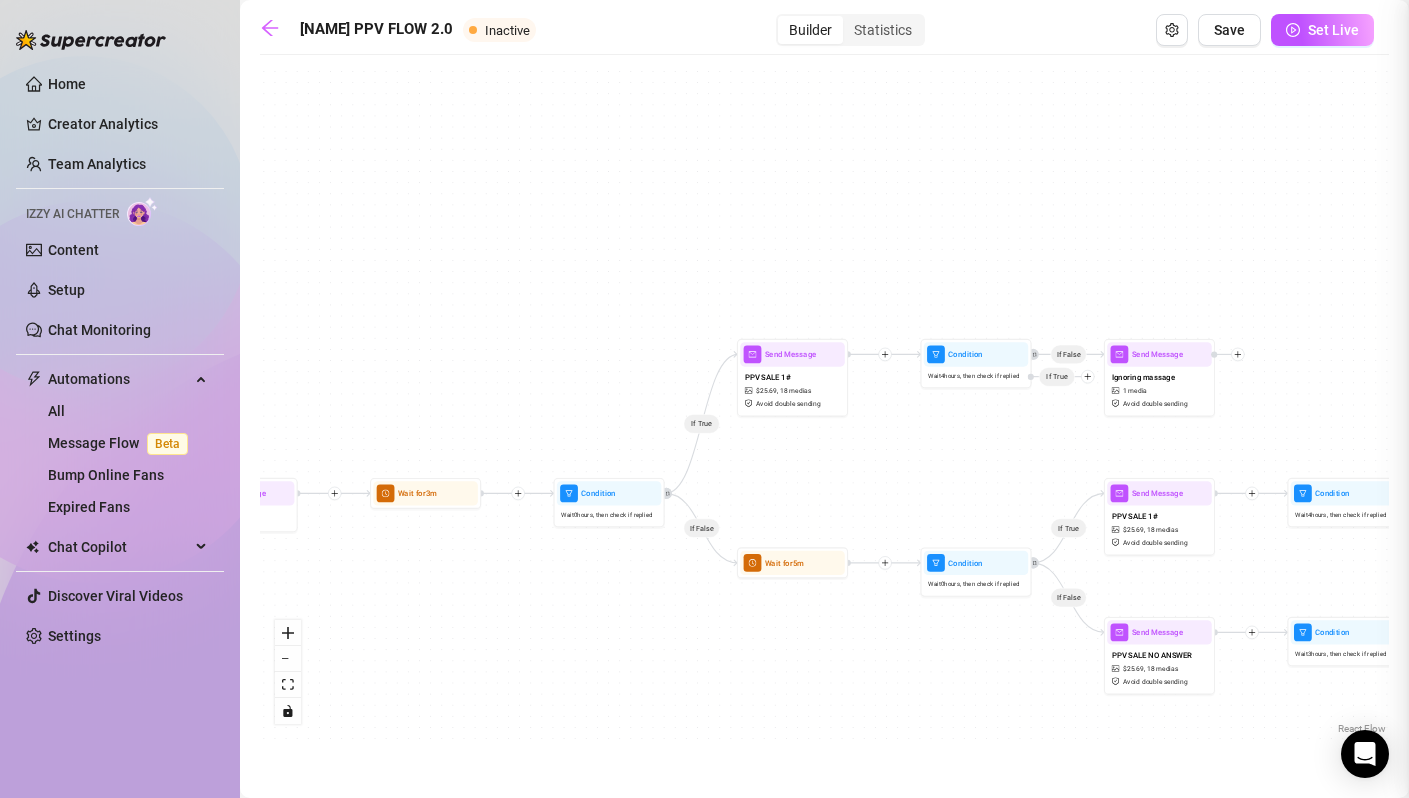 type on "יפה שענית קודם כל לעומת 90% מהאחרים פה שמסננים אבל אני אוהבת ישר ללכת למעשים ואז אחרי זה דיבורים 😈  האמת שבדיוק צילמתי משהו סוטה בטירוף שנשלח בדרך כלל רק למנויים ותיקים ששילמו יפה עד היום כי בכל זאת לא כל אחד זוכה לראות תוכן כזה שלי כל כך מהר כמו ששלחתי לך פה 🤤 אבל תפסת אותי במצב רוח טוב ורצון לגמור אז אחרי שתפתח את זה נמשיך הלאה ותרגיש מיוחד כי זה בדרך כלל תוכן של 100$ 🤭 אחרי שאתה פותח תצלם לי את הזין שלך ומה זה עשה לו" 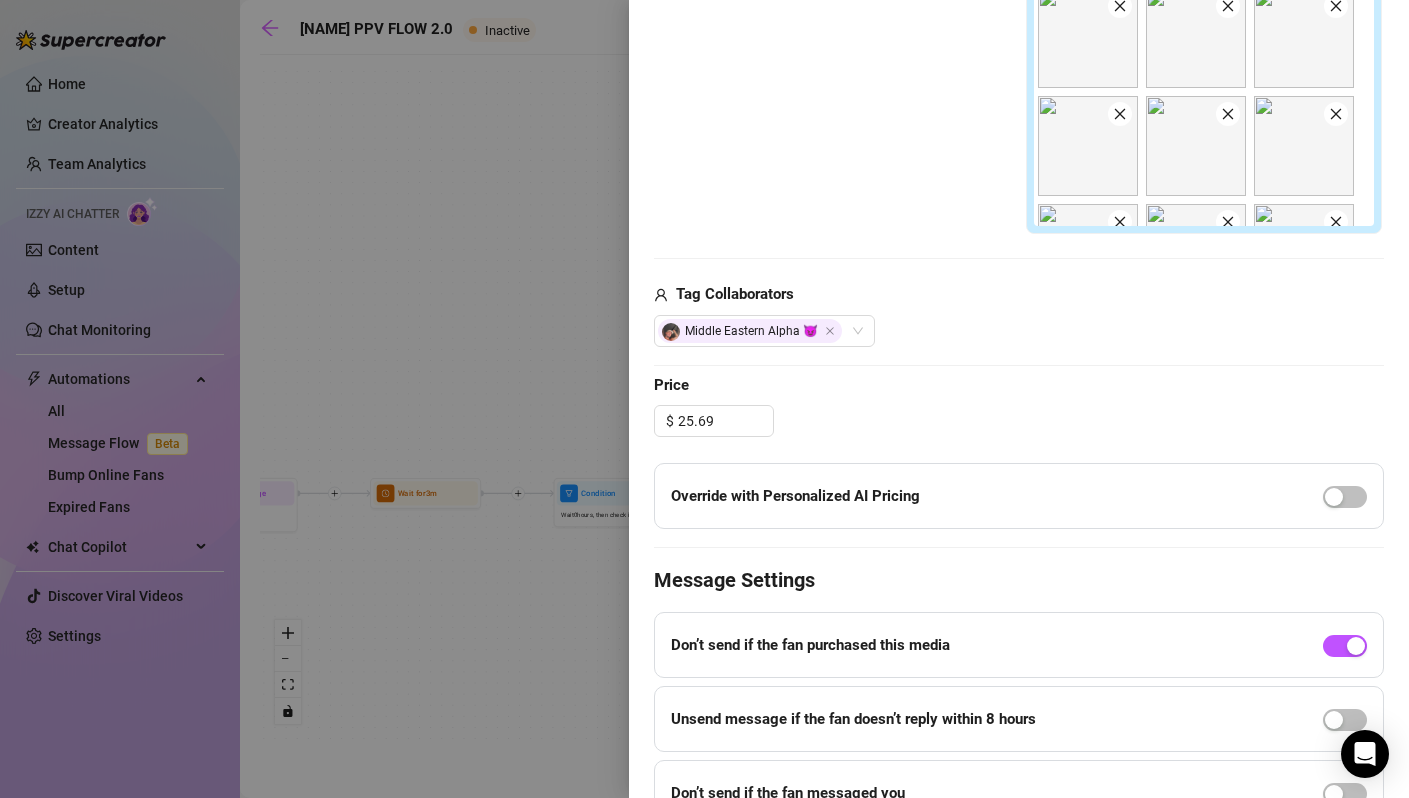 scroll, scrollTop: 907, scrollLeft: 0, axis: vertical 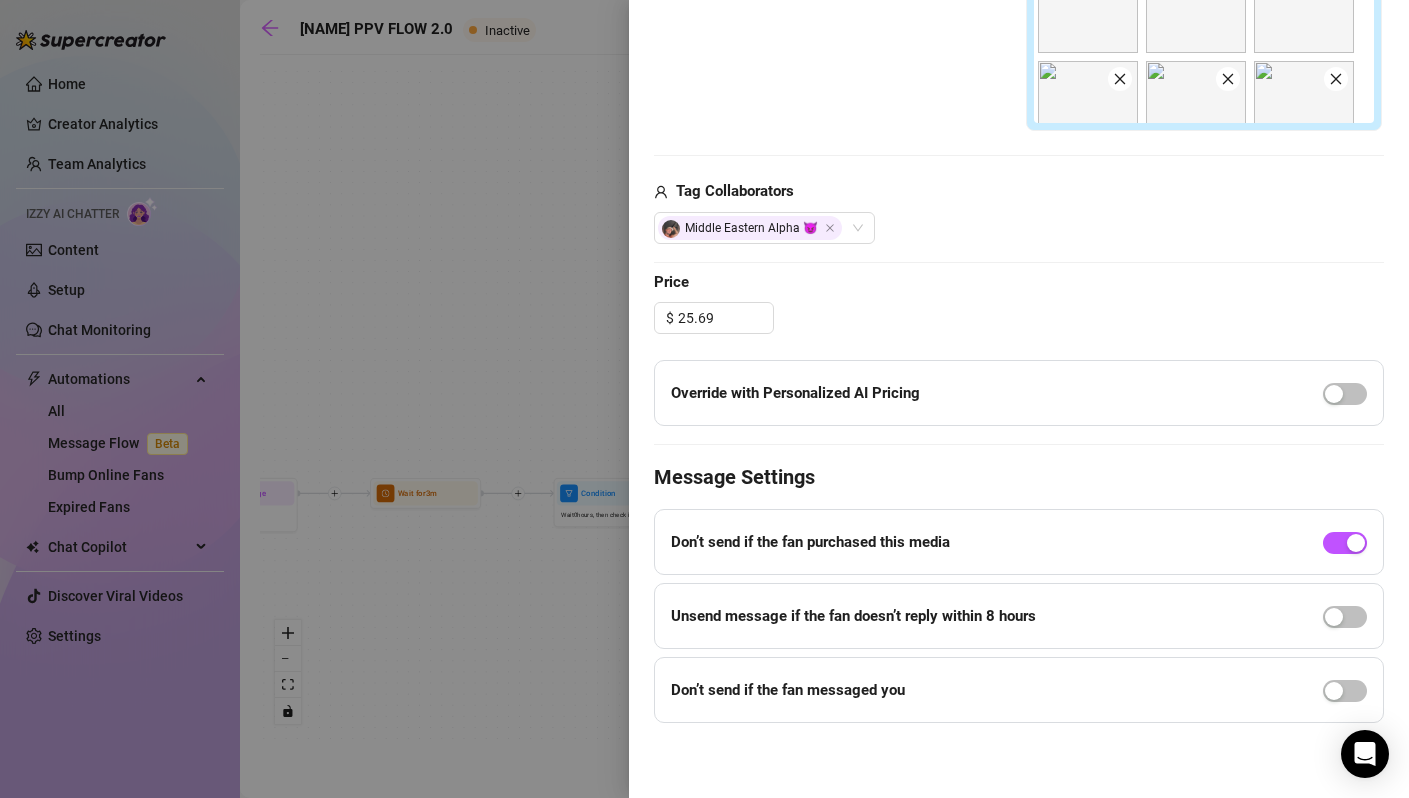 click at bounding box center (704, 399) 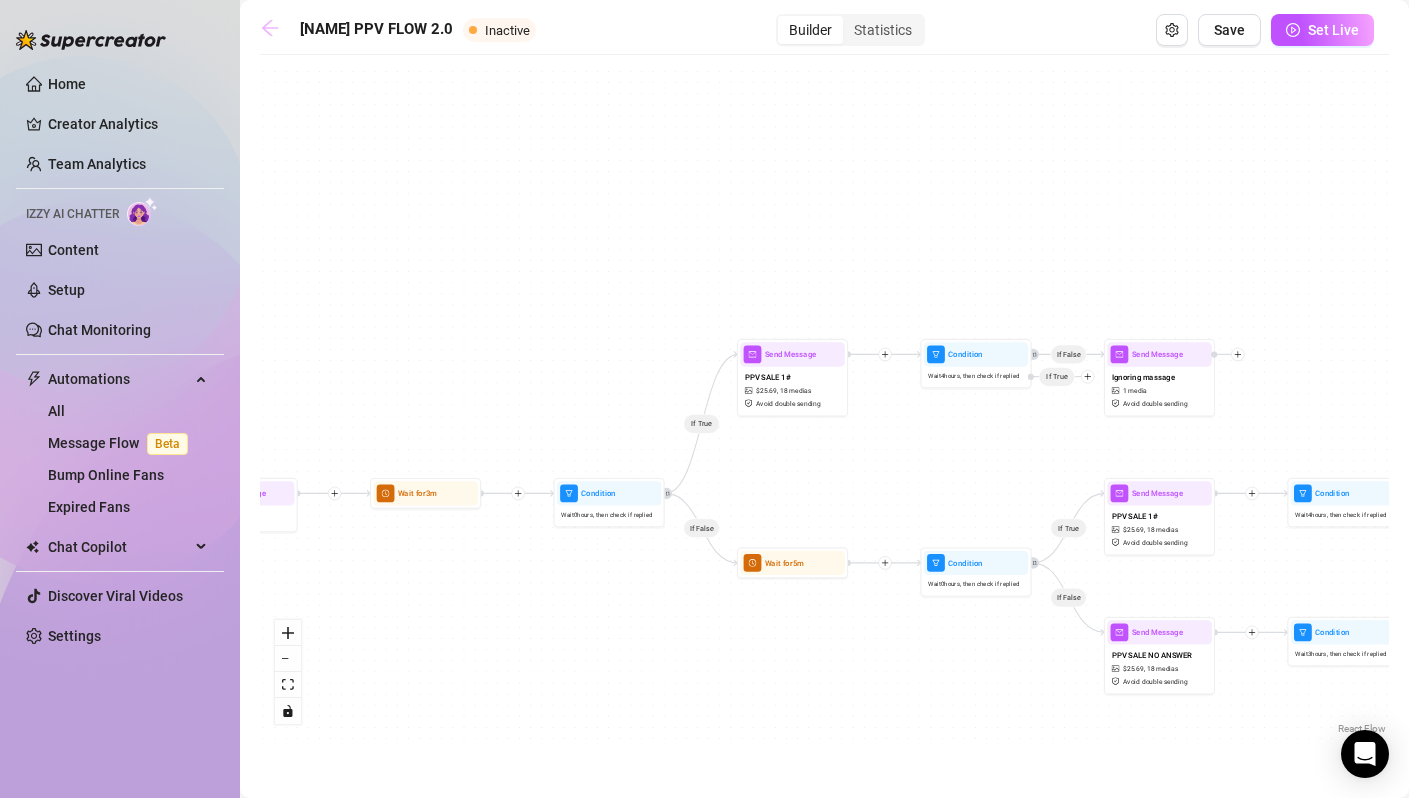 click at bounding box center (275, 30) 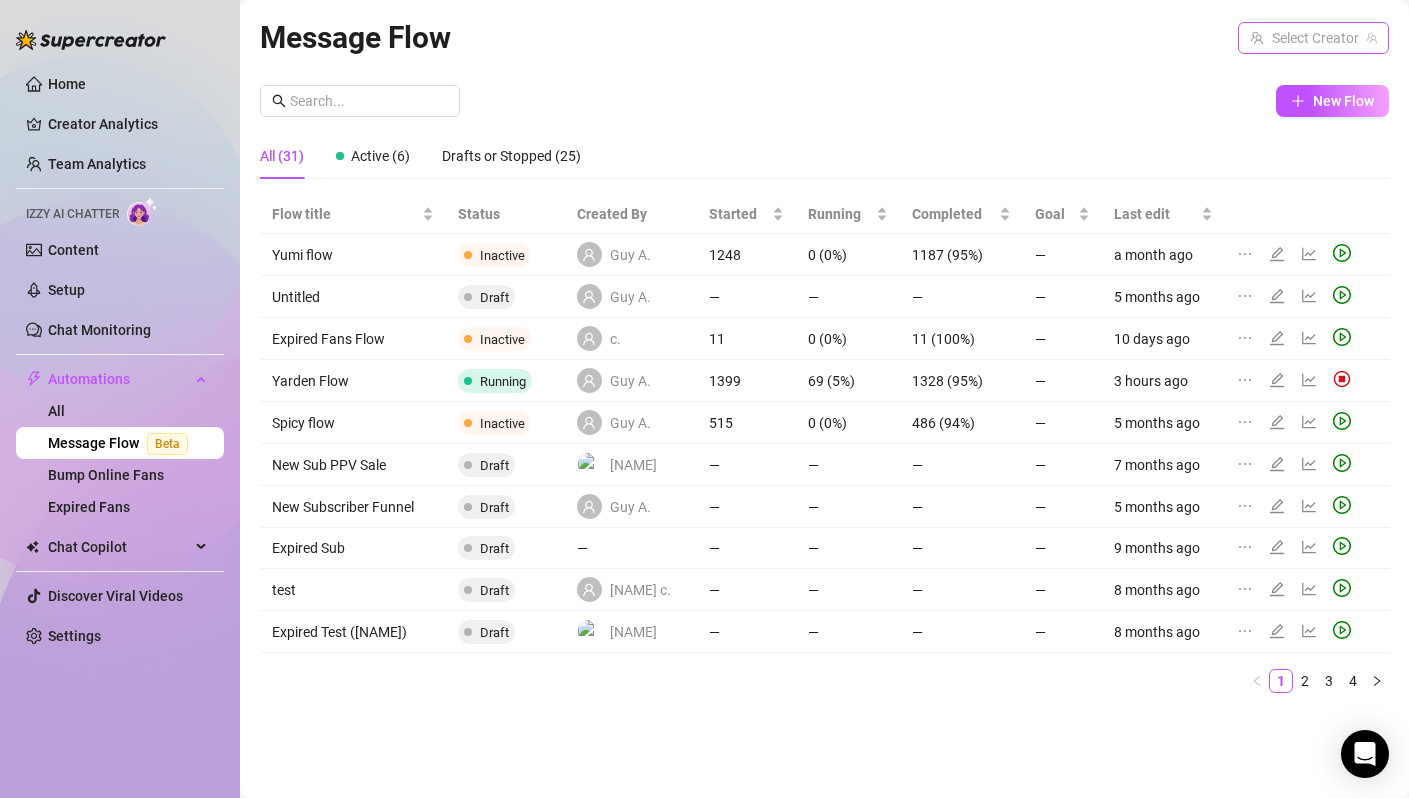 click at bounding box center (1304, 38) 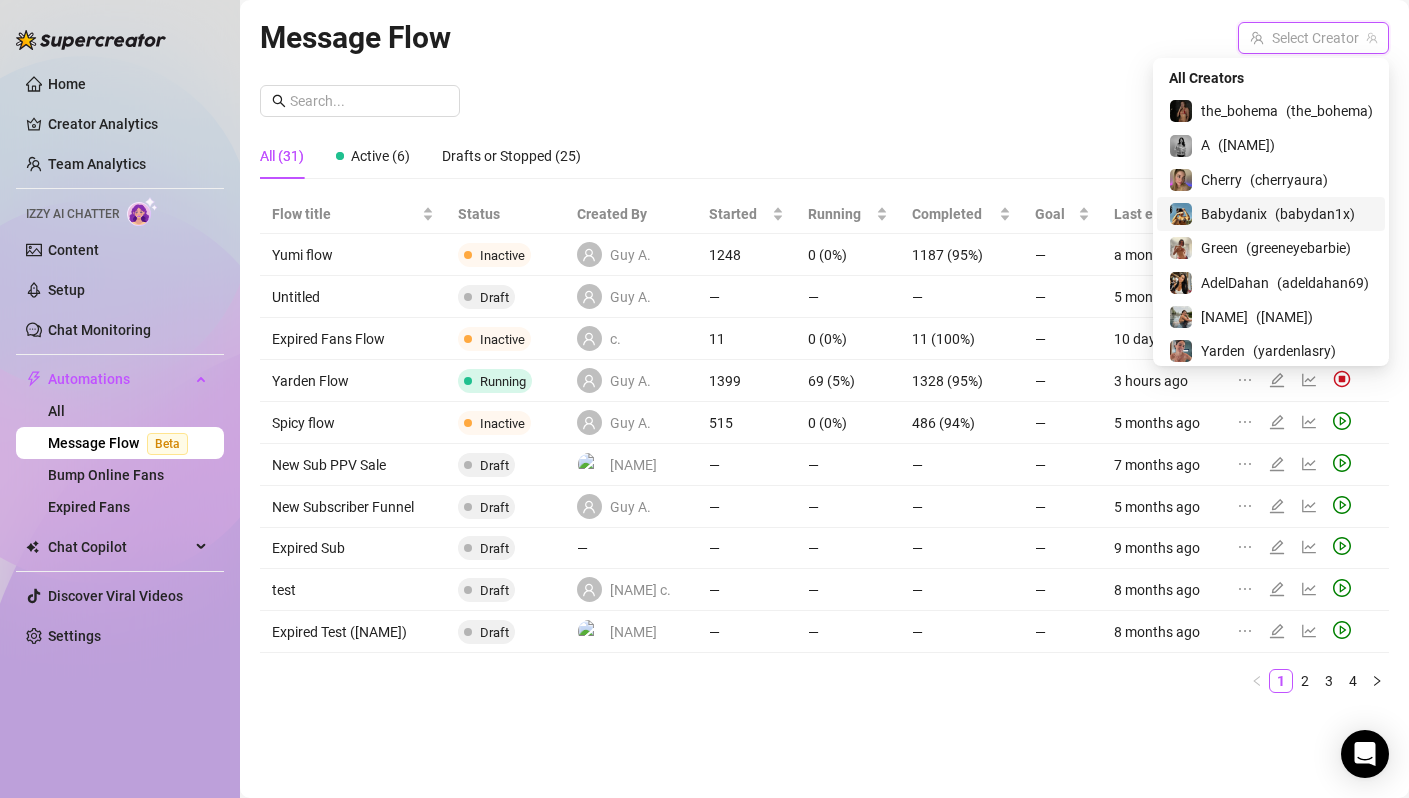 click on "Babydanix" at bounding box center (1234, 214) 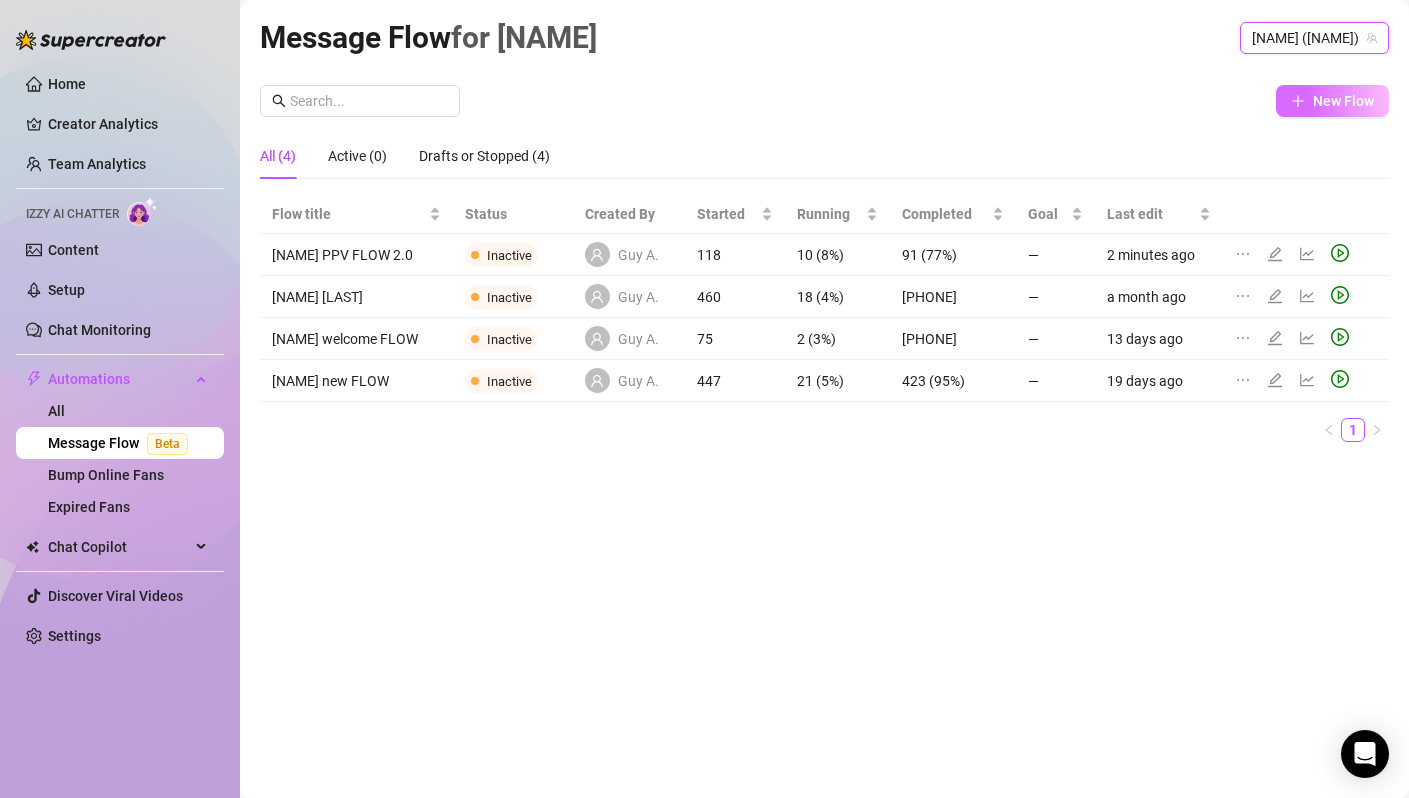 click on "New Flow" at bounding box center (1343, 101) 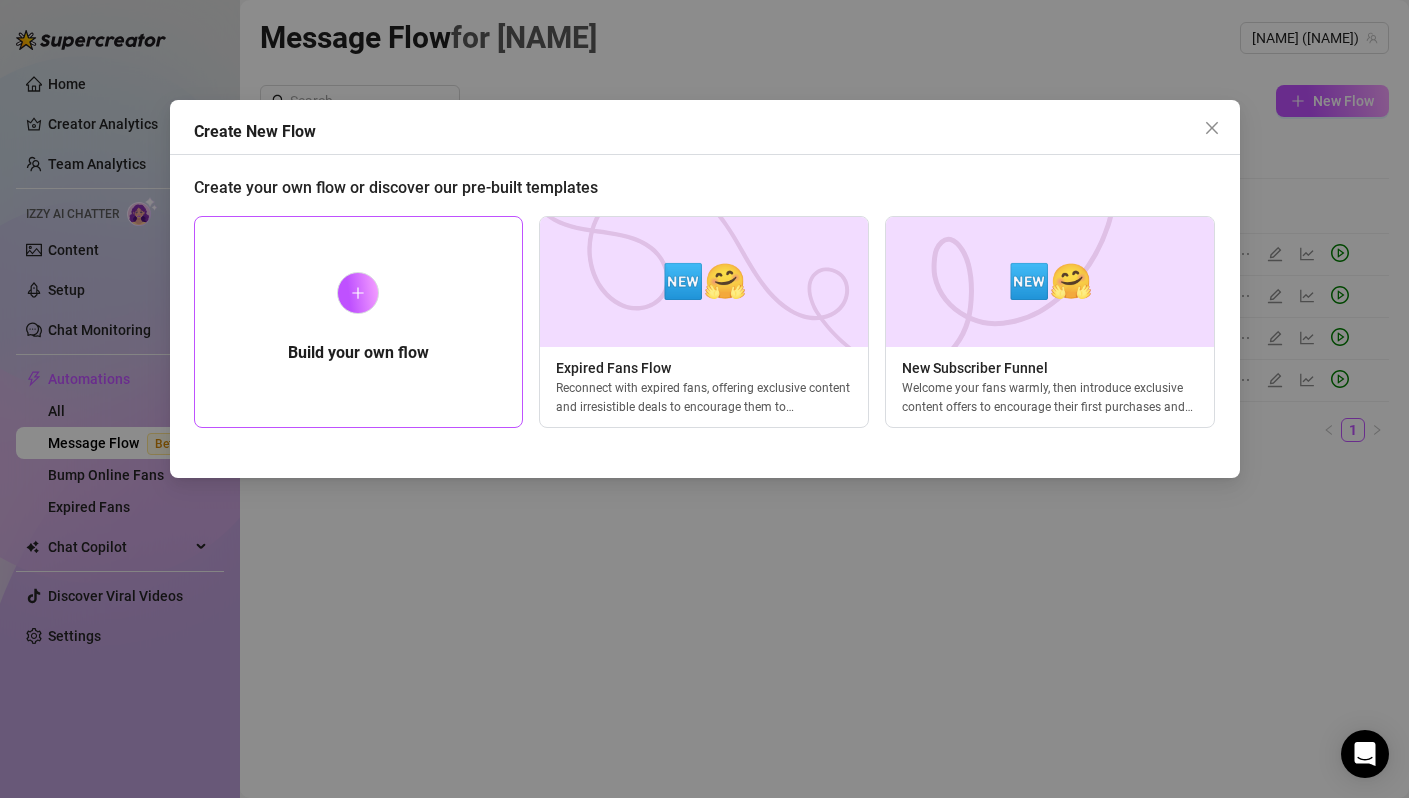 click on "Build your own flow" at bounding box center [358, 353] 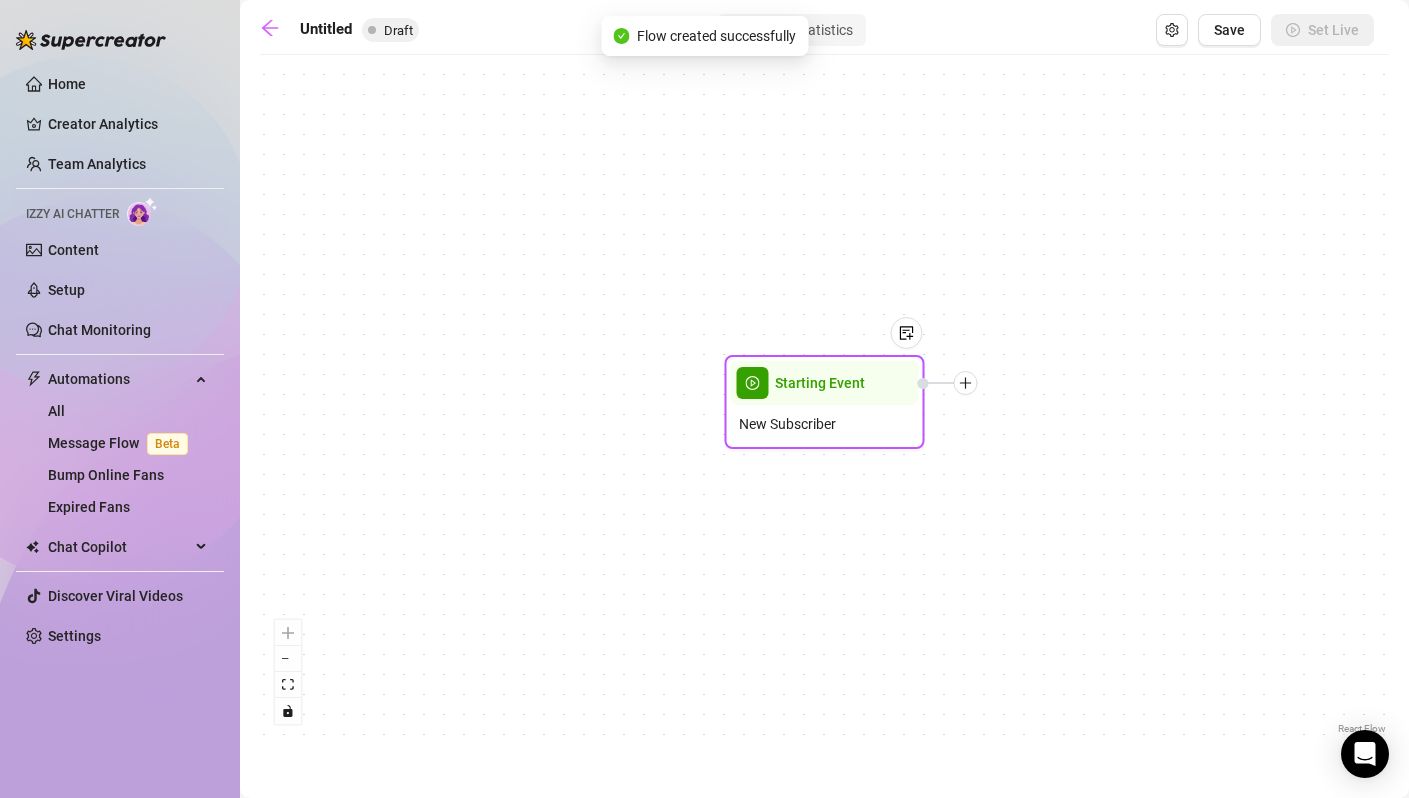 click at bounding box center (966, 383) 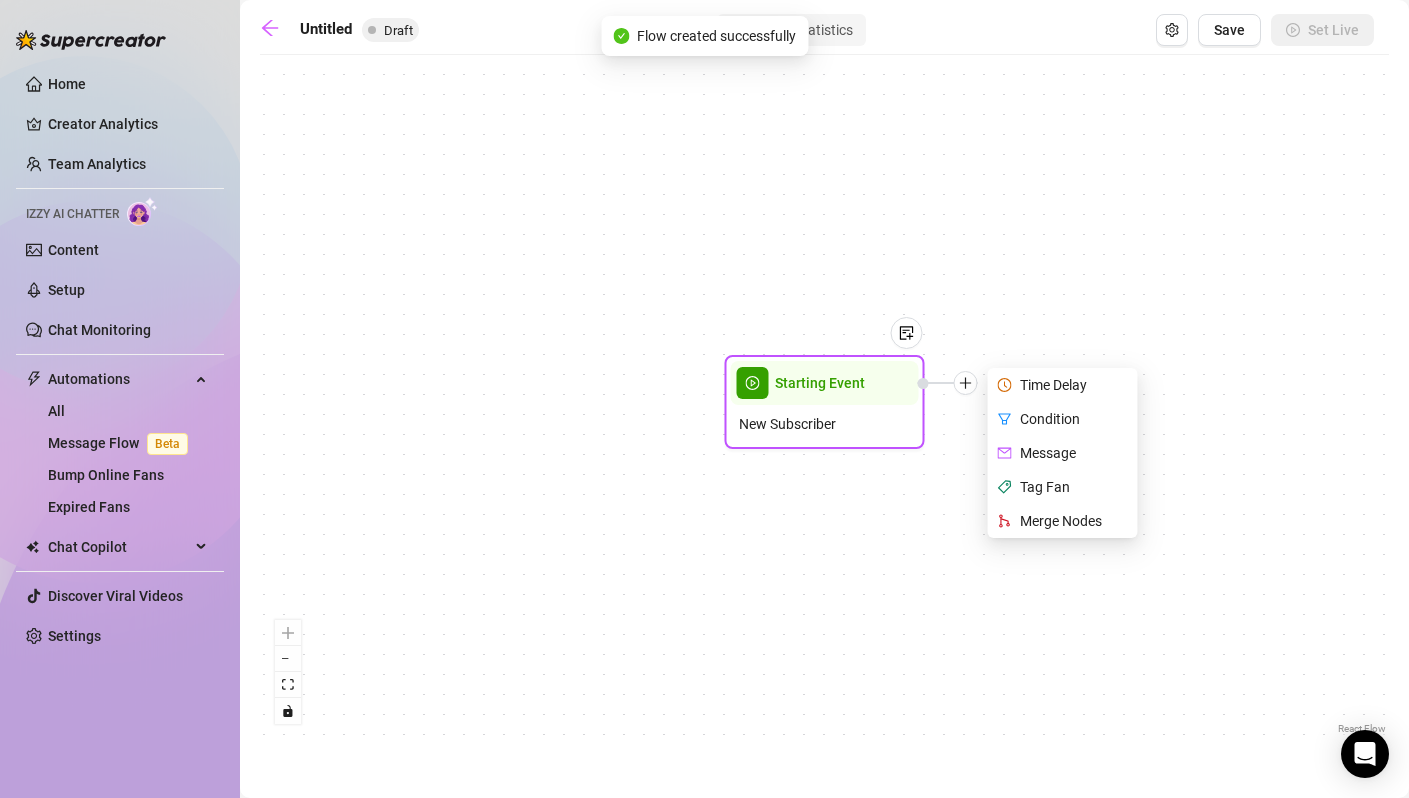 click on "Message" at bounding box center (1065, 453) 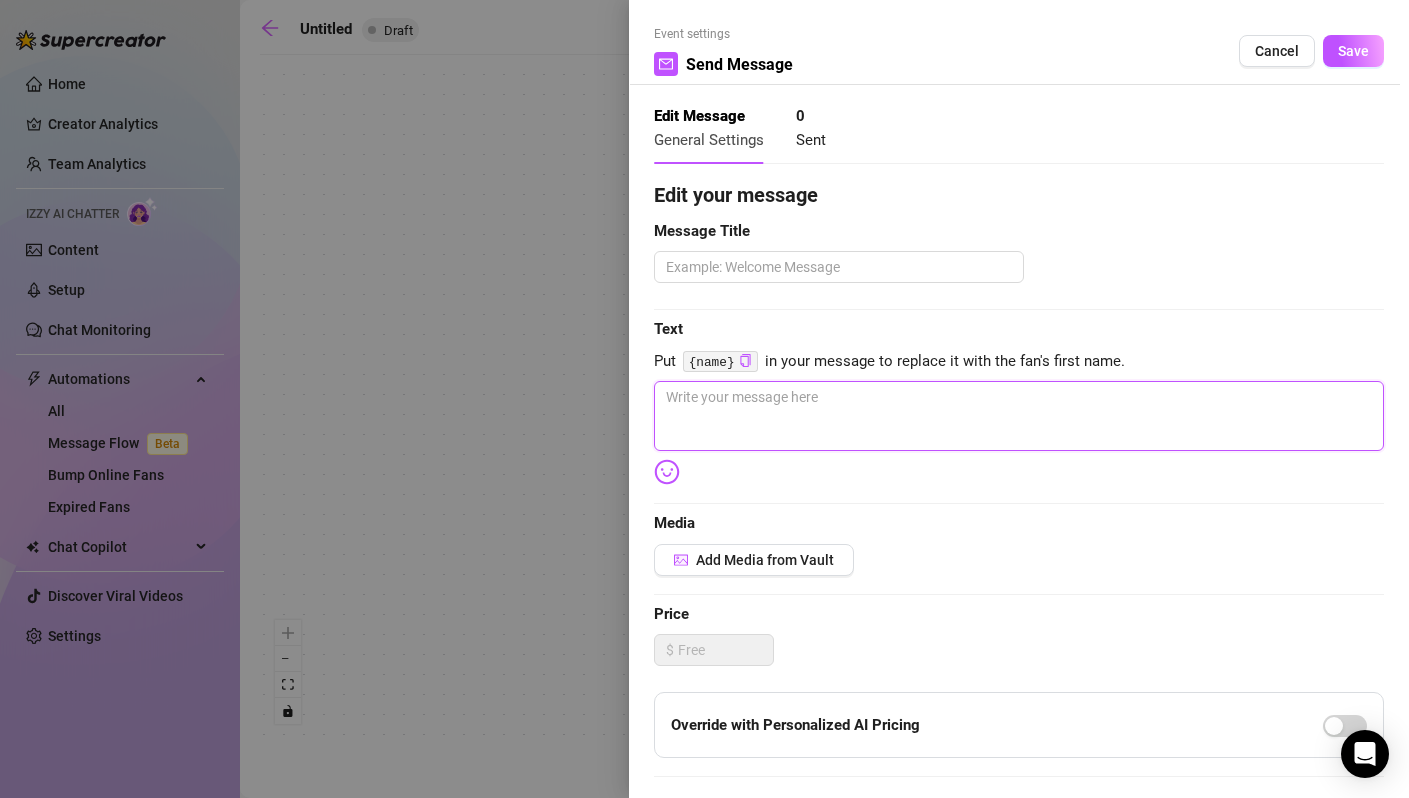 click at bounding box center (1019, 416) 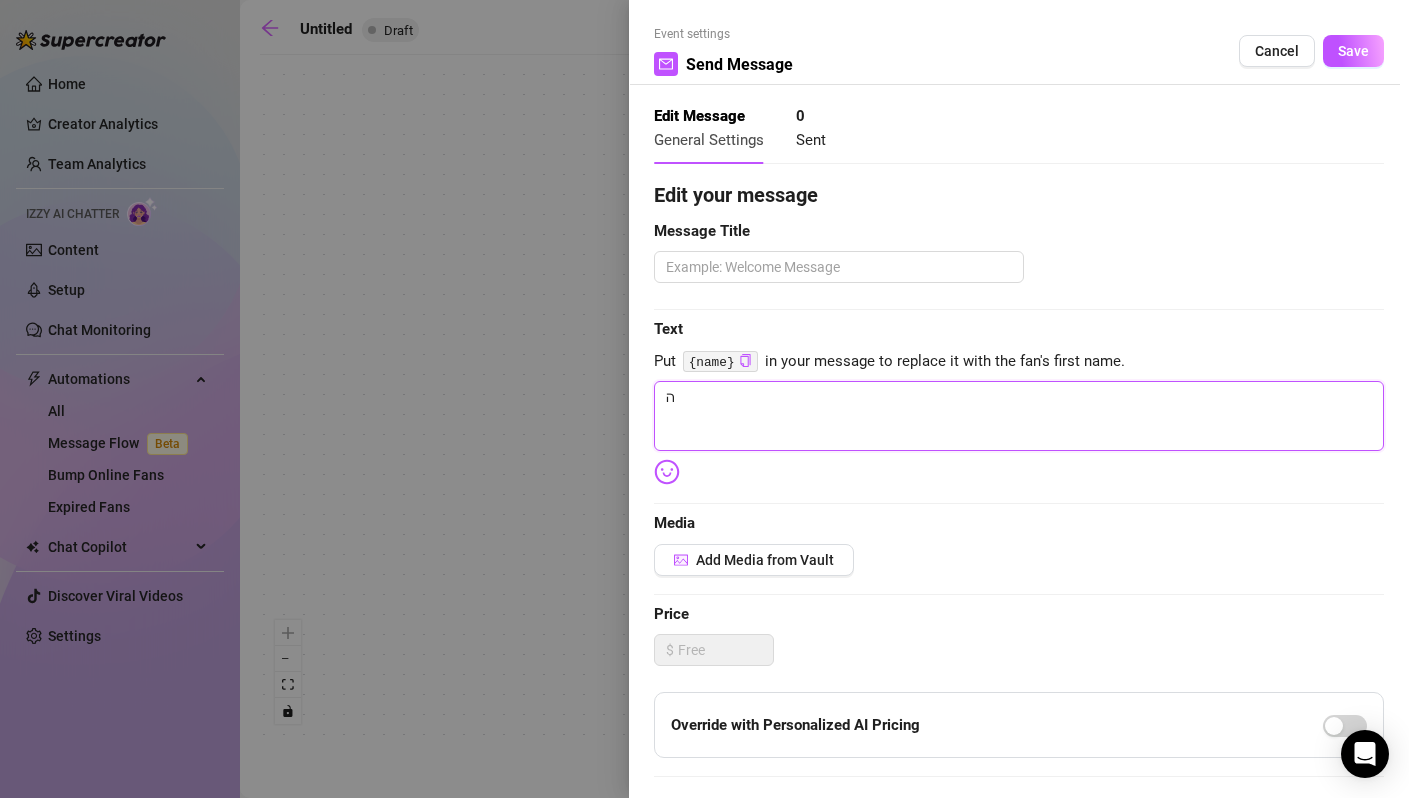type on "הי" 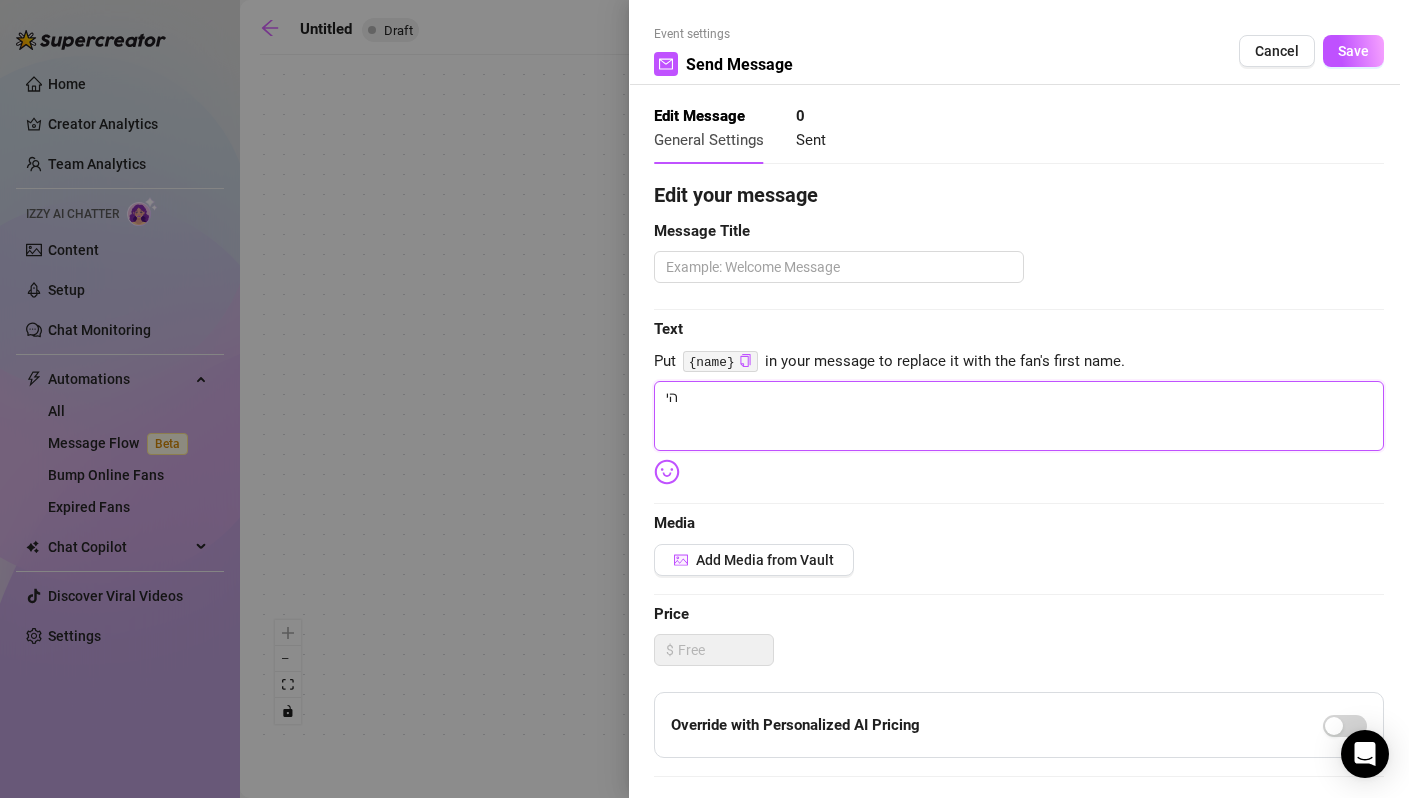 type on "היי" 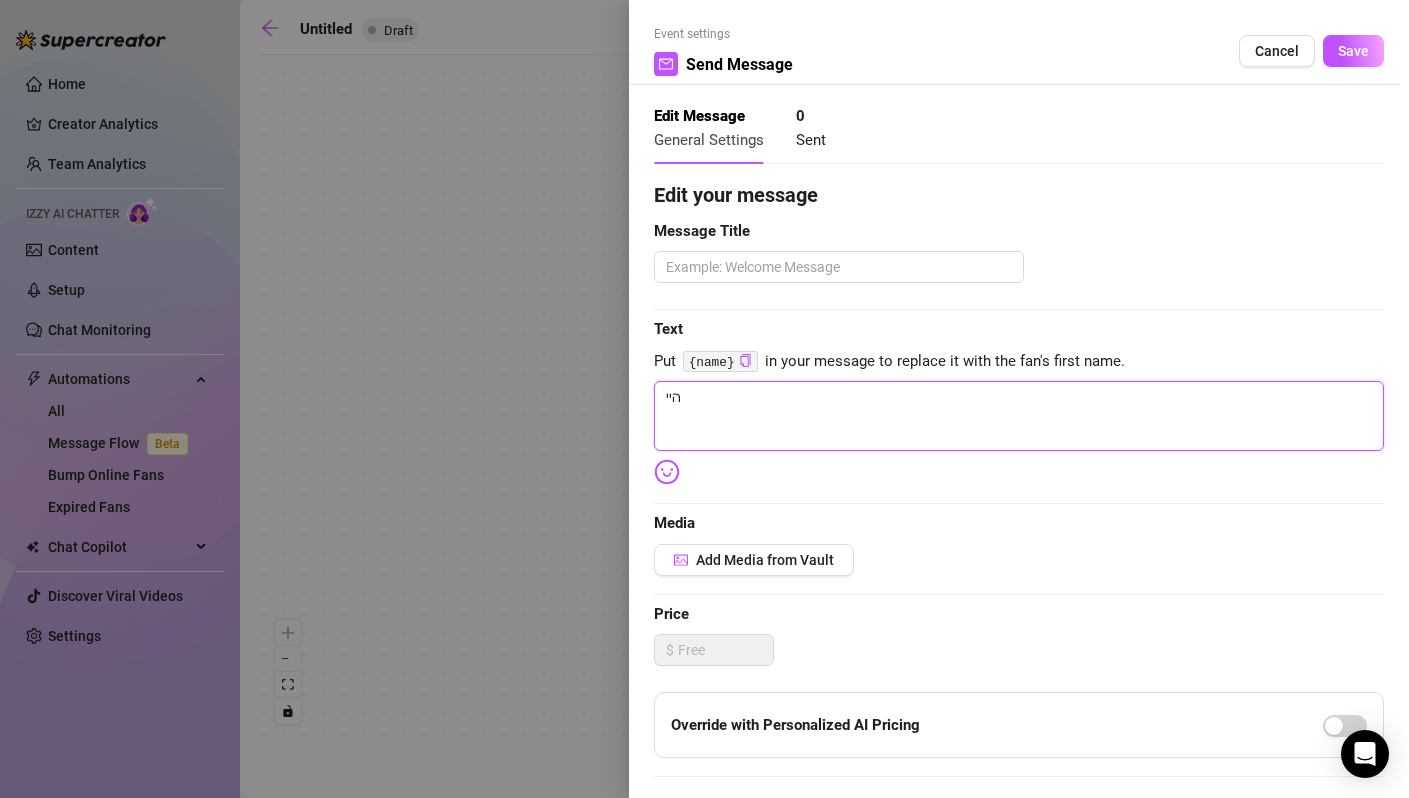 type on "היי" 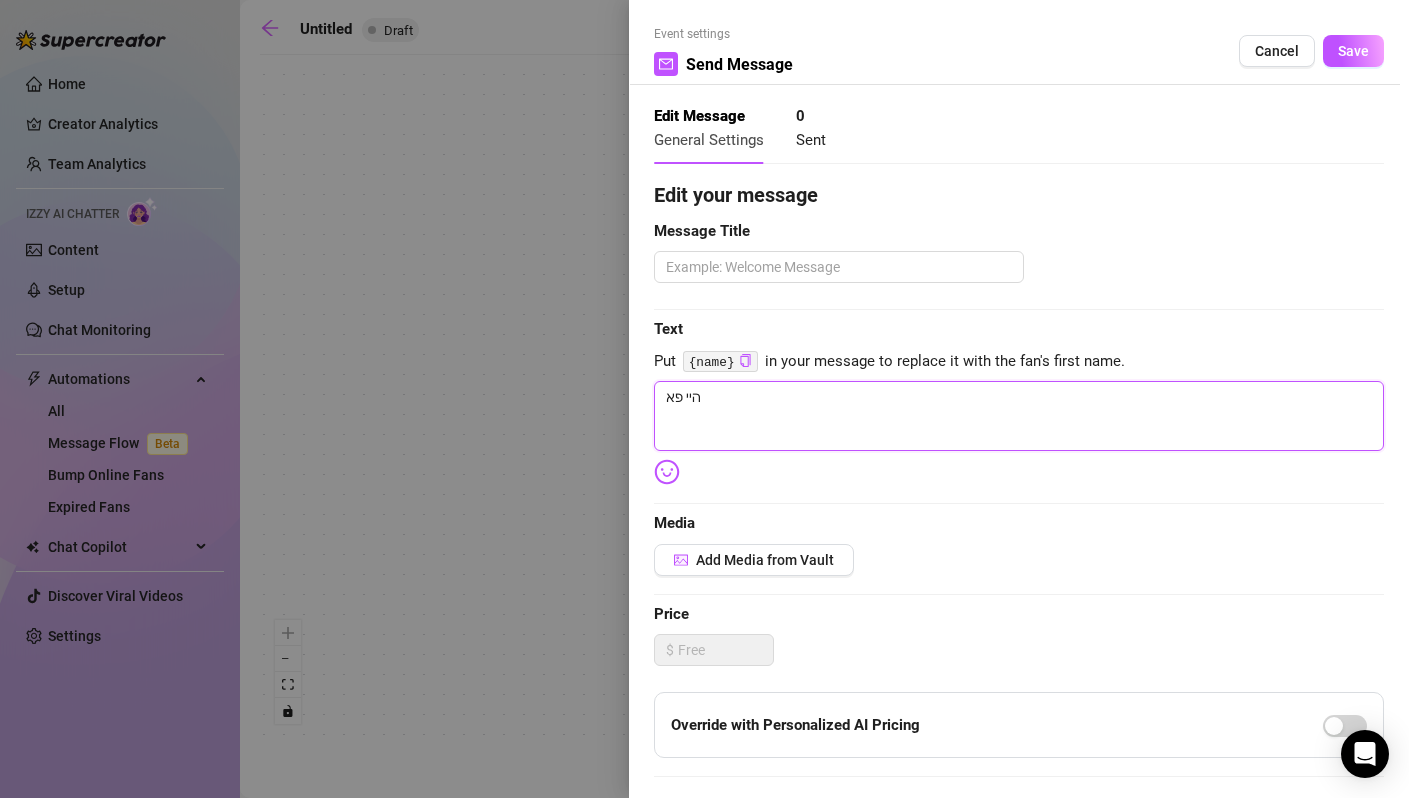 type on "היי פא" 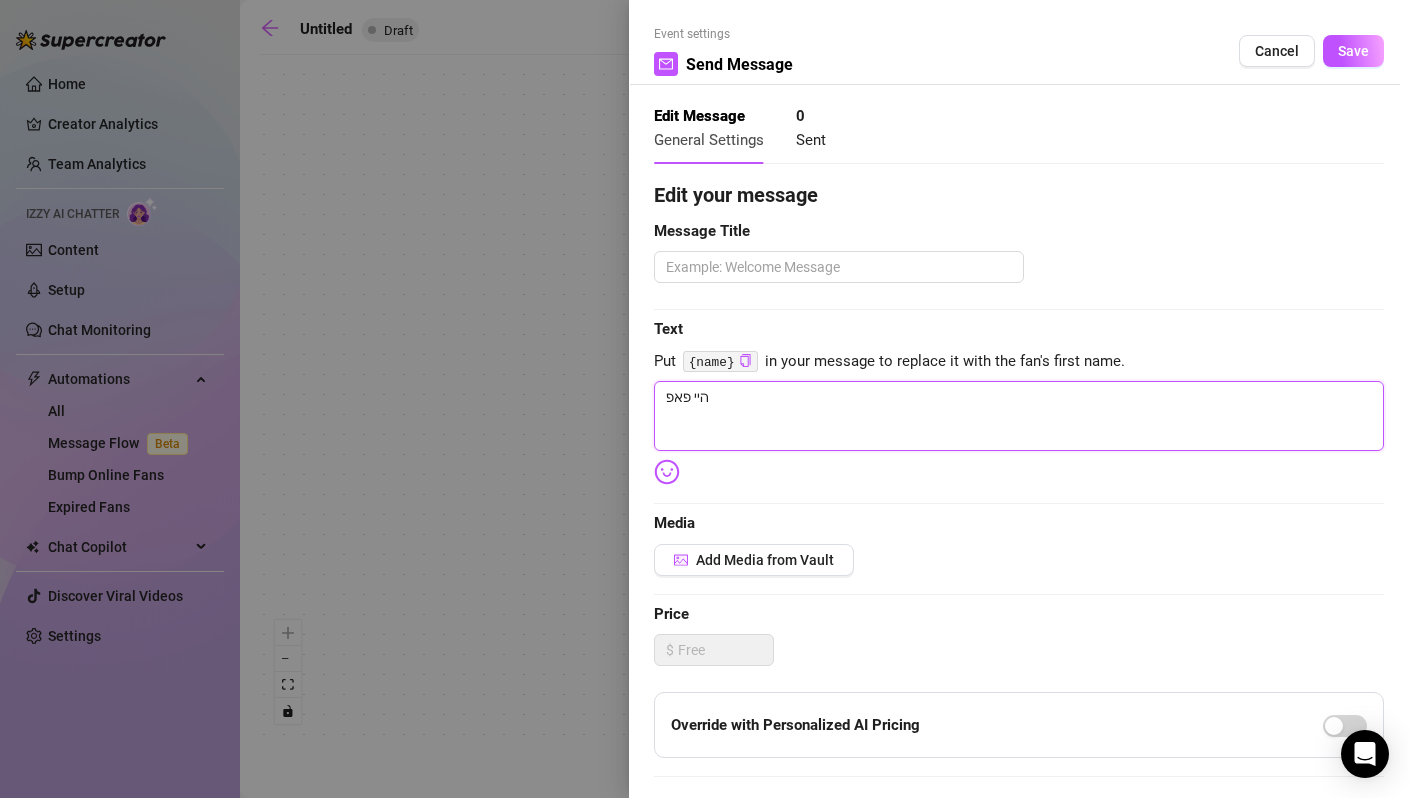 type on "היי פאפי" 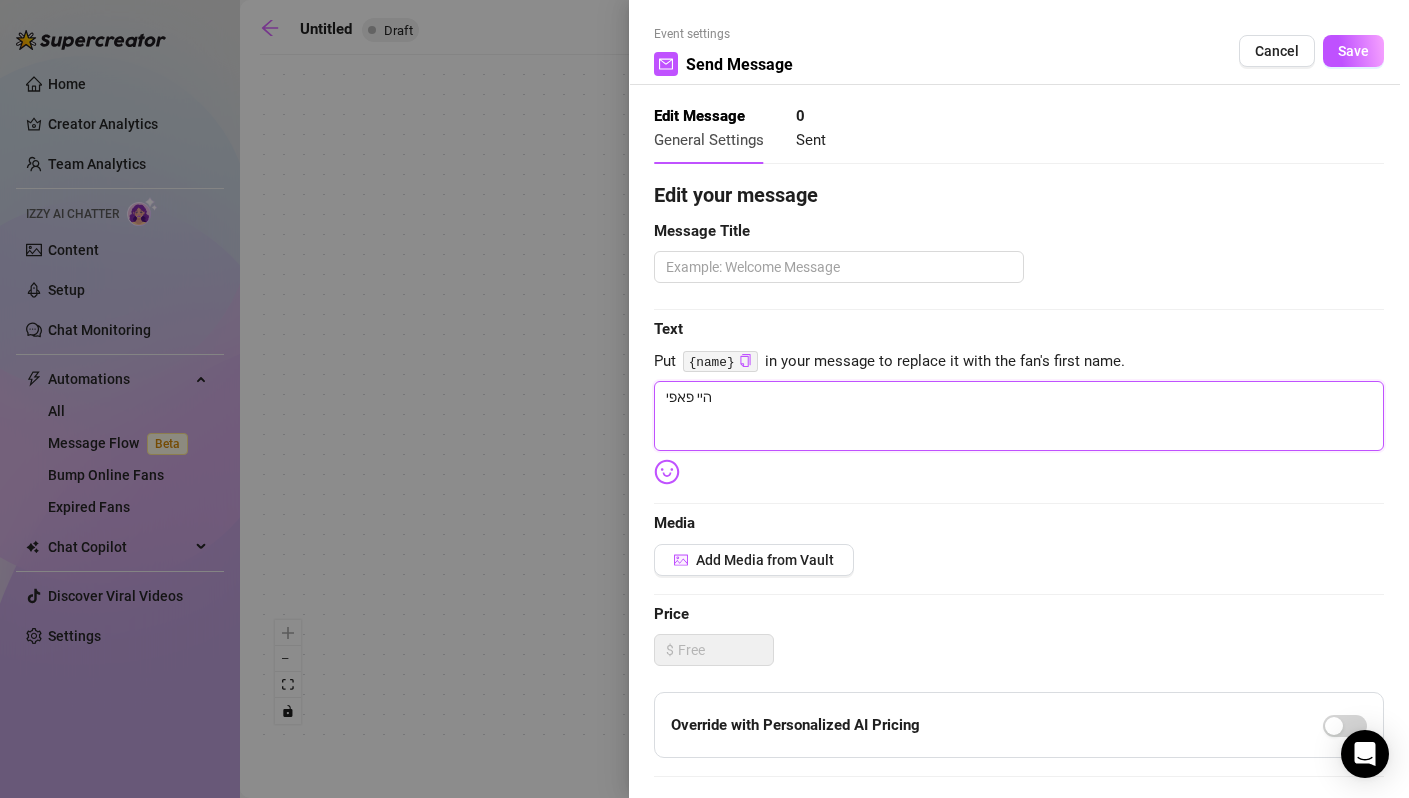 type on "היי פאפי" 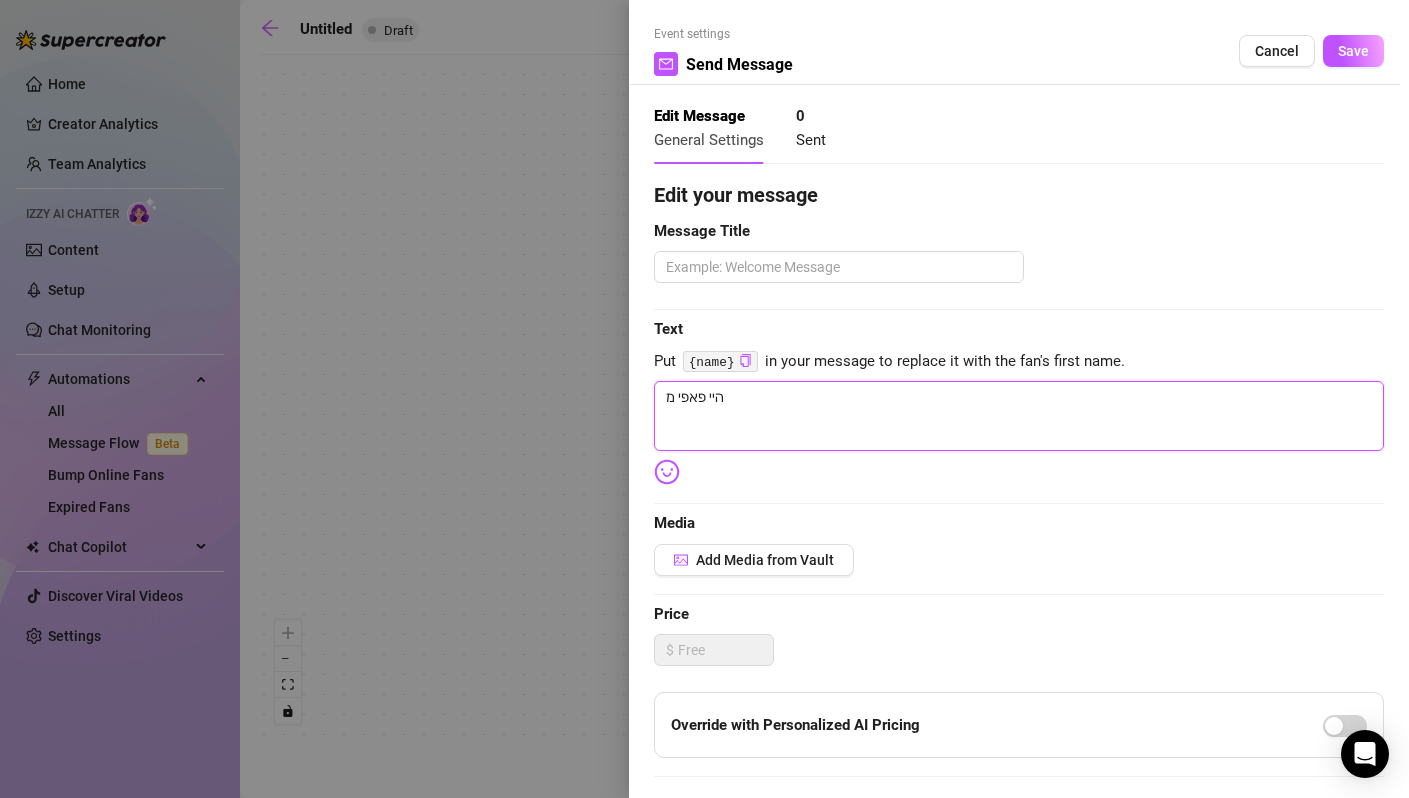 type on "היי פאפי מה" 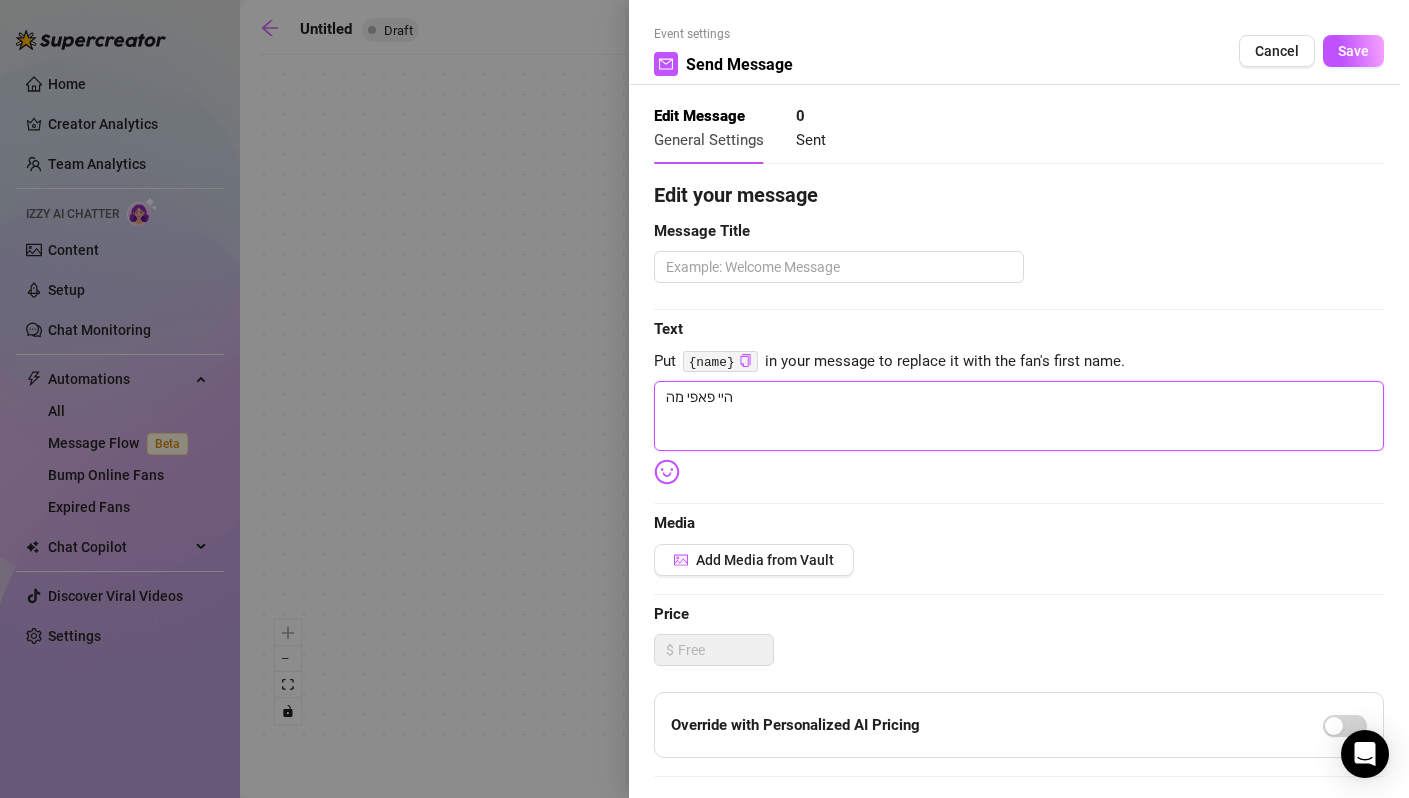 type on "היי פאפי מה" 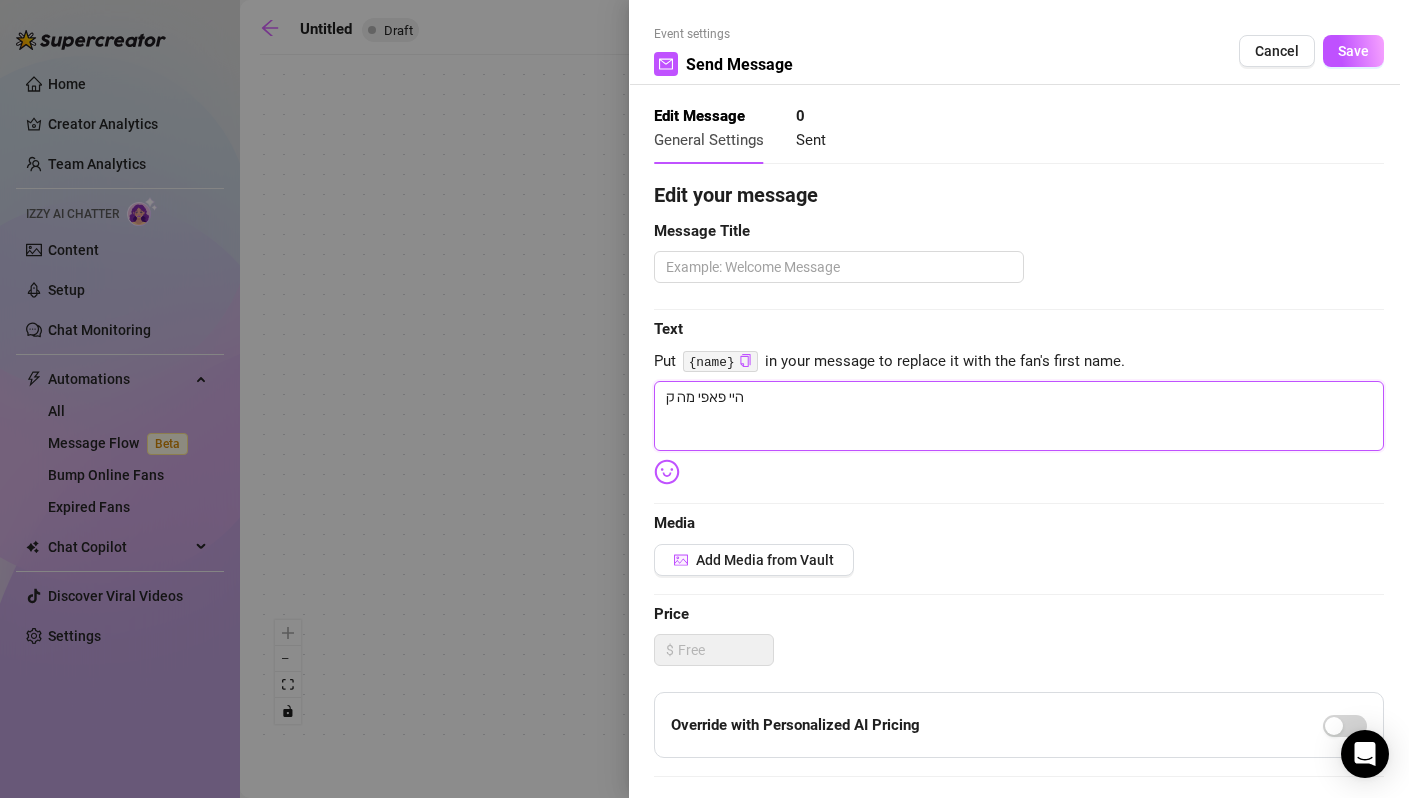 type on "היי פאפי מה קו" 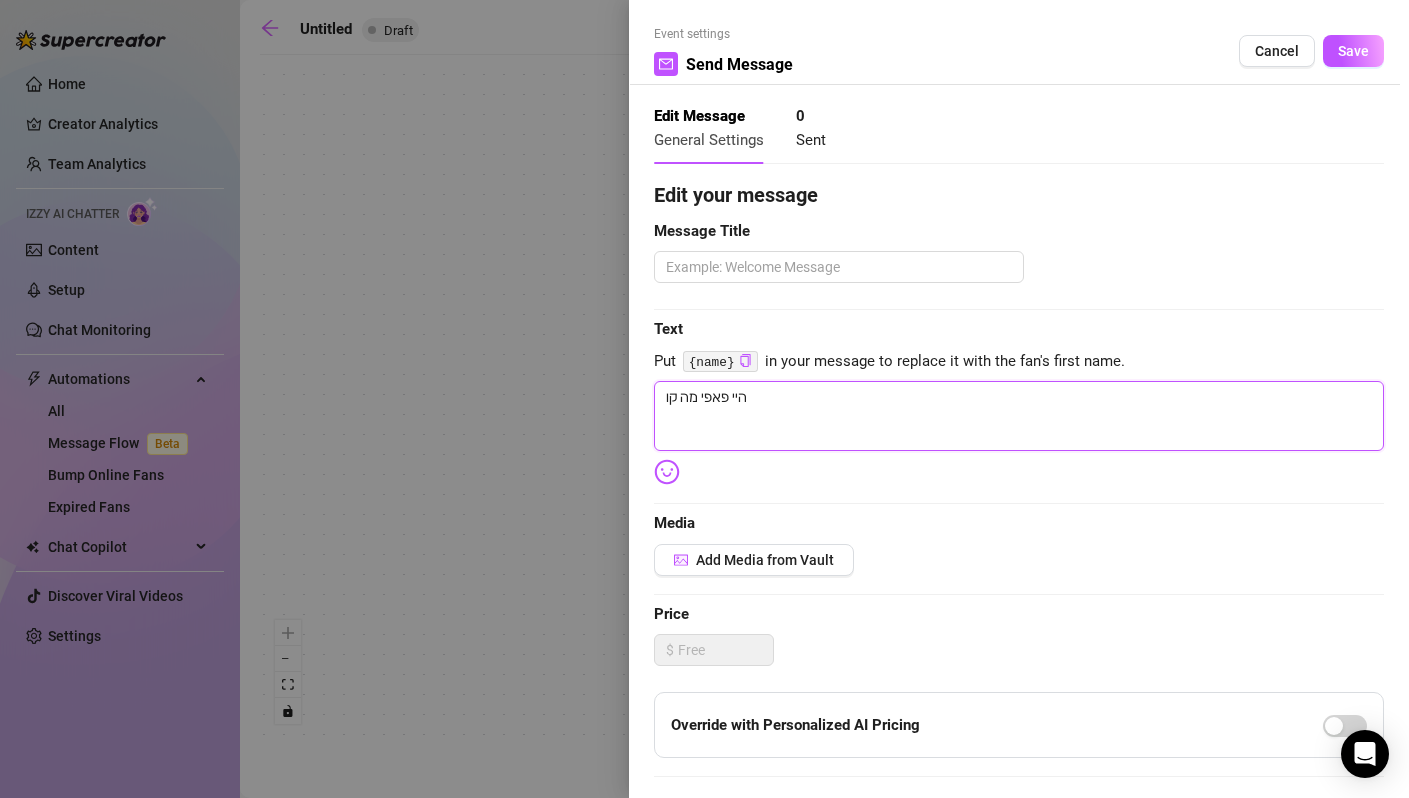 type on "היי פאפי מה קור" 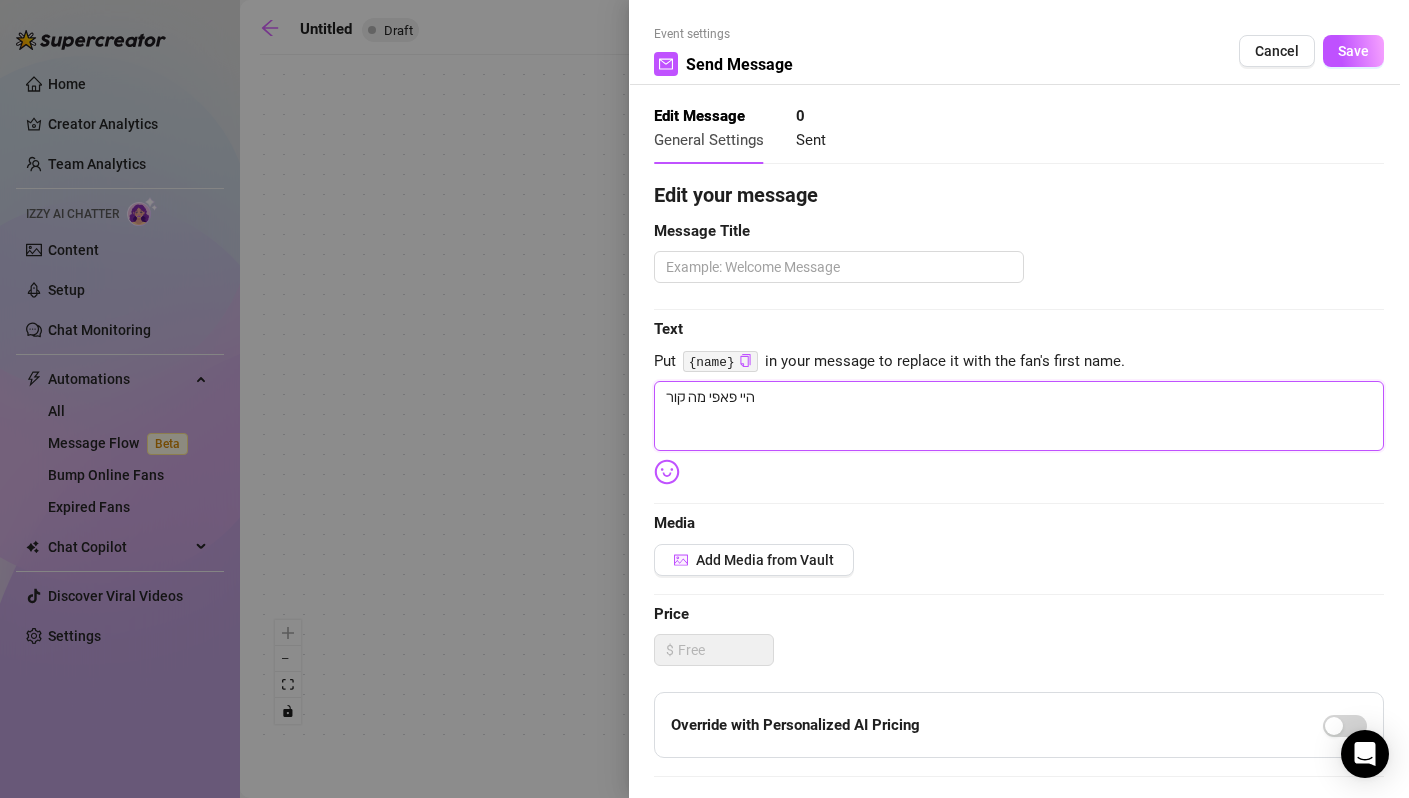 type on "היי פאפי מה קורה" 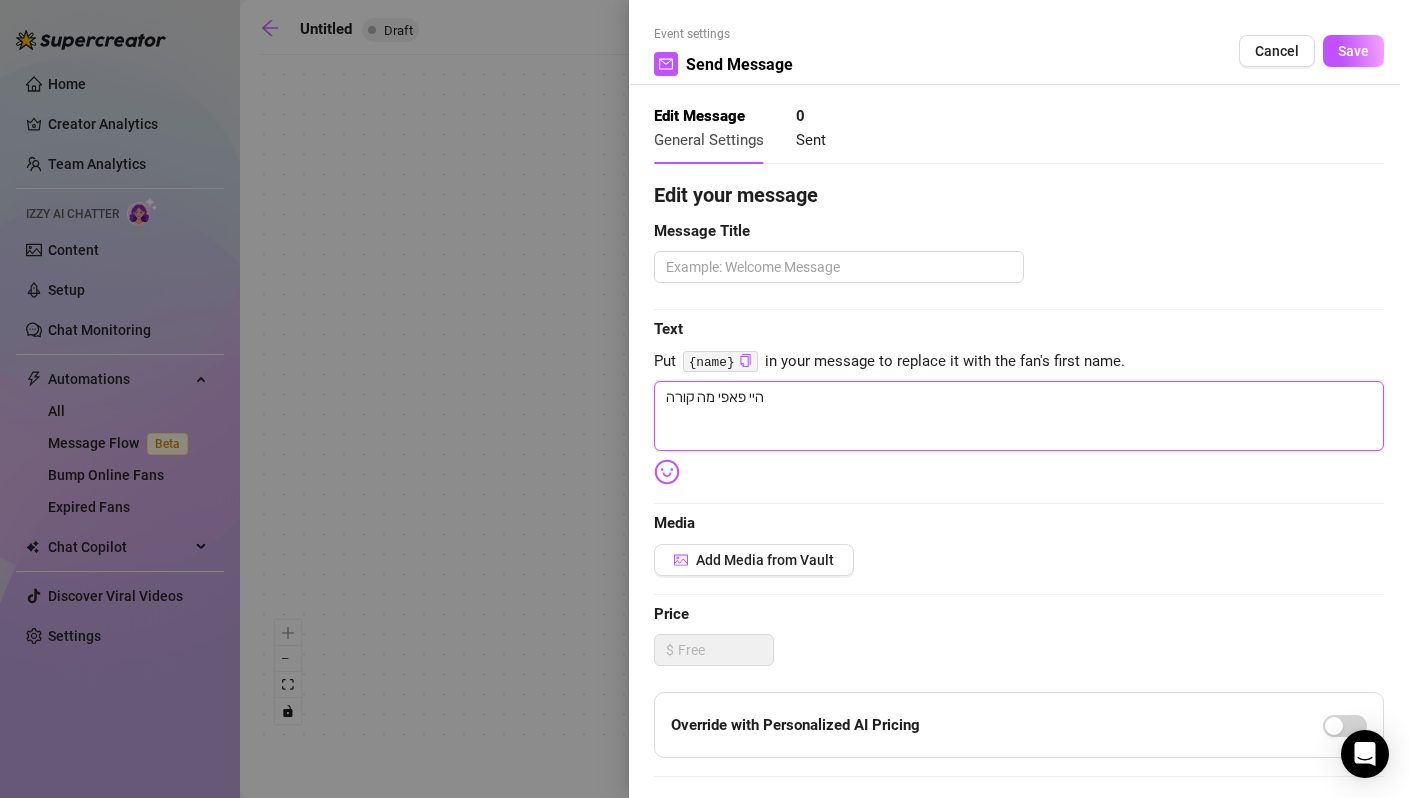 type on "היי פאפי מה קורה?" 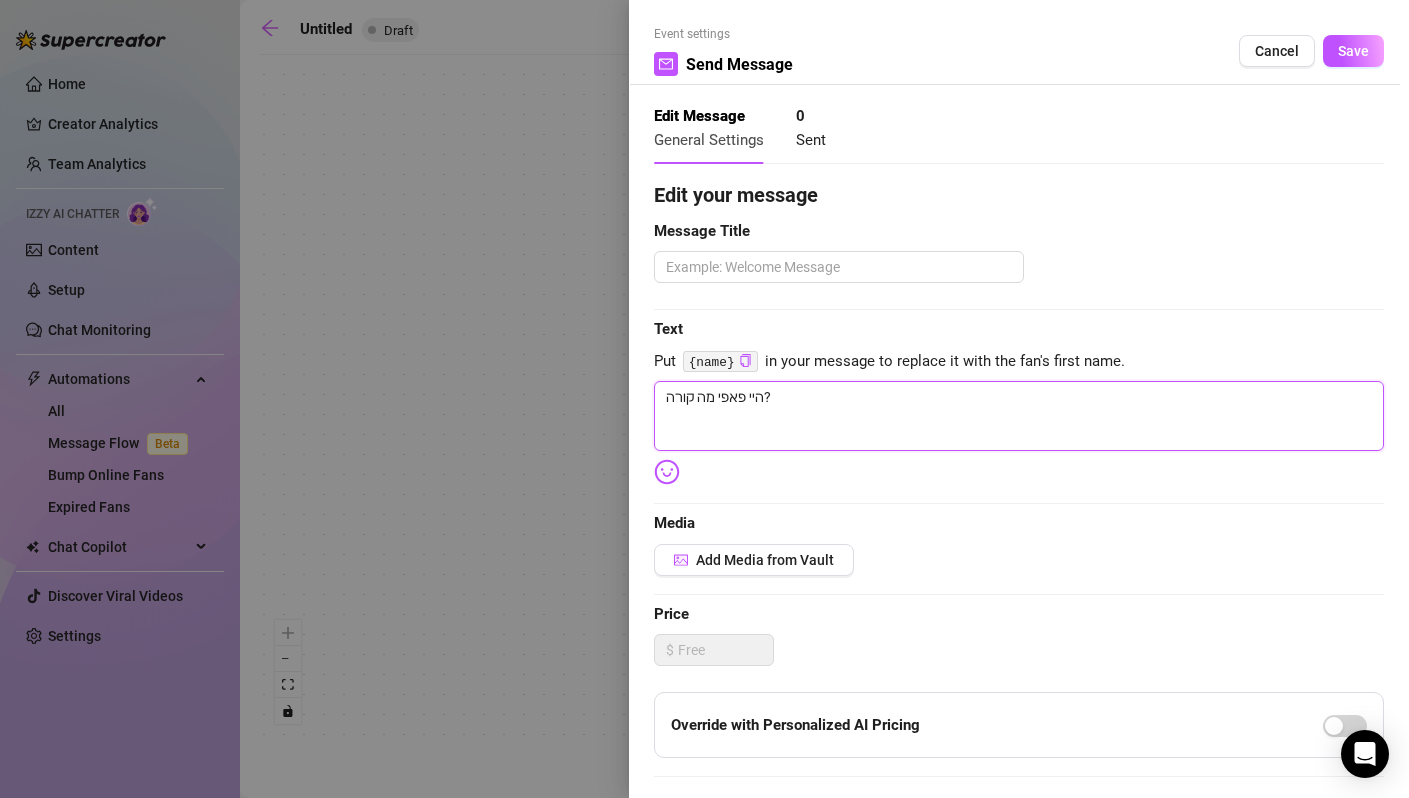 type on "היי פאפי מה קורה?" 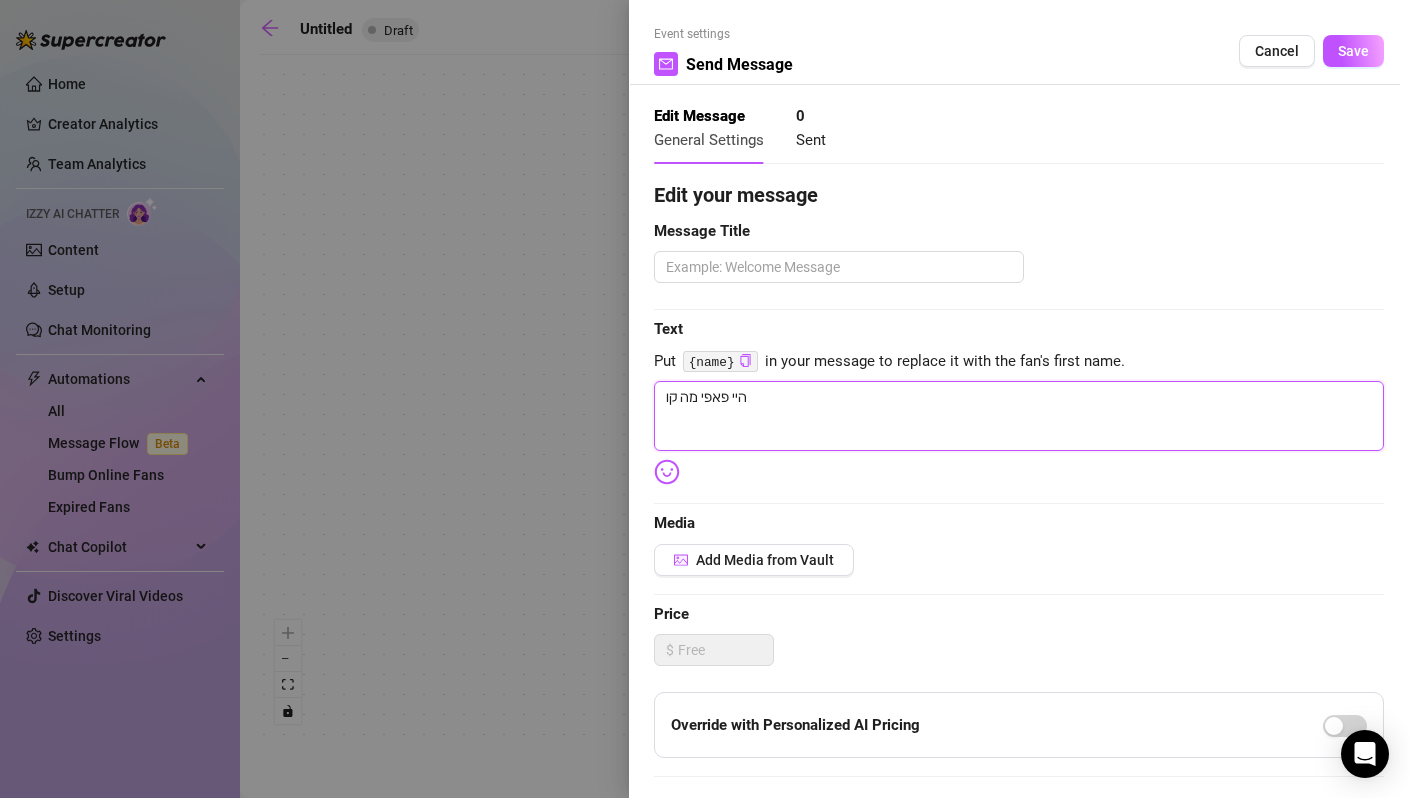 type on "היי פאפי מה קורה? אנ" 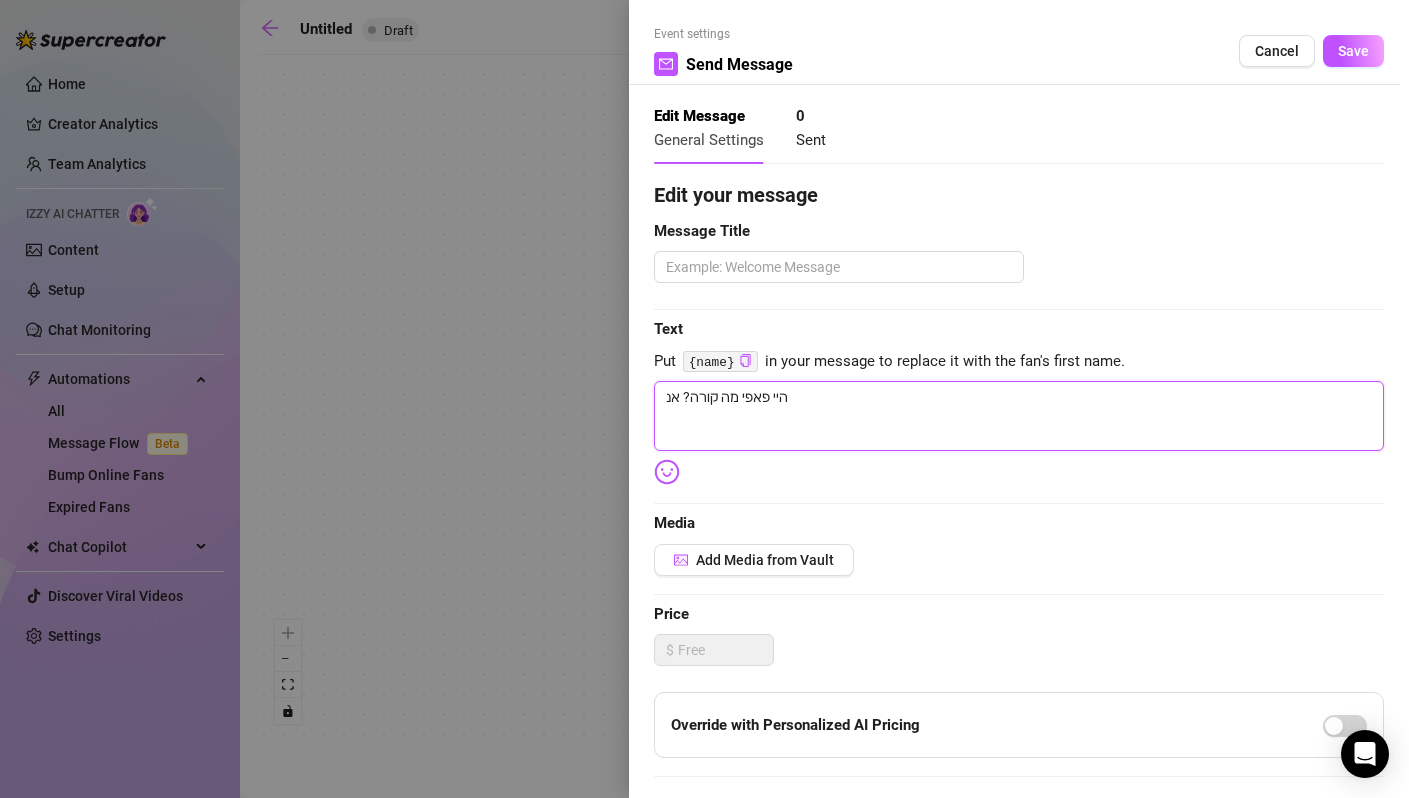 type on "היי פאפי מה קורה? אני" 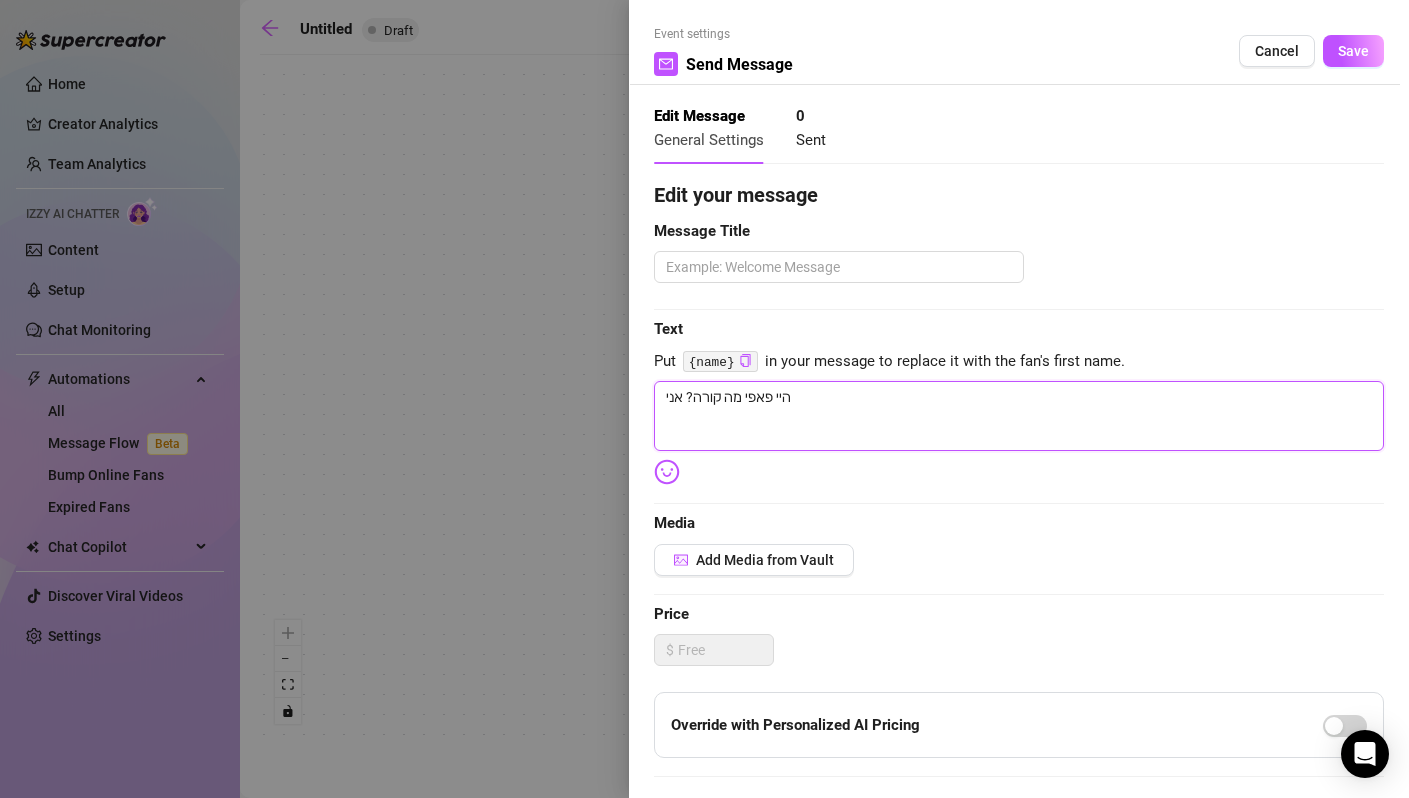 type on "היי פאפי מה קורה? אני" 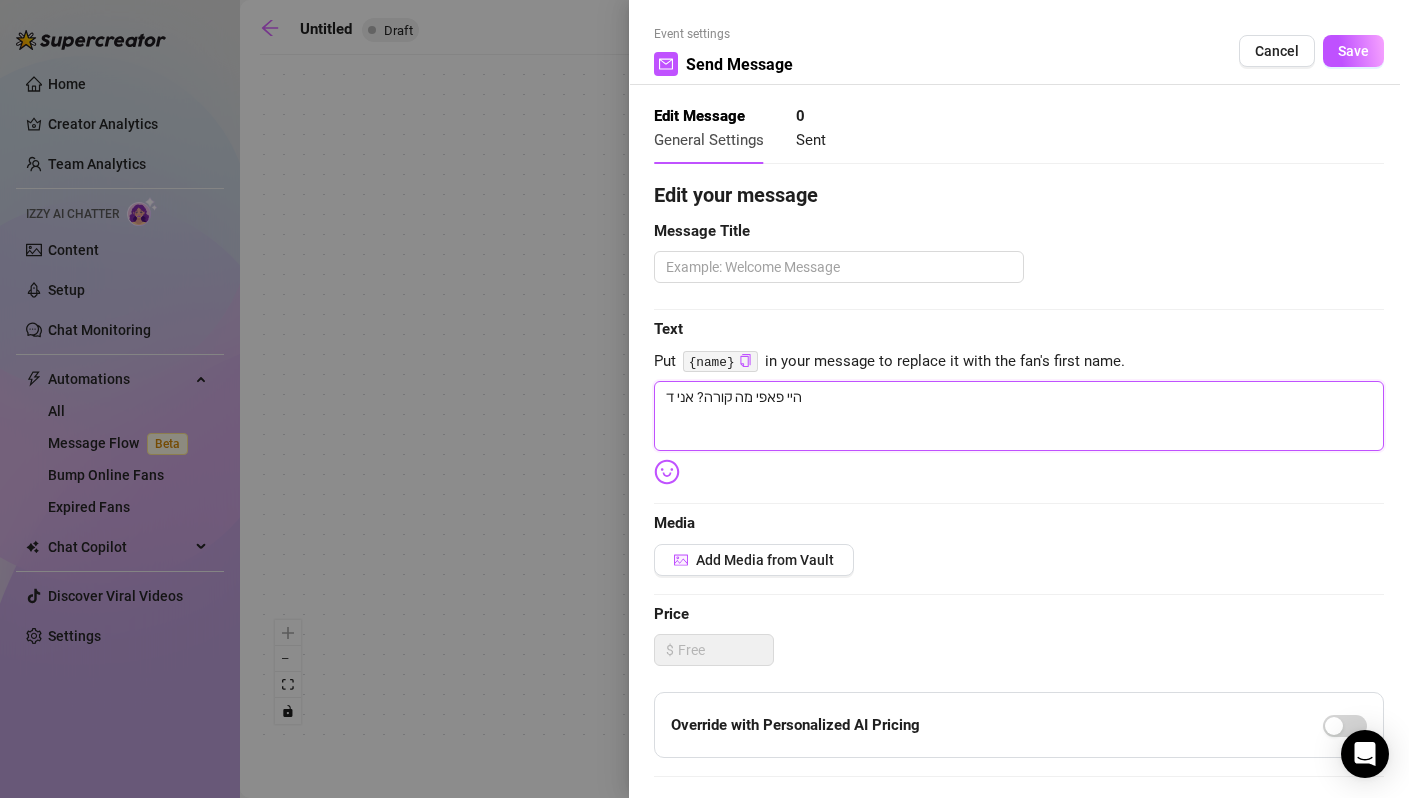 type on "היי פאפי מה קורה? אני דנ" 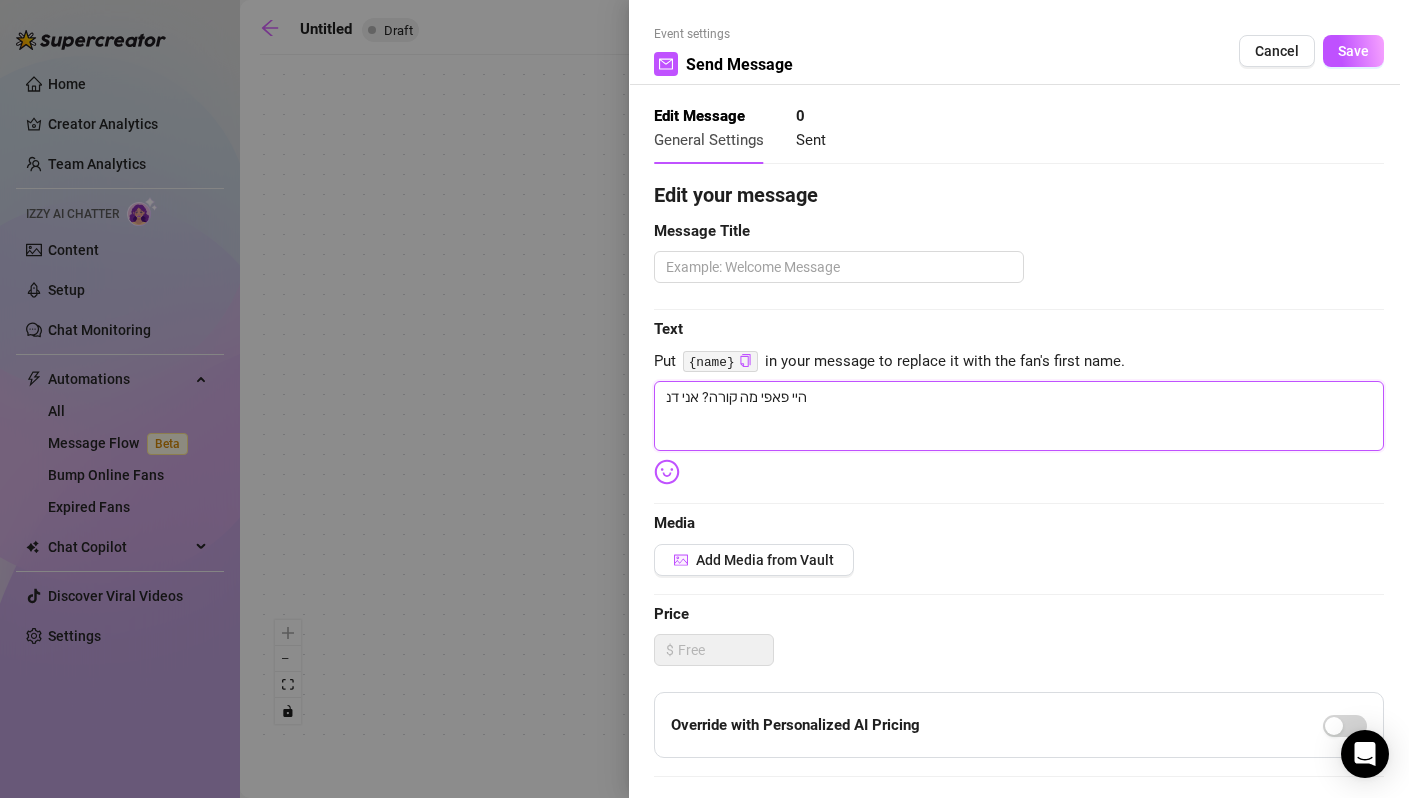 type on "היי פאפי מה קורה? אני [NAME]" 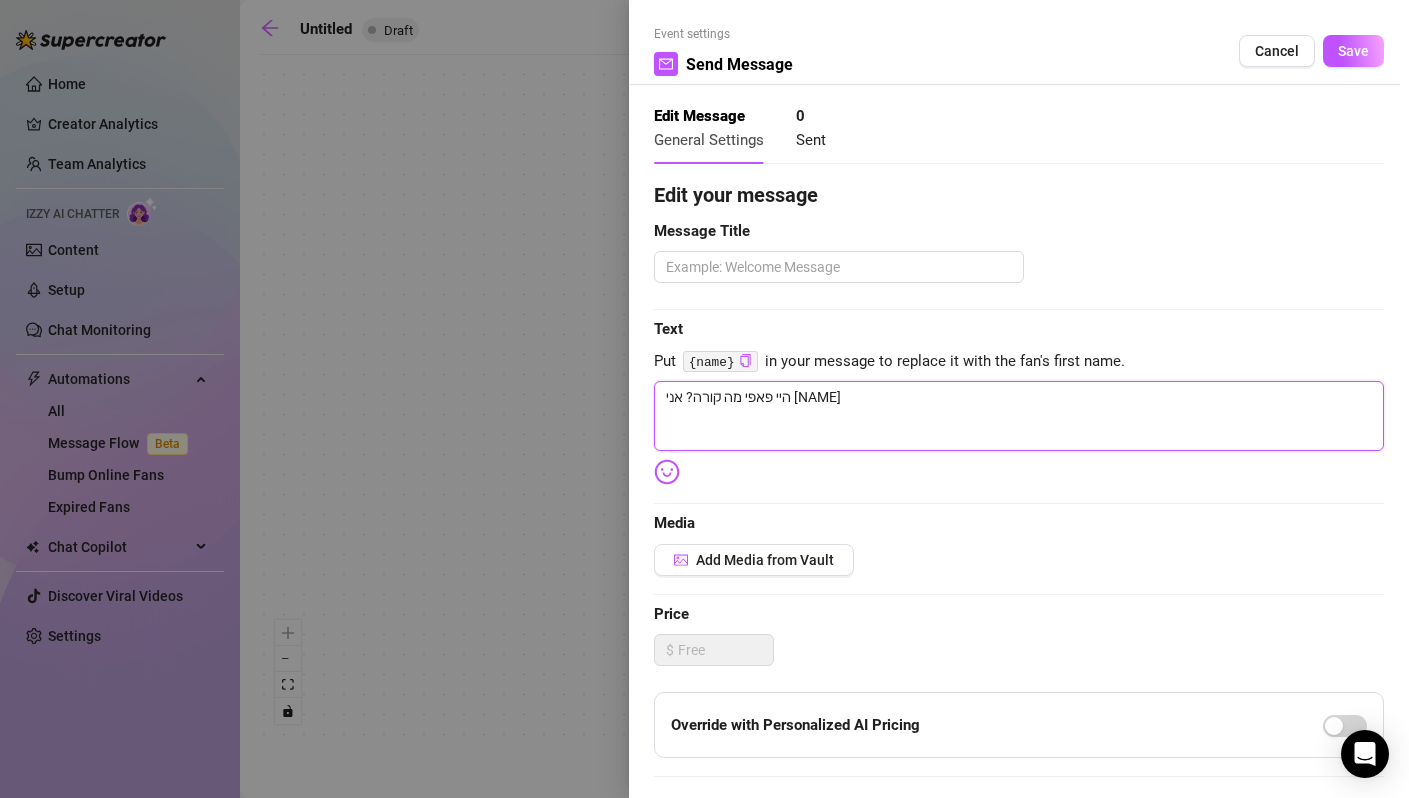 type on "היי פאפי מה קורה? אני דני" 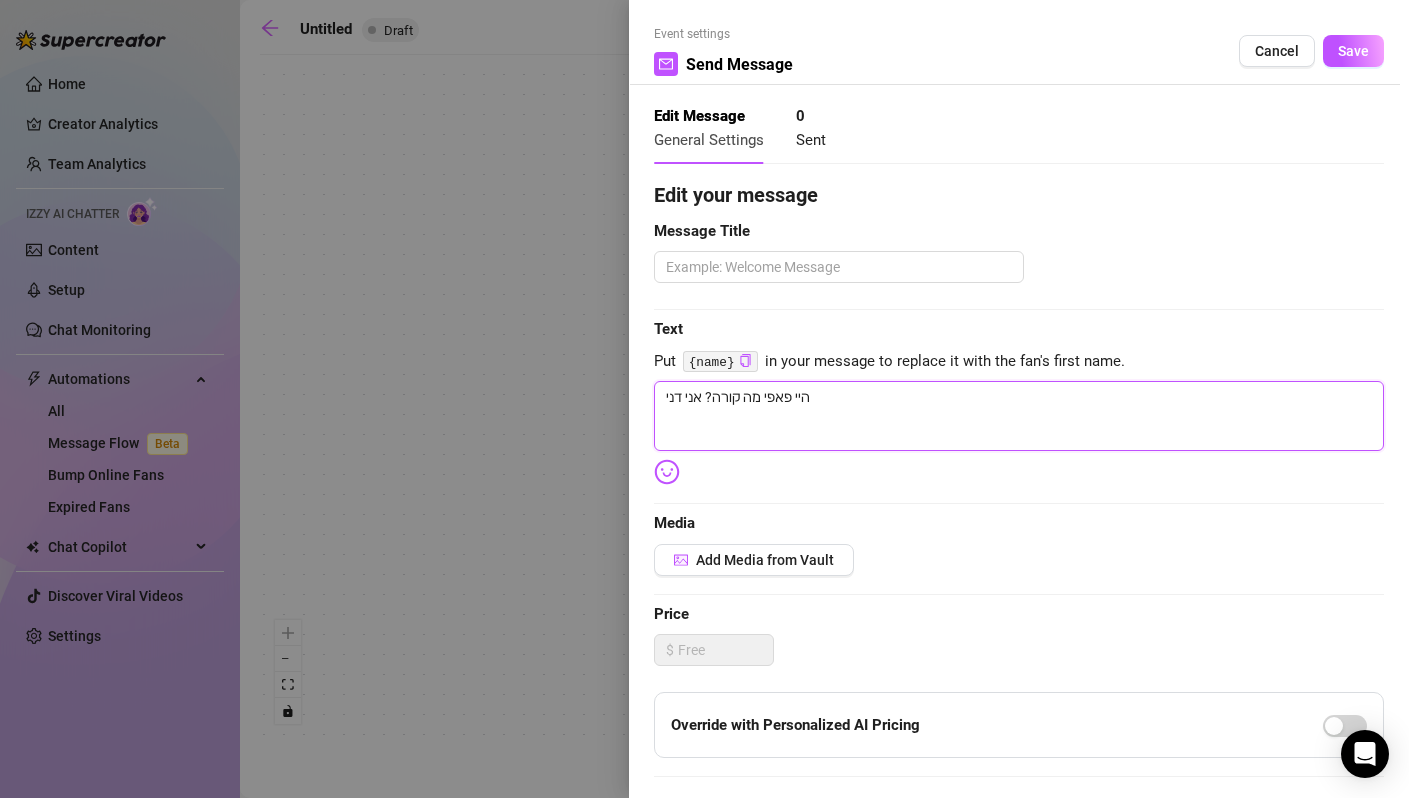 type on "היי פאפי מה קורה? אני [NAME]" 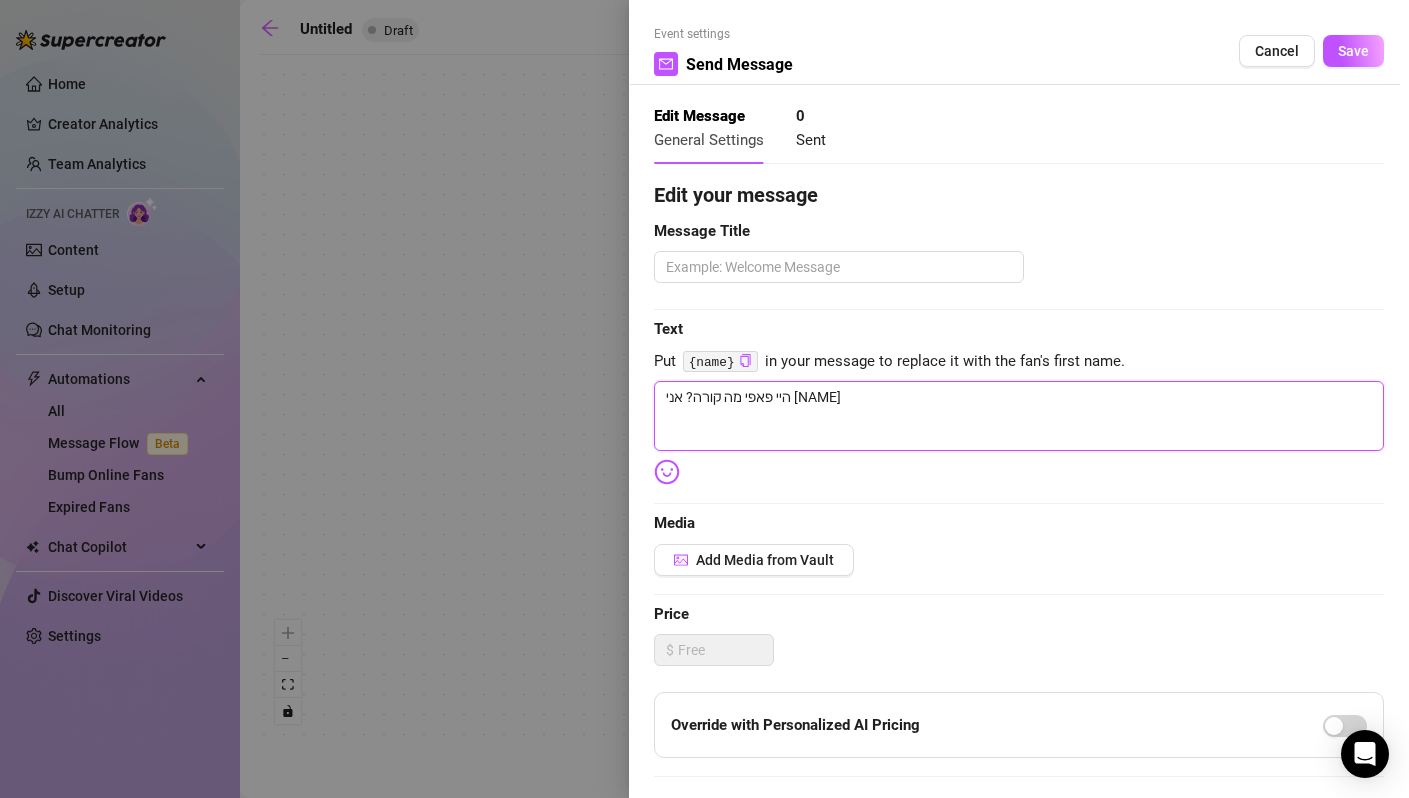 type on "היי פאפי מה קורה? אני [NAME]" 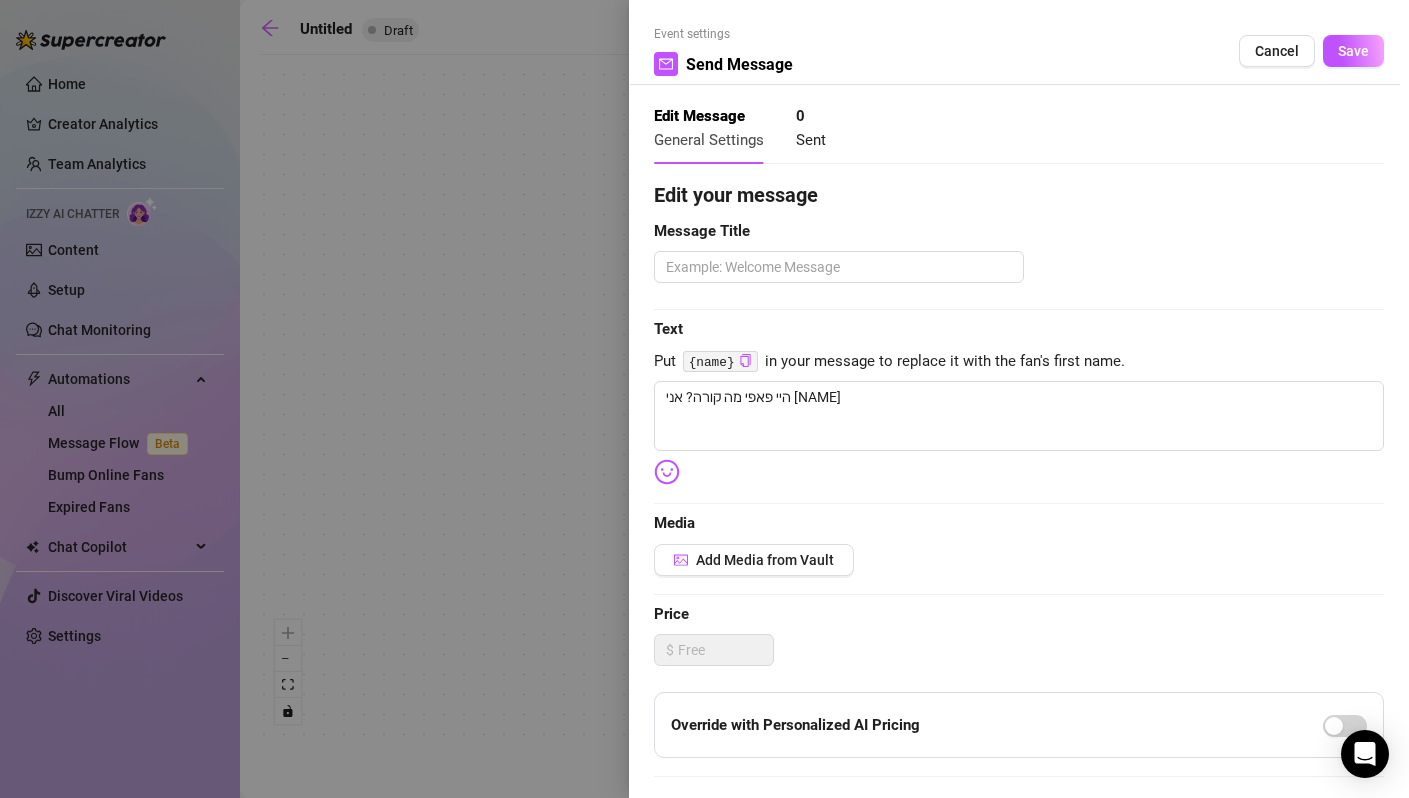 click at bounding box center [667, 472] 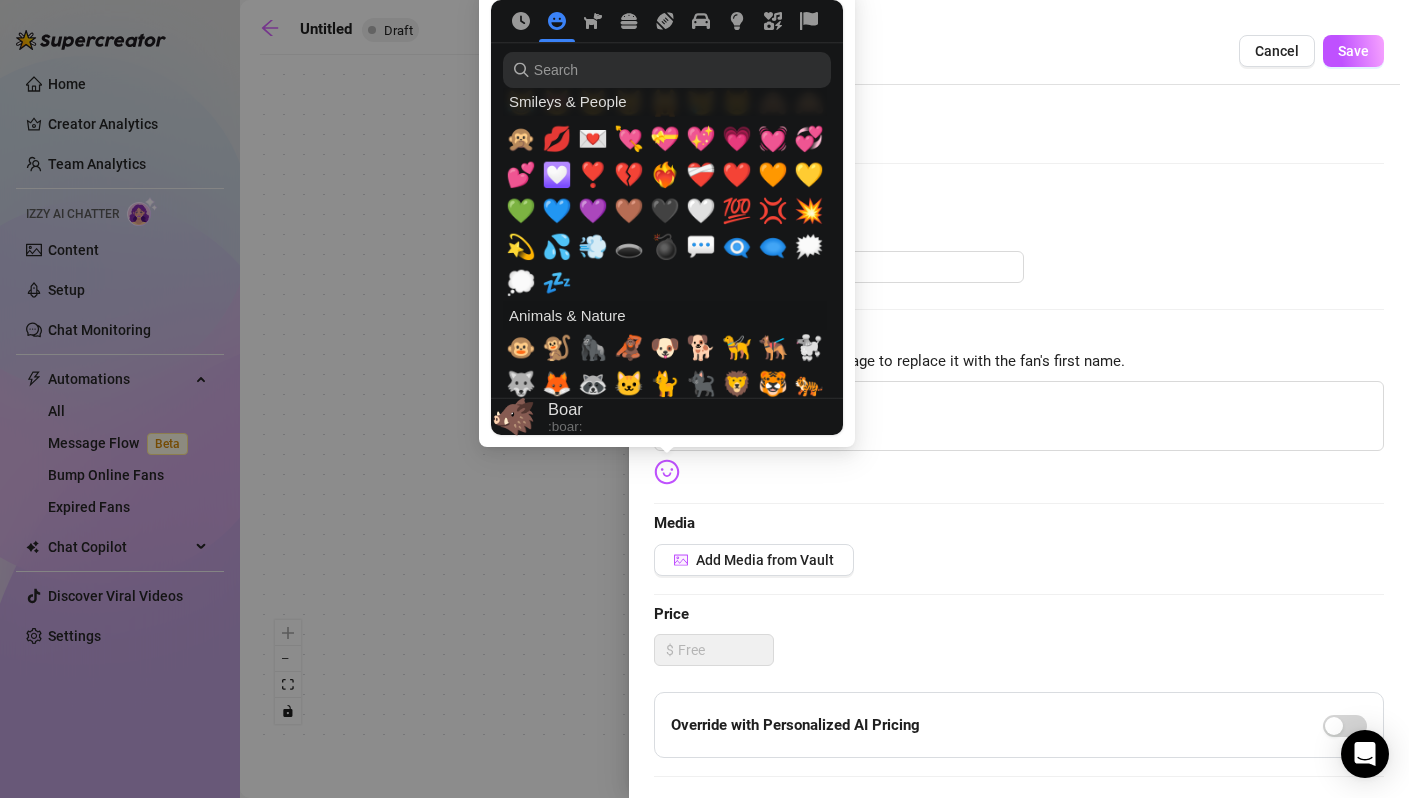 scroll, scrollTop: 2065, scrollLeft: 0, axis: vertical 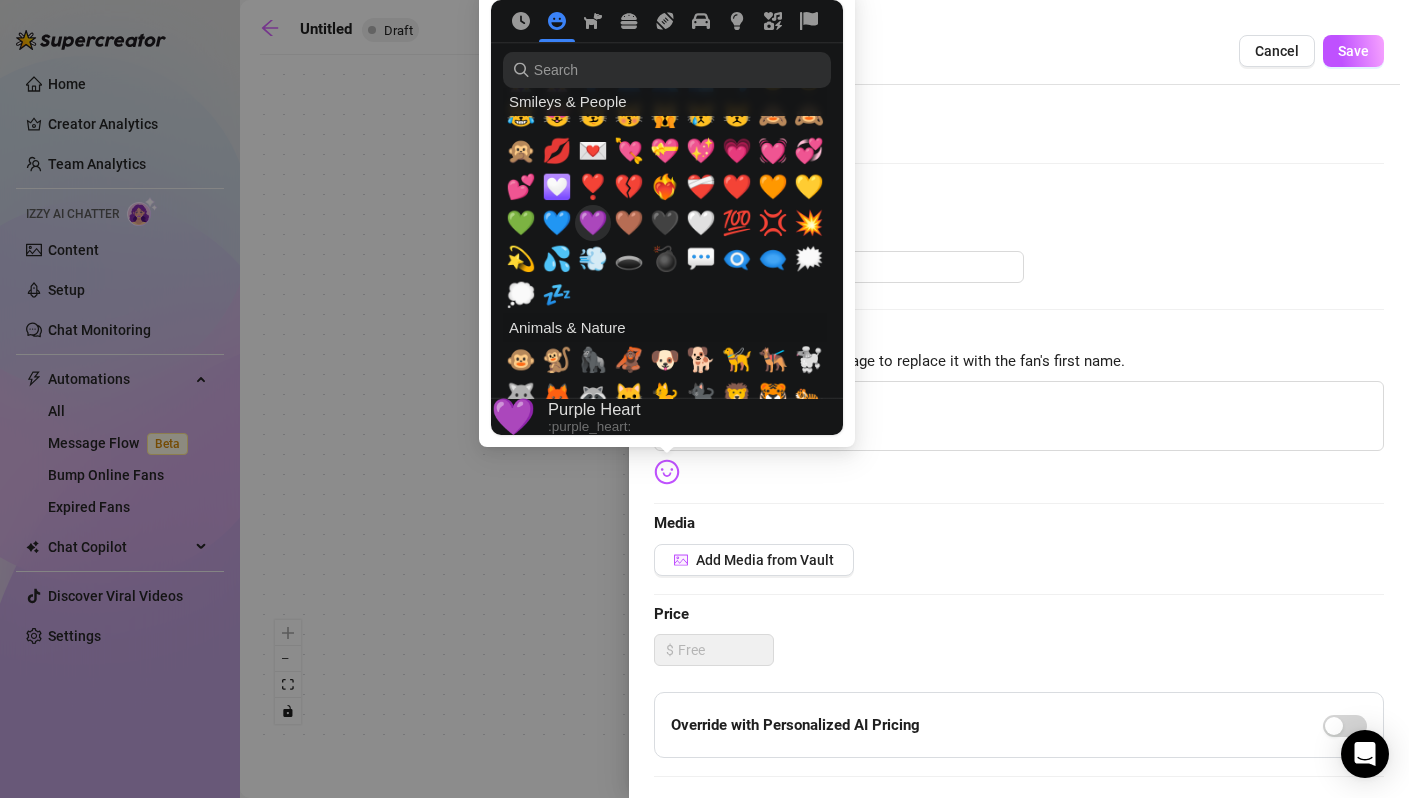 click on "💜" at bounding box center (593, 223) 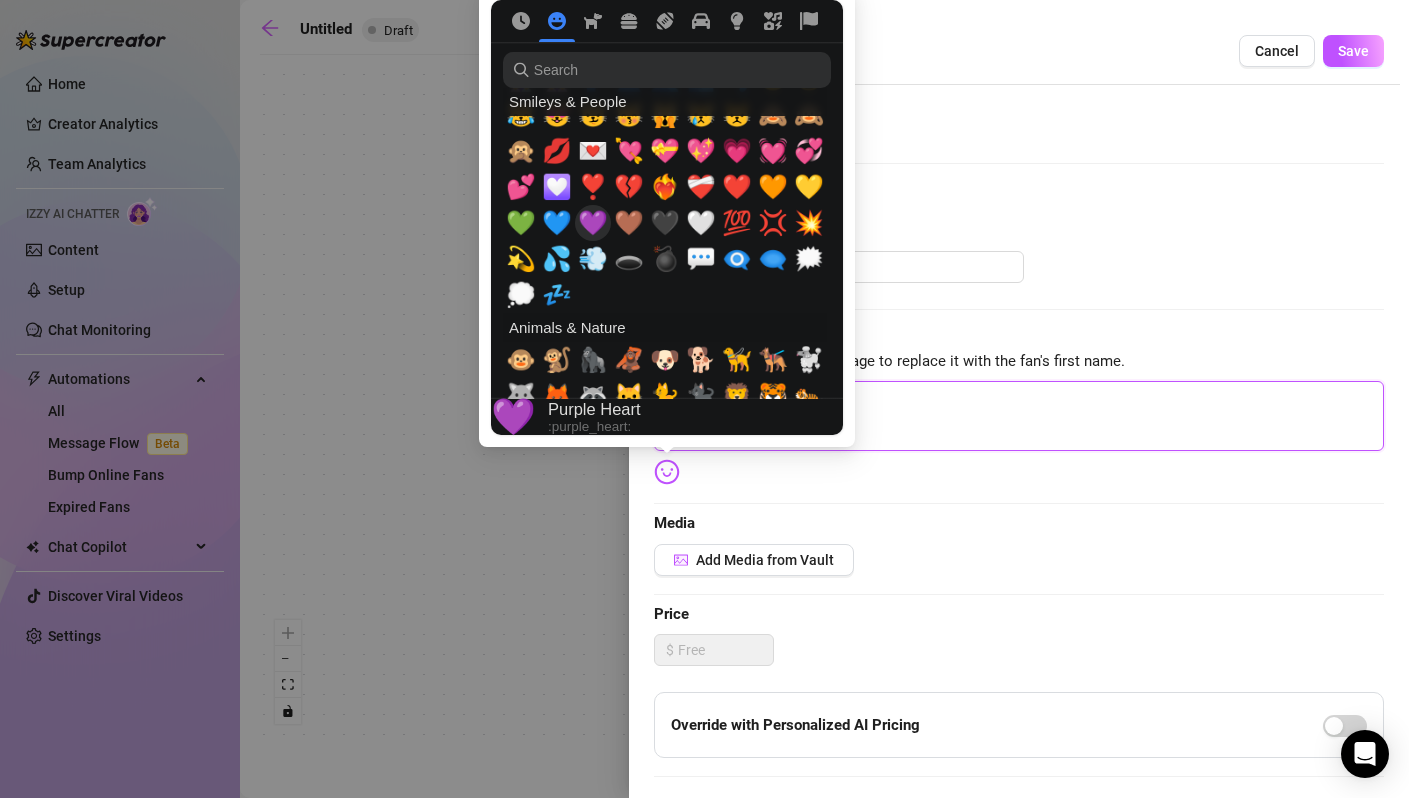 type on "היי פאפי מה קורה? אני [NAME] 💜" 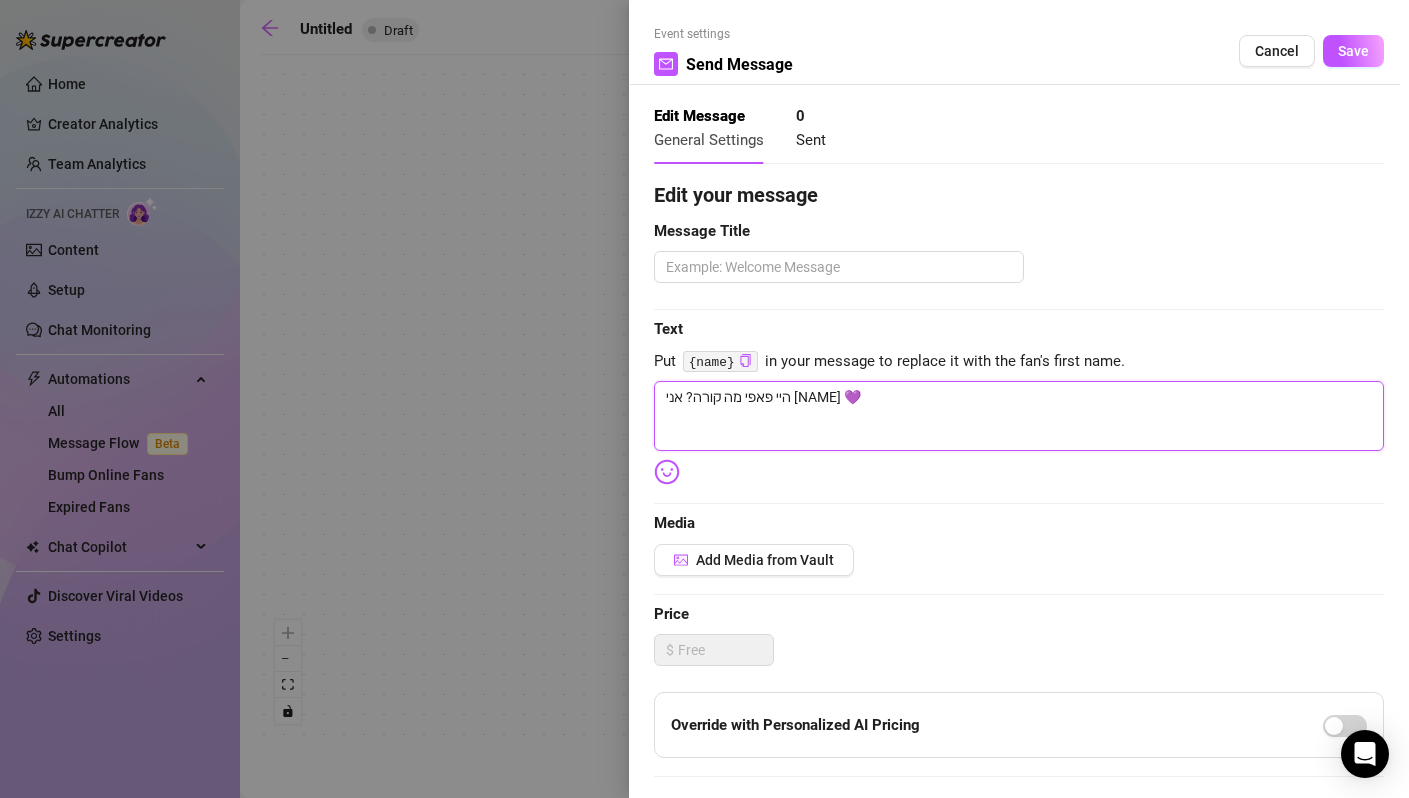 type on "היי פאפי מה קורה? אני [NAME] 💜" 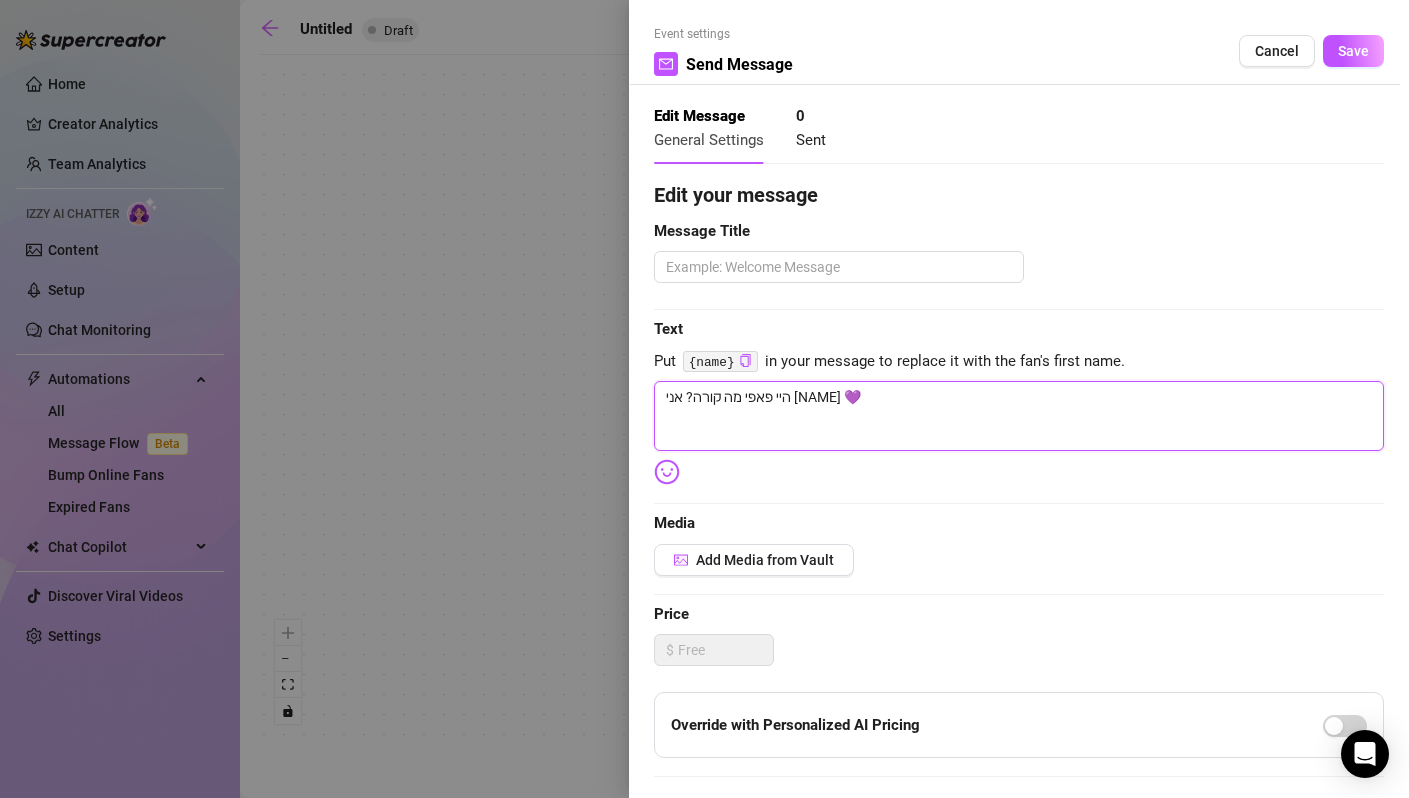 type on "היי פאפי מה קורה? אני [NAME] 💜" 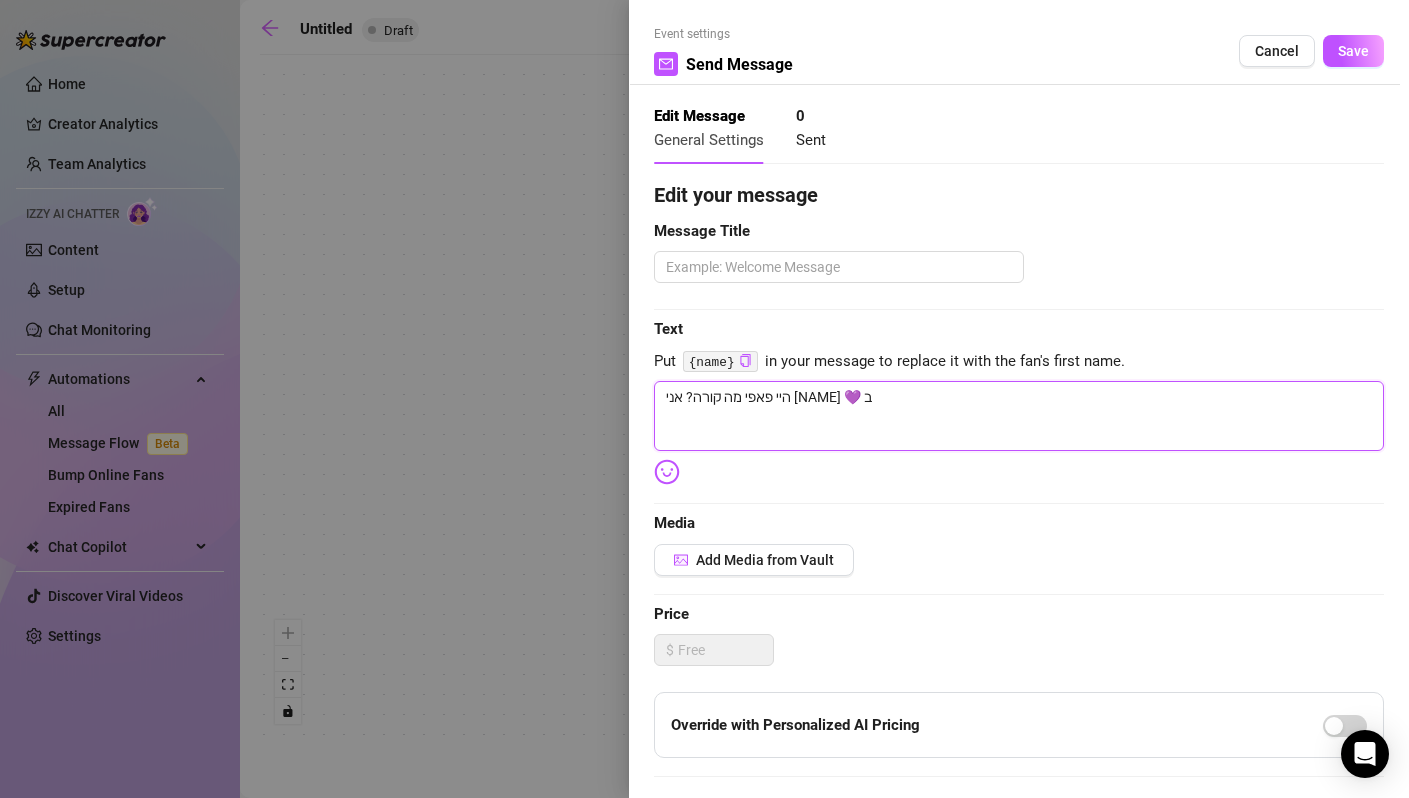 type on "היי פאפי מה קורה? אני [NAME] 💜 בר" 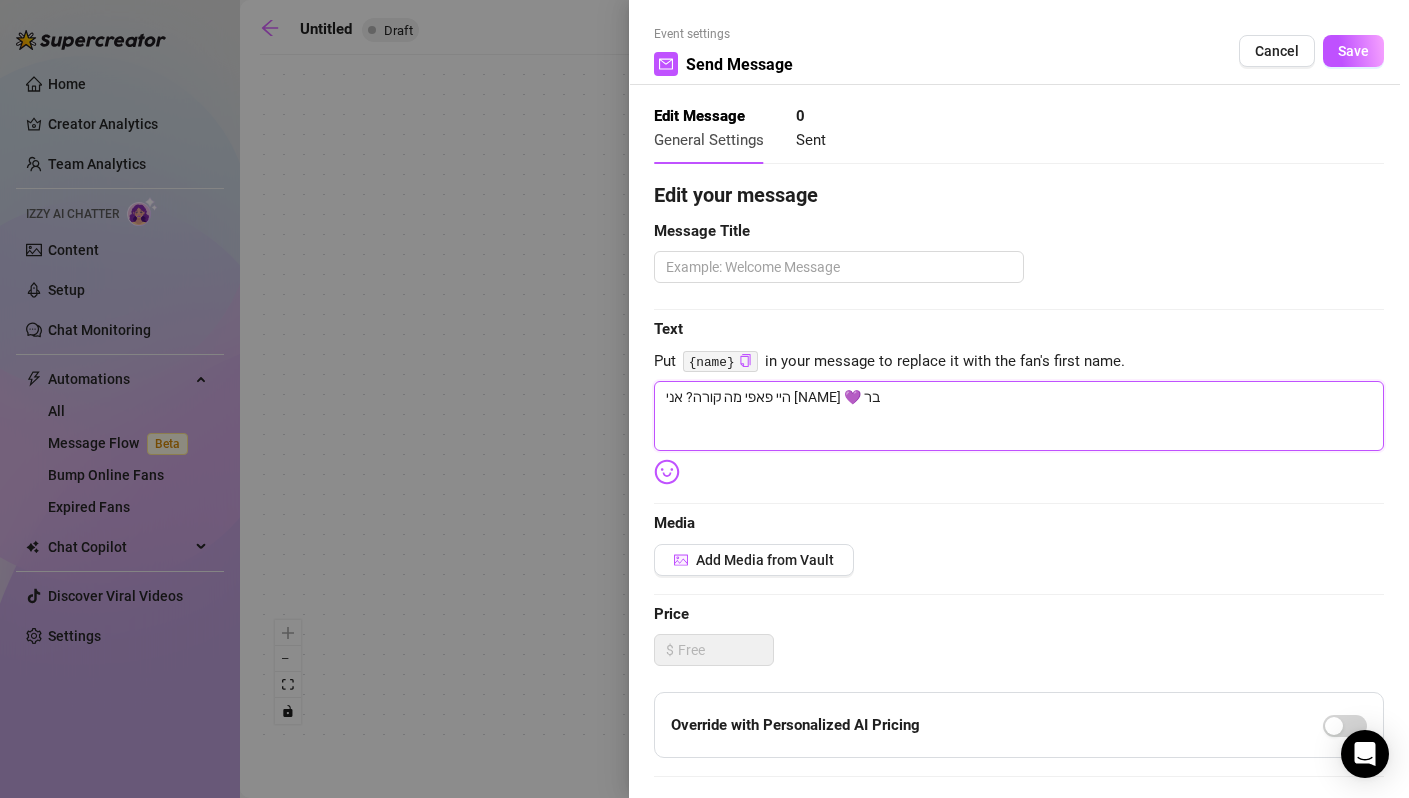 type on "היי פאפי מה קורה? אני [NAME] 💜 ברו" 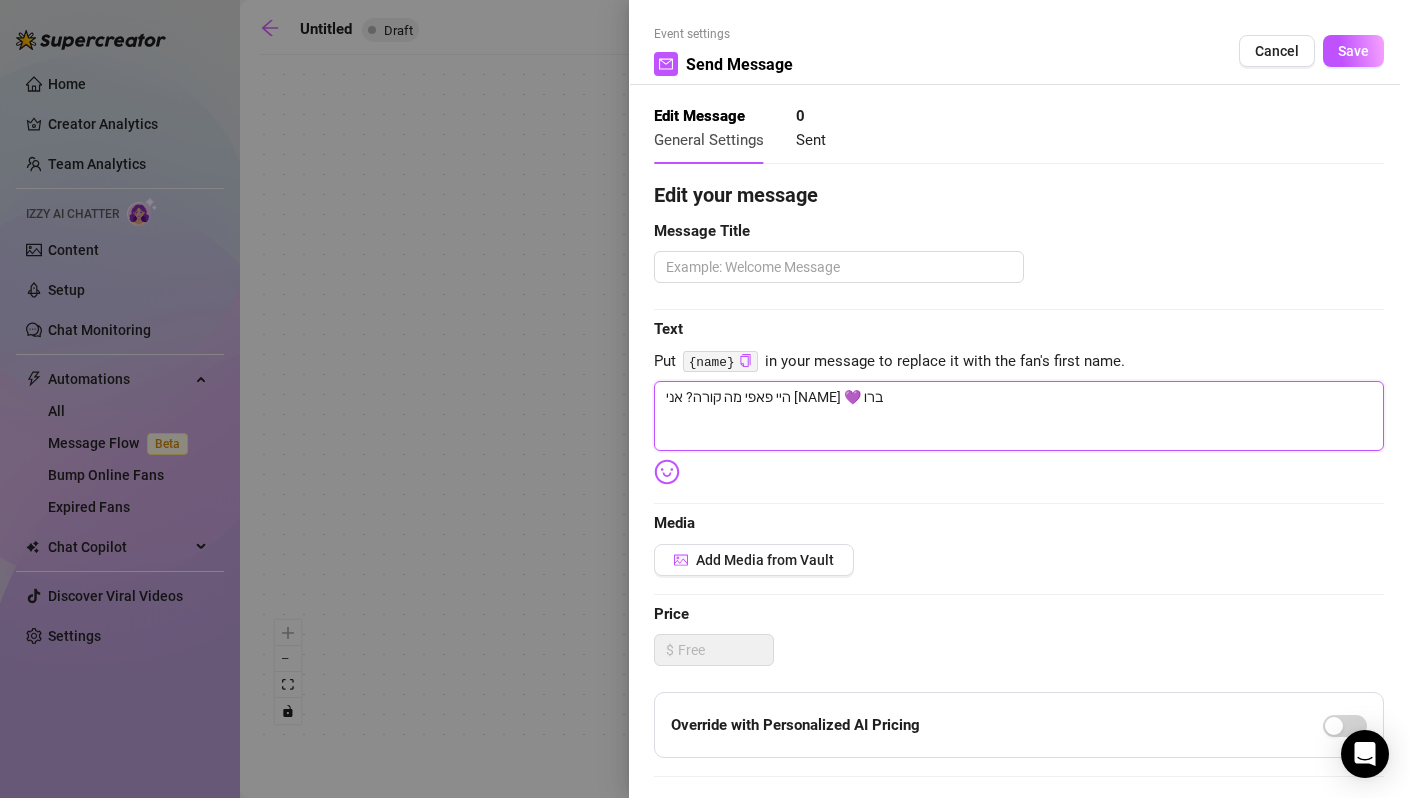 type on "היי פאפי מה קורה? אני [NAME] 💜 ברוך" 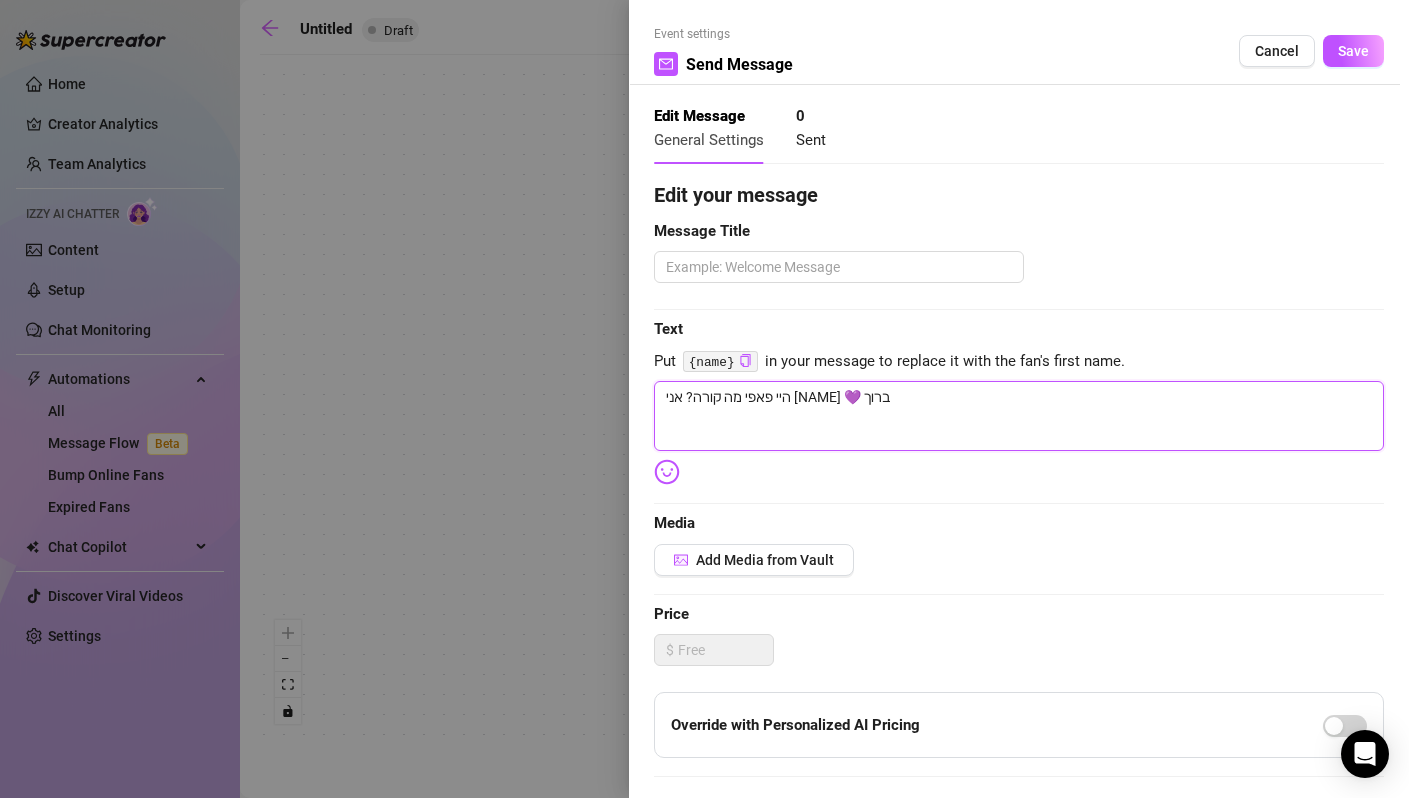 type on "היי פאפי מה קורה? אני [NAME] 💜 ברוך" 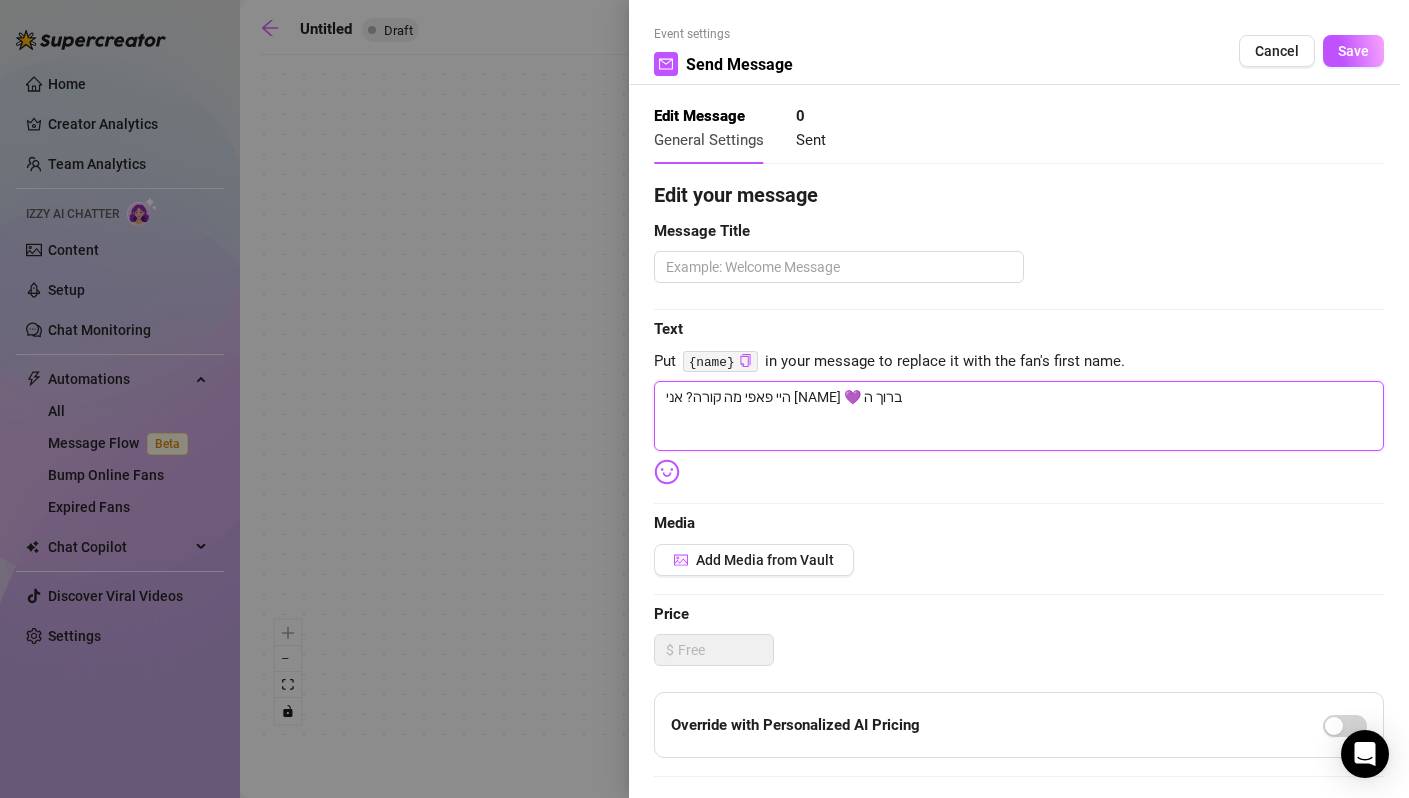 type on "היי פאפי מה קורה? אני [NAME] 💜 ברוך הב" 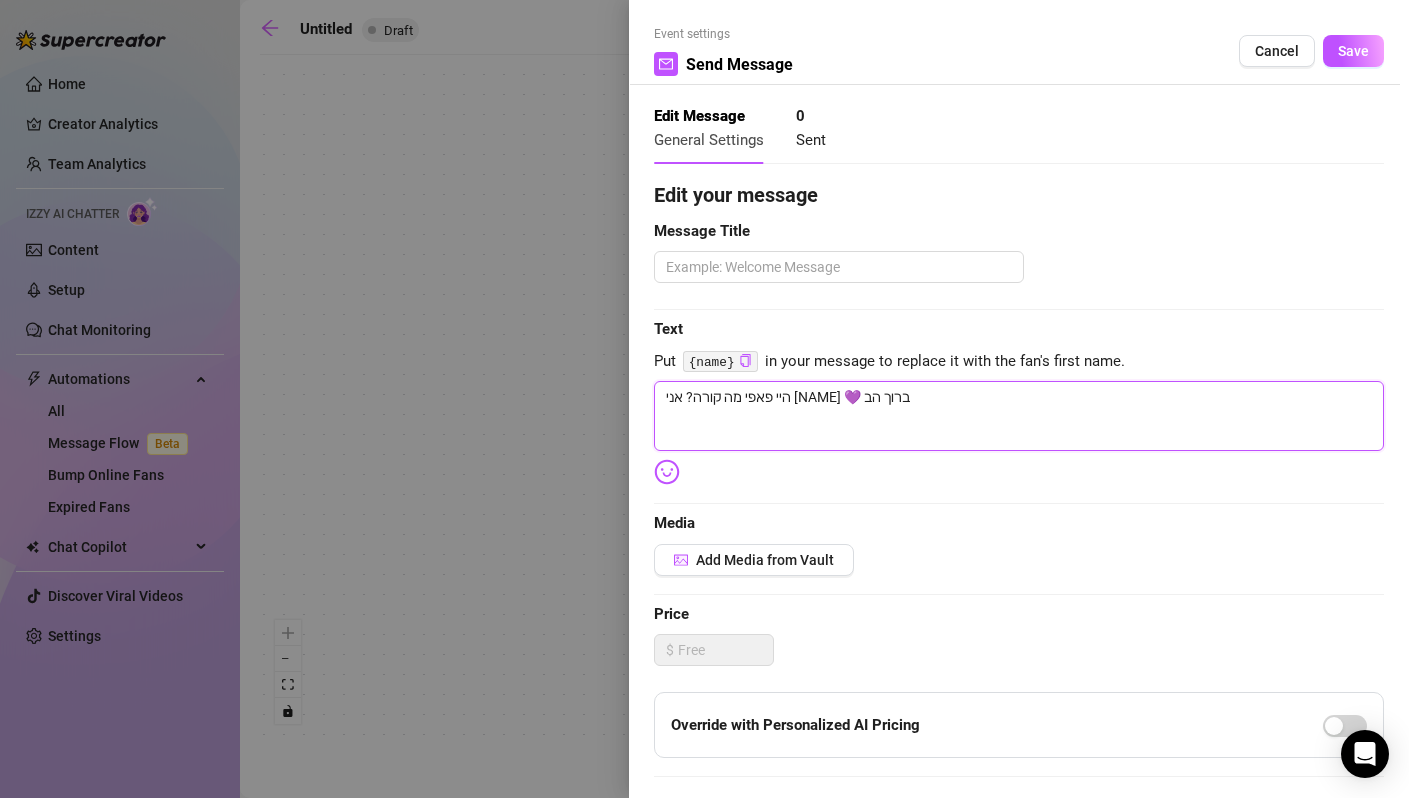 type on "היי פאפי מה קורה? אני [NAME] 💜 ברוך הבא" 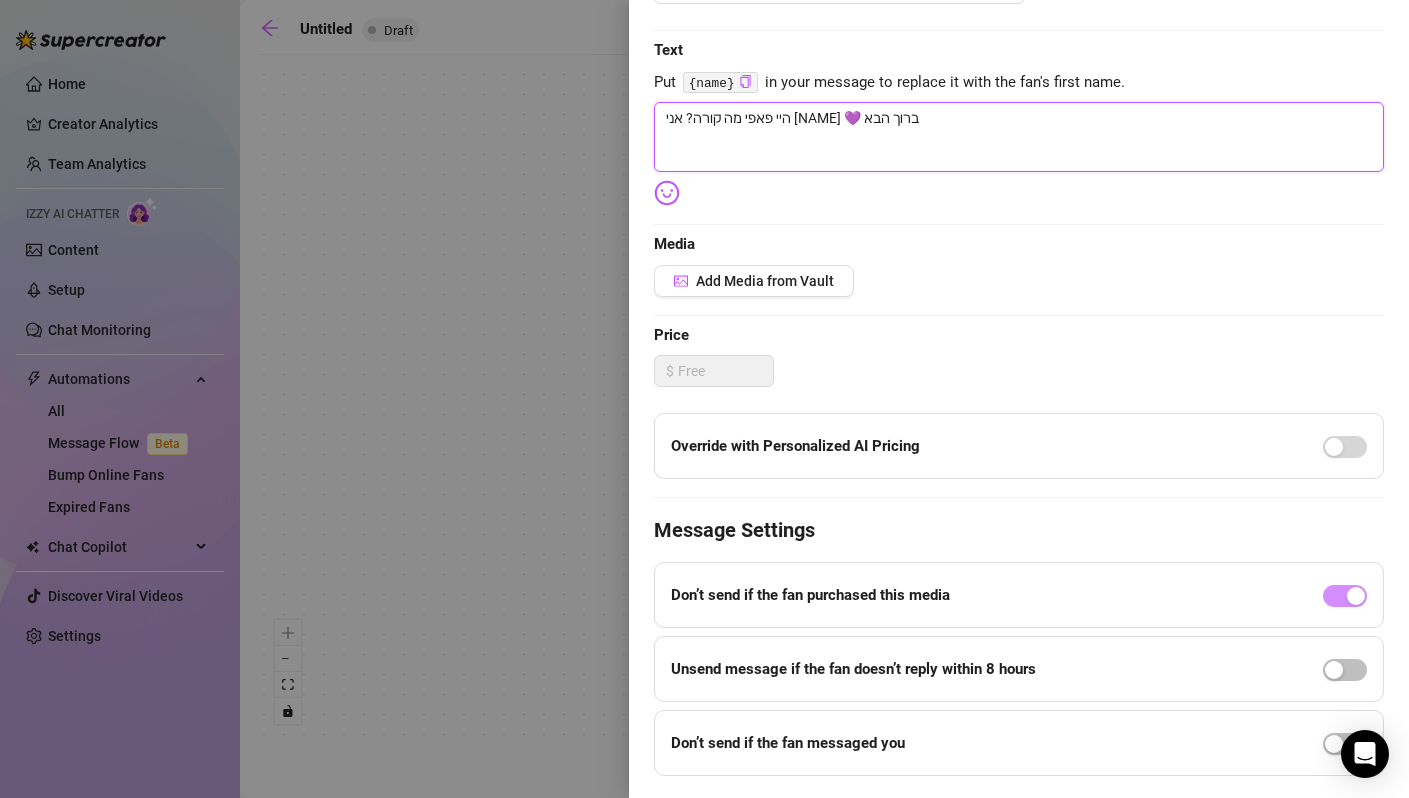 scroll, scrollTop: 332, scrollLeft: 0, axis: vertical 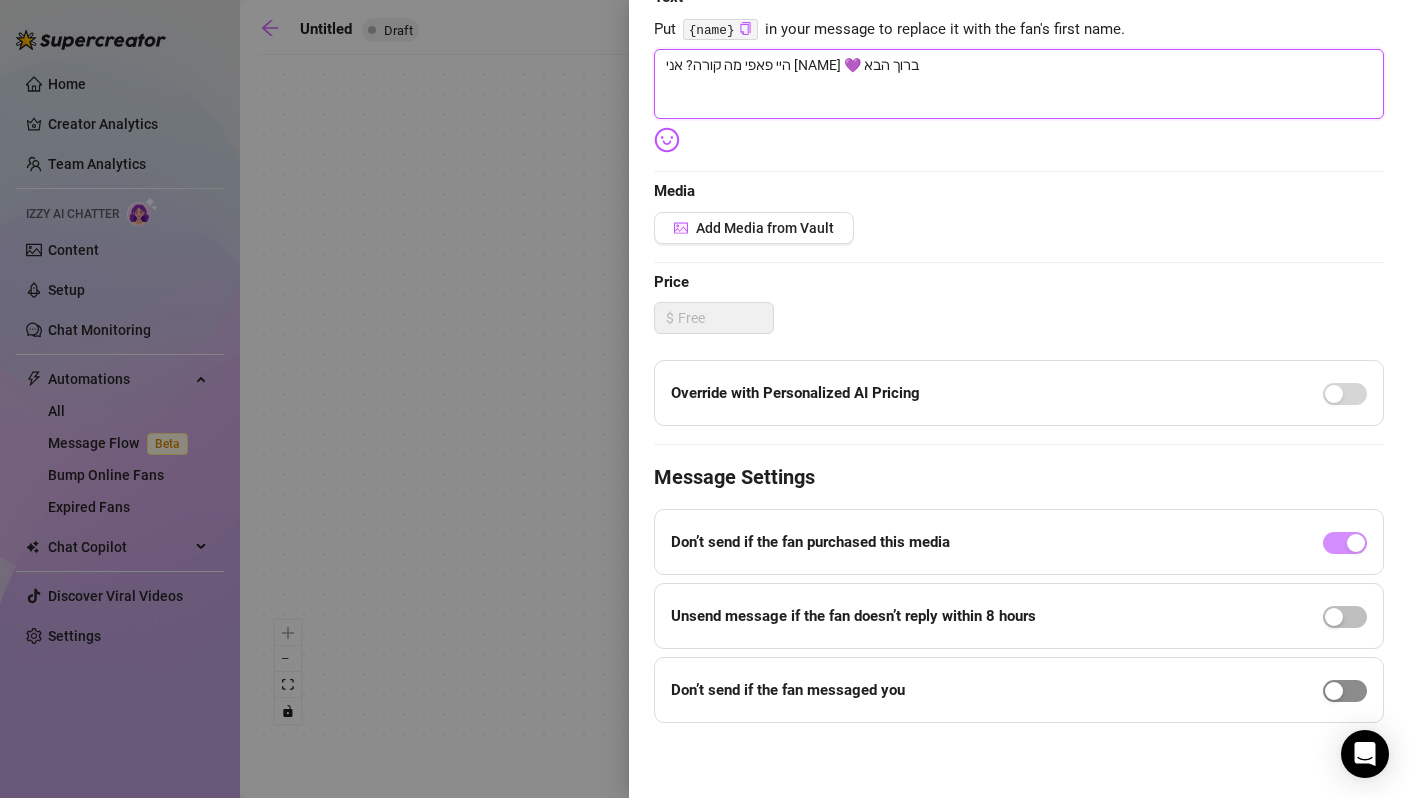 type on "היי פאפי מה קורה? אני [NAME] 💜 ברוך הבא" 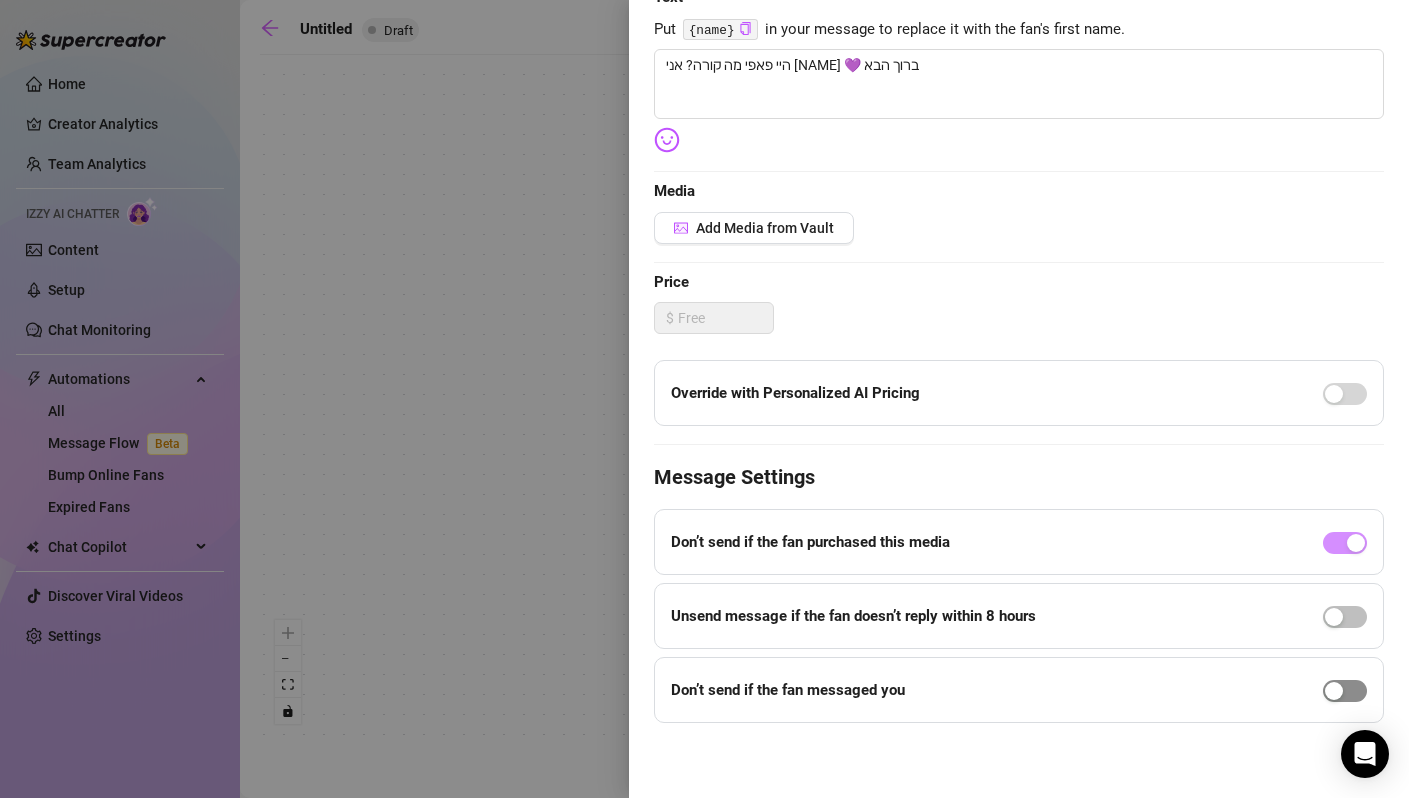 click at bounding box center [1334, 691] 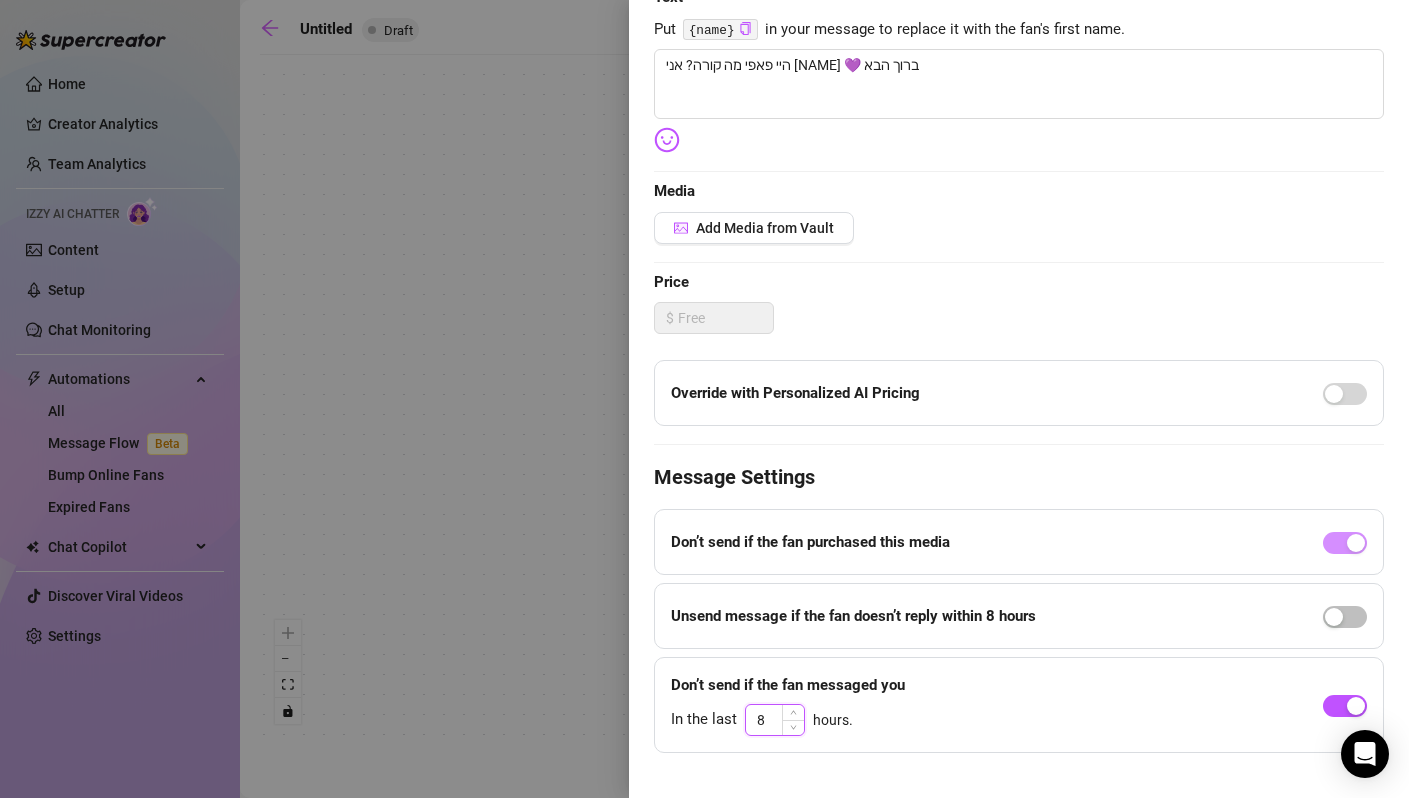 click on "8" at bounding box center [775, 720] 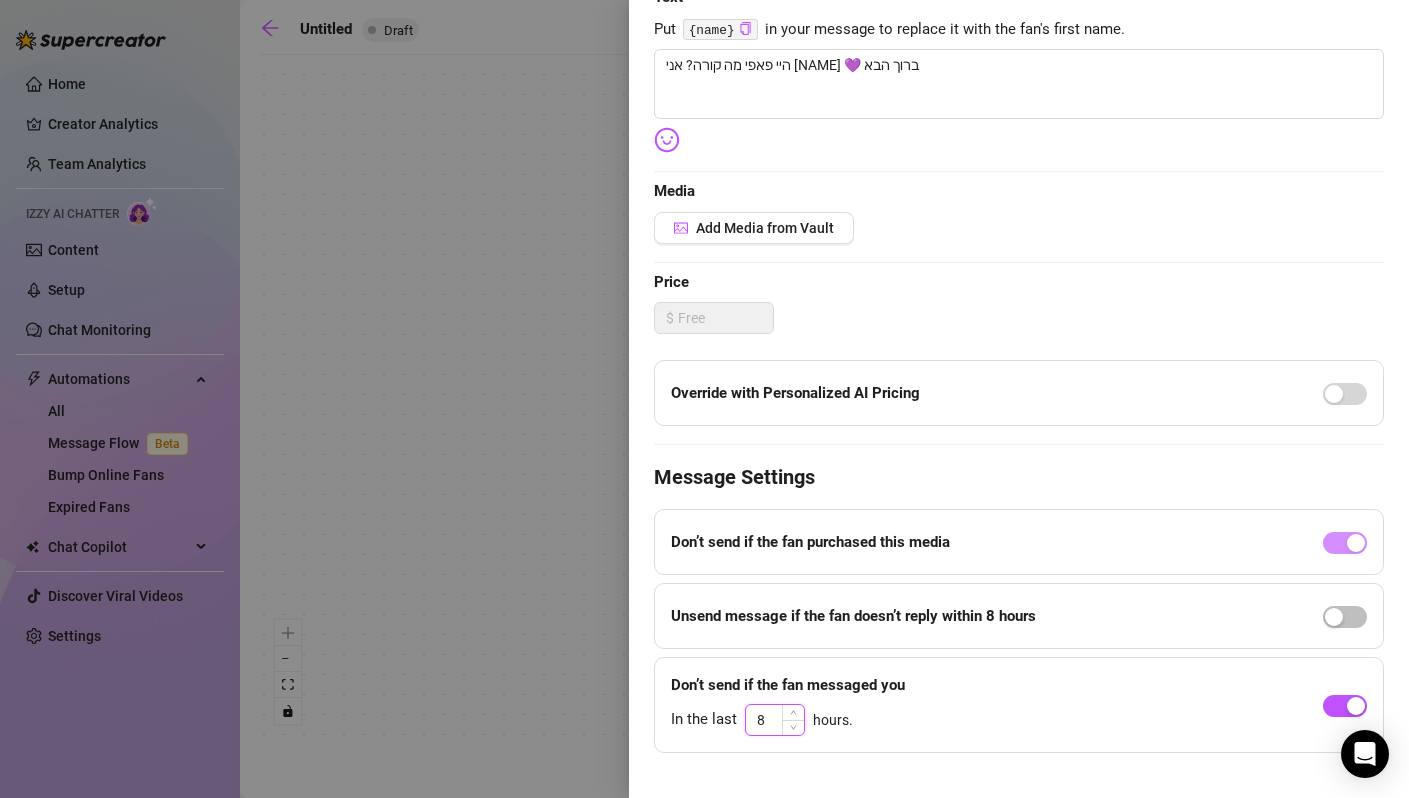 click on "8" at bounding box center (775, 720) 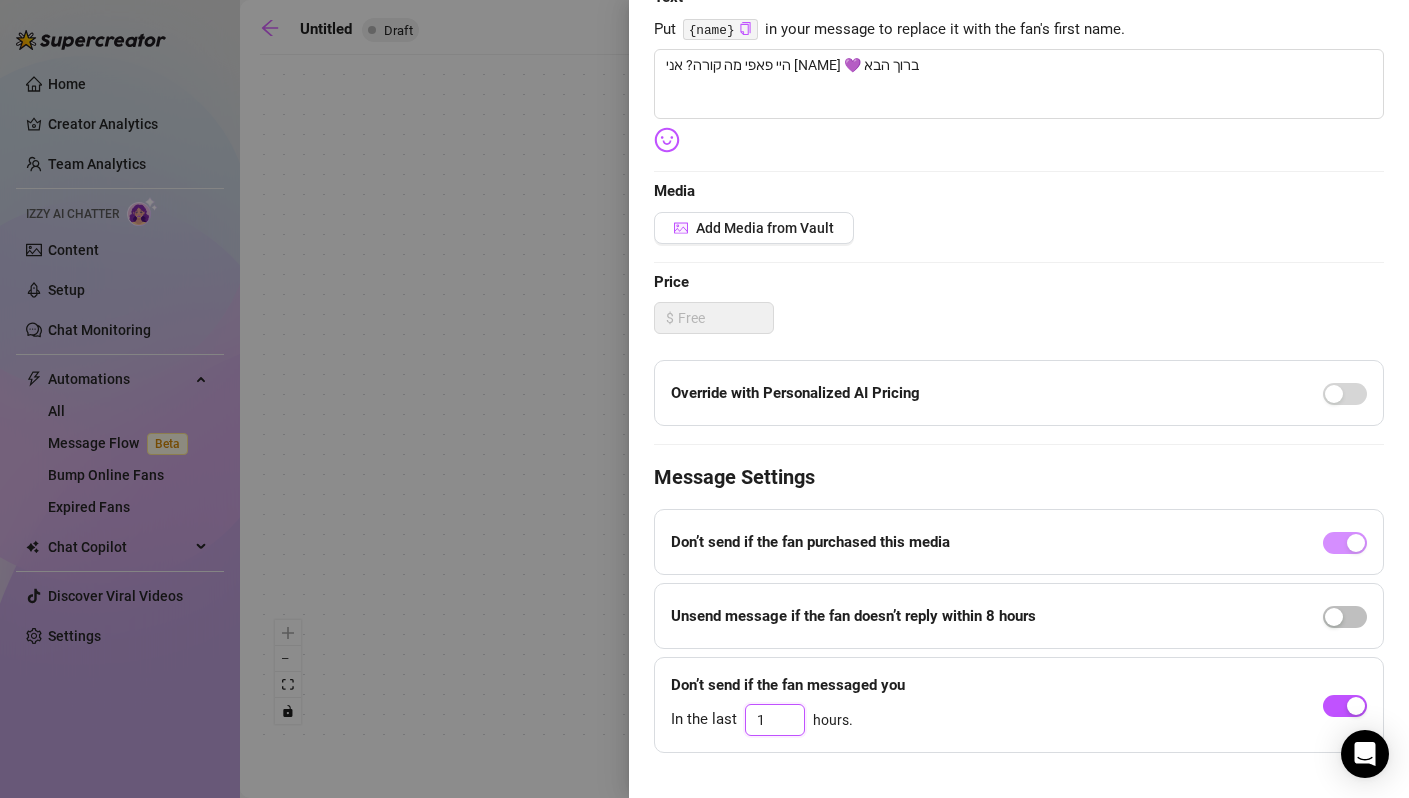 type on "1" 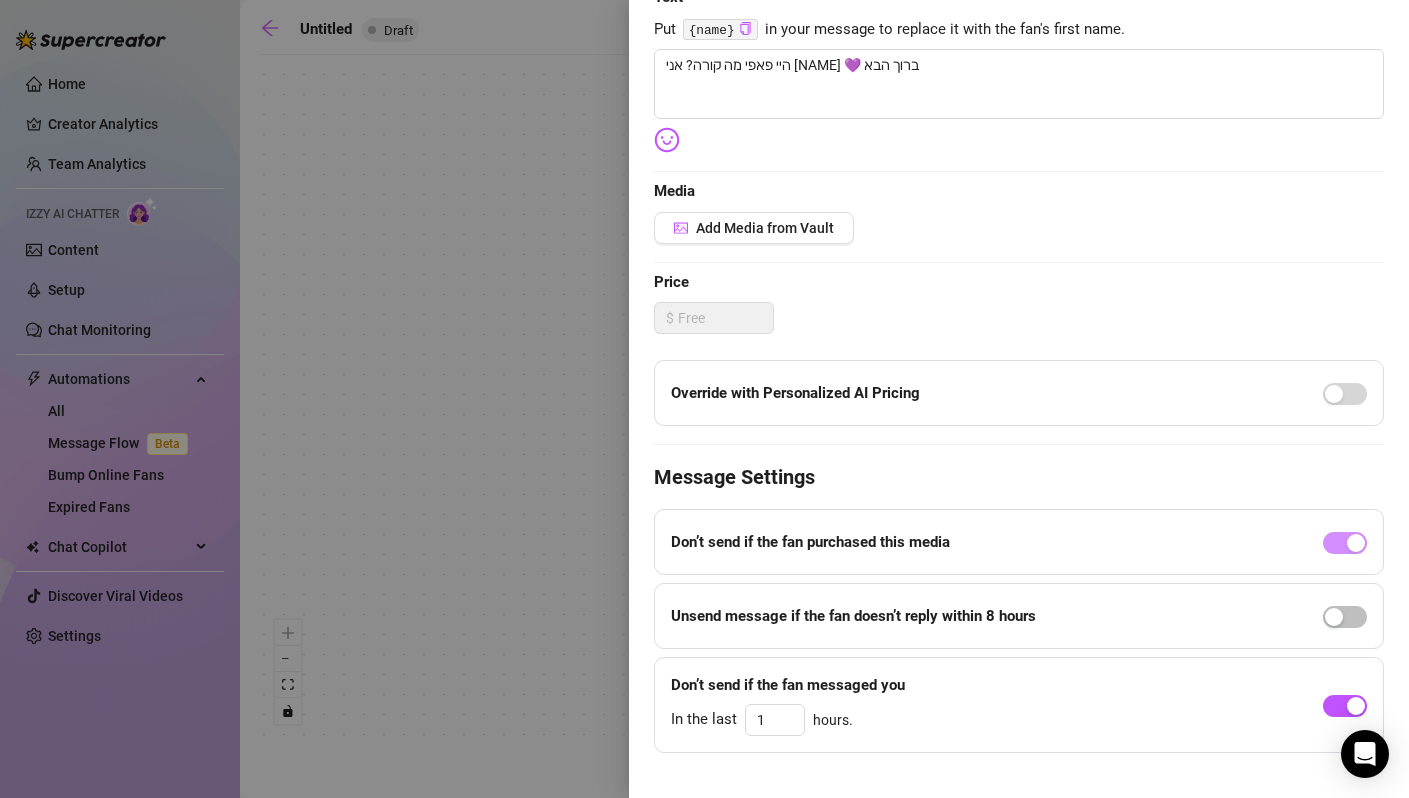 click on "Event settings Send Message Cancel Save Edit Message General Settings 0 Sent Edit your message Message Title Text Put   {name}   in your message to replace it with the fan's first name. היי פאפי מה קורה? אני [NAME] 💜 ברוך הבא Media Add Media from Vault Price $ Override with Personalized AI Pricing Message Settings Don’t send if the fan purchased this media Unsend message if the fan doesn’t reply within 8 hours Don’t send if the fan messaged you In the last 1 hours." at bounding box center (1019, 399) 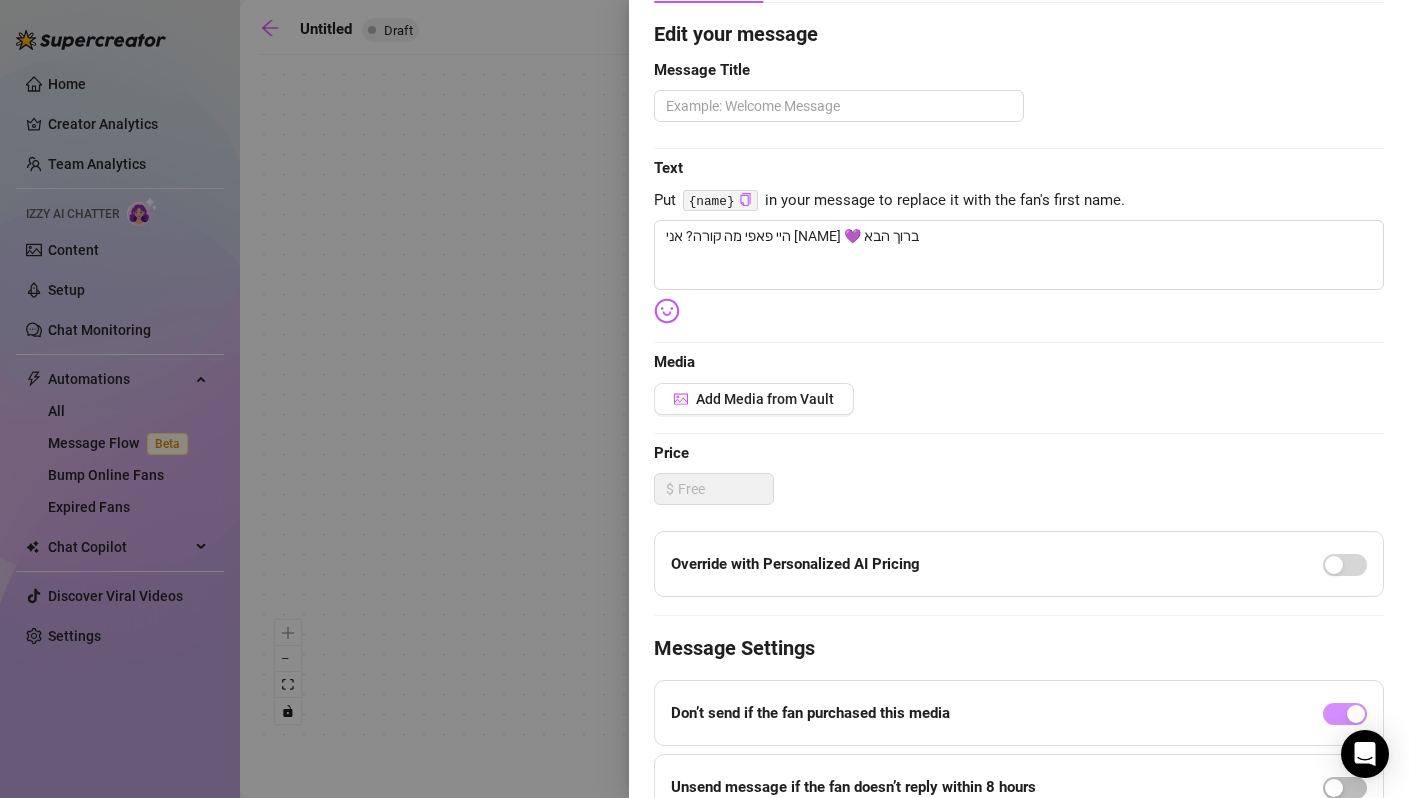 scroll, scrollTop: 0, scrollLeft: 0, axis: both 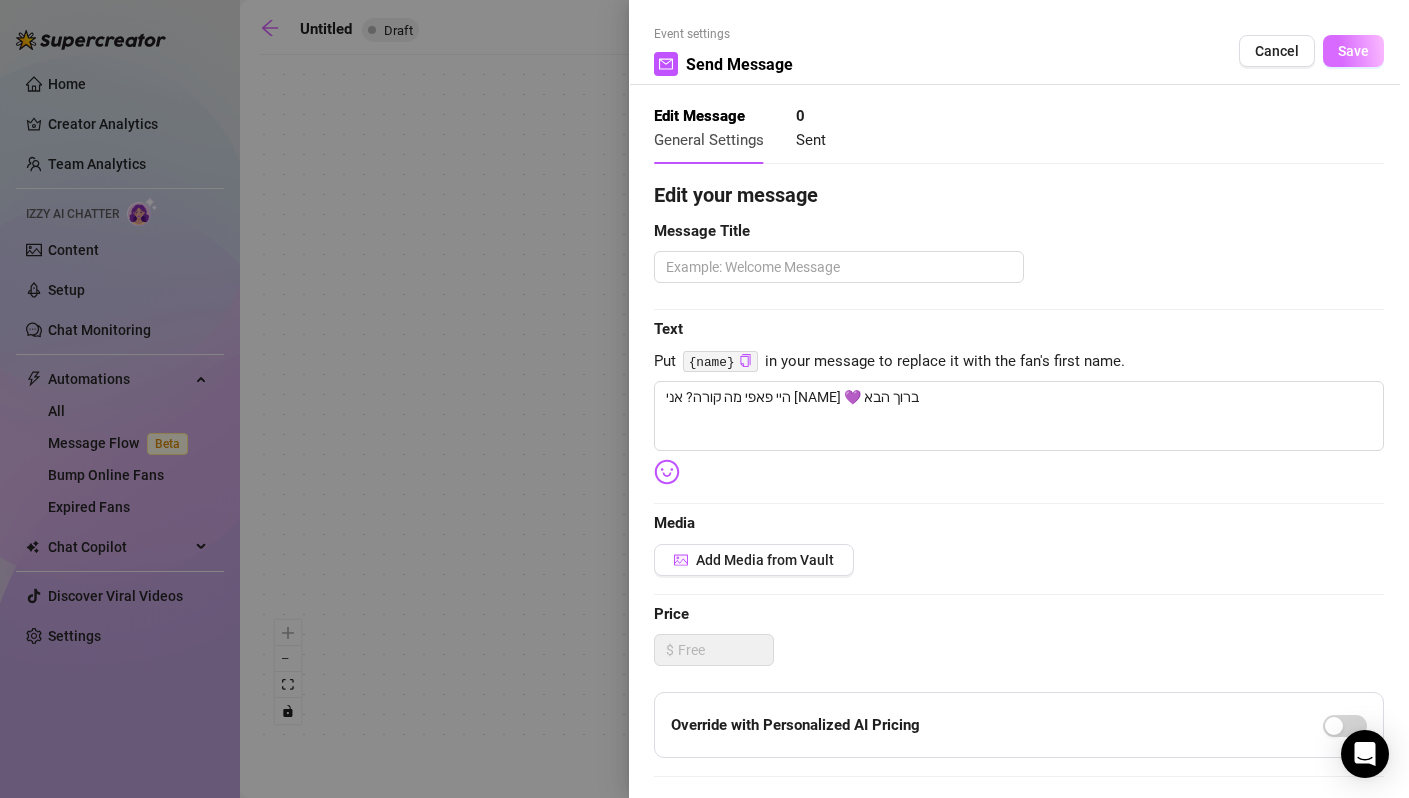 click on "Save" at bounding box center (1353, 51) 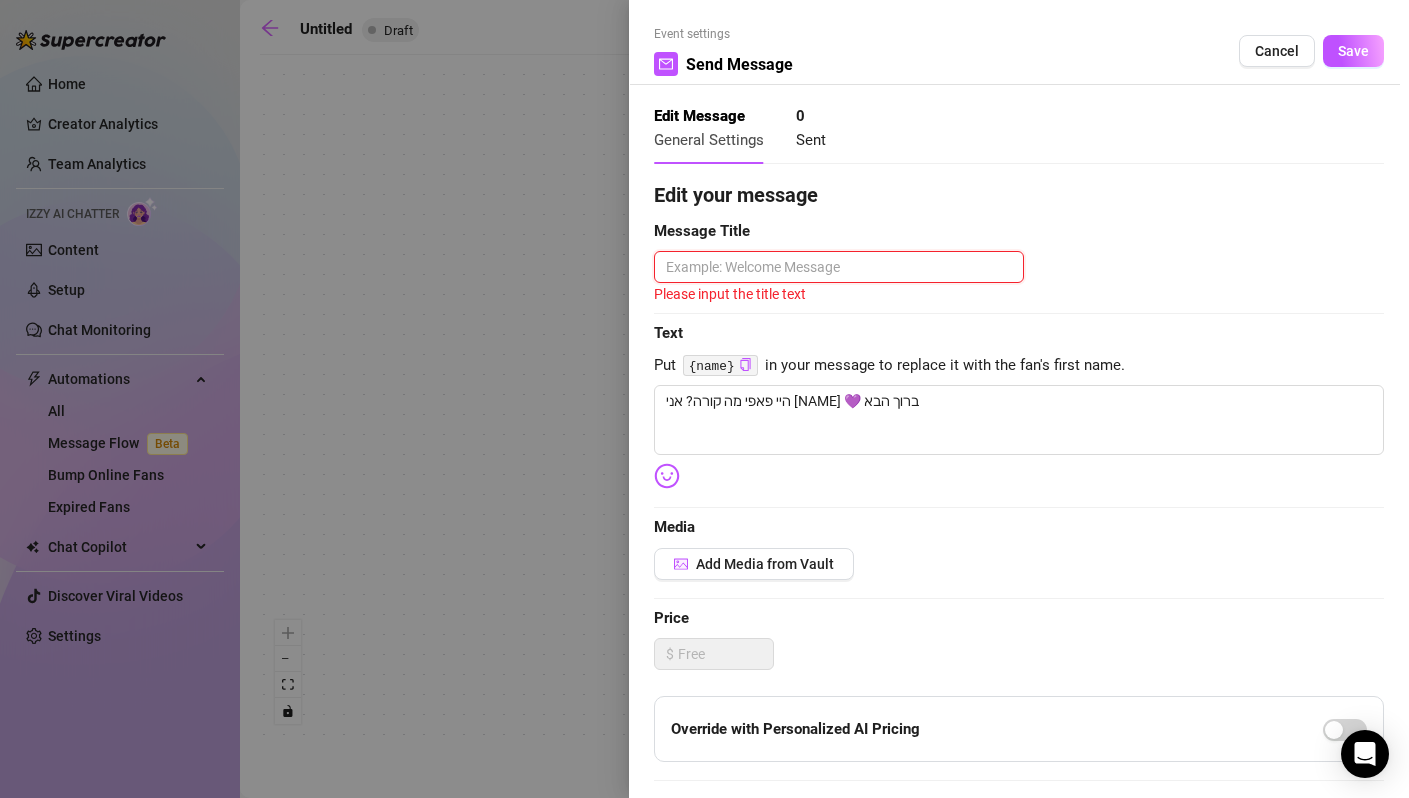 click at bounding box center [839, 267] 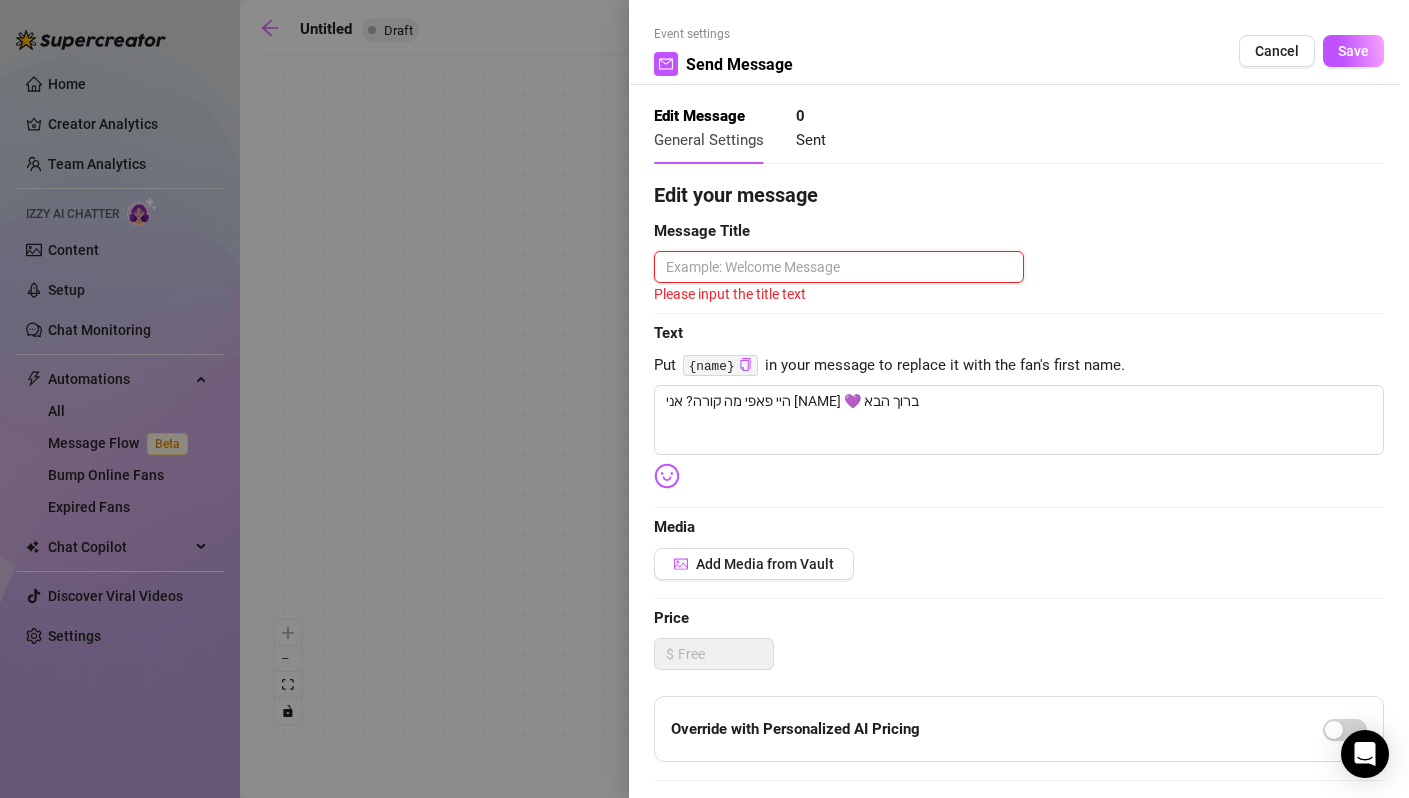 type 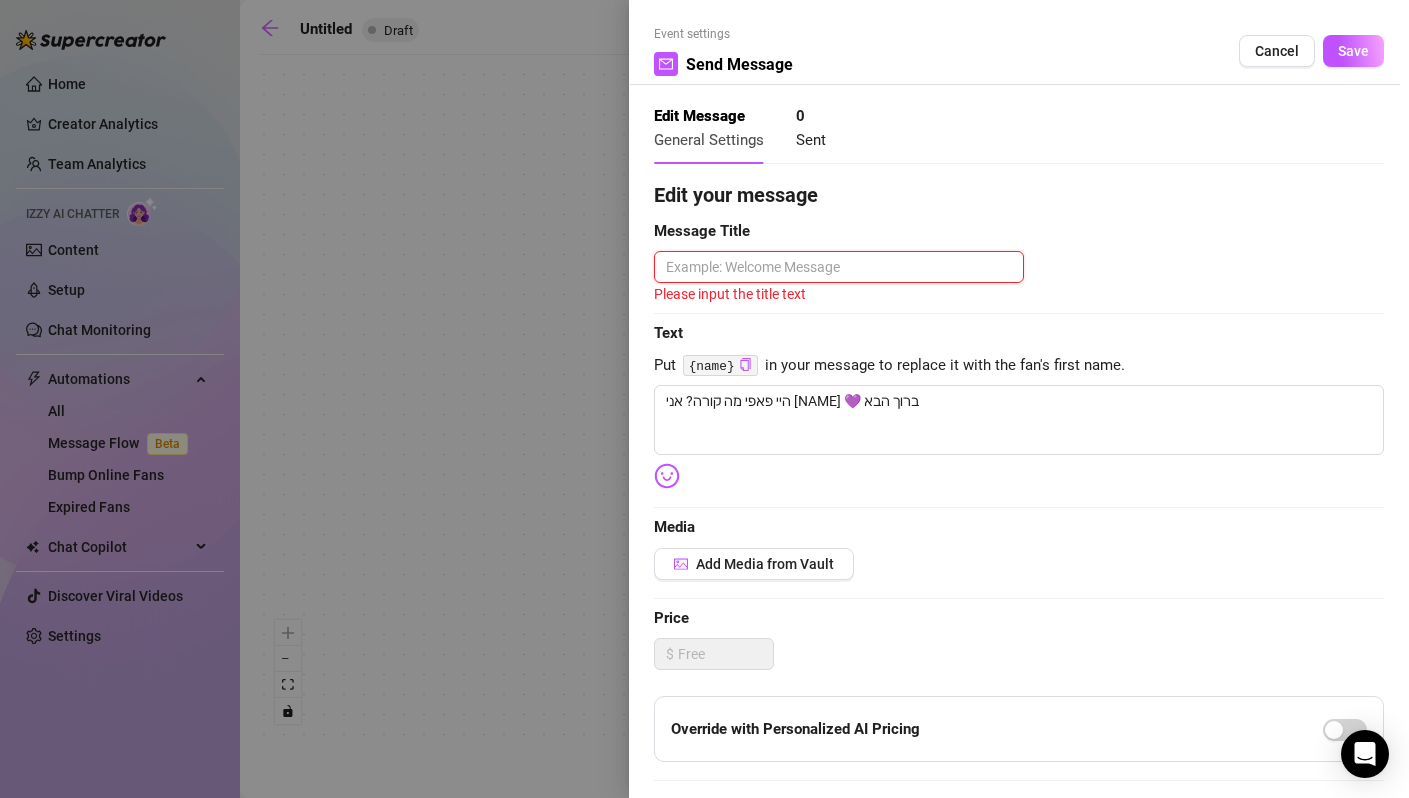 type on "w" 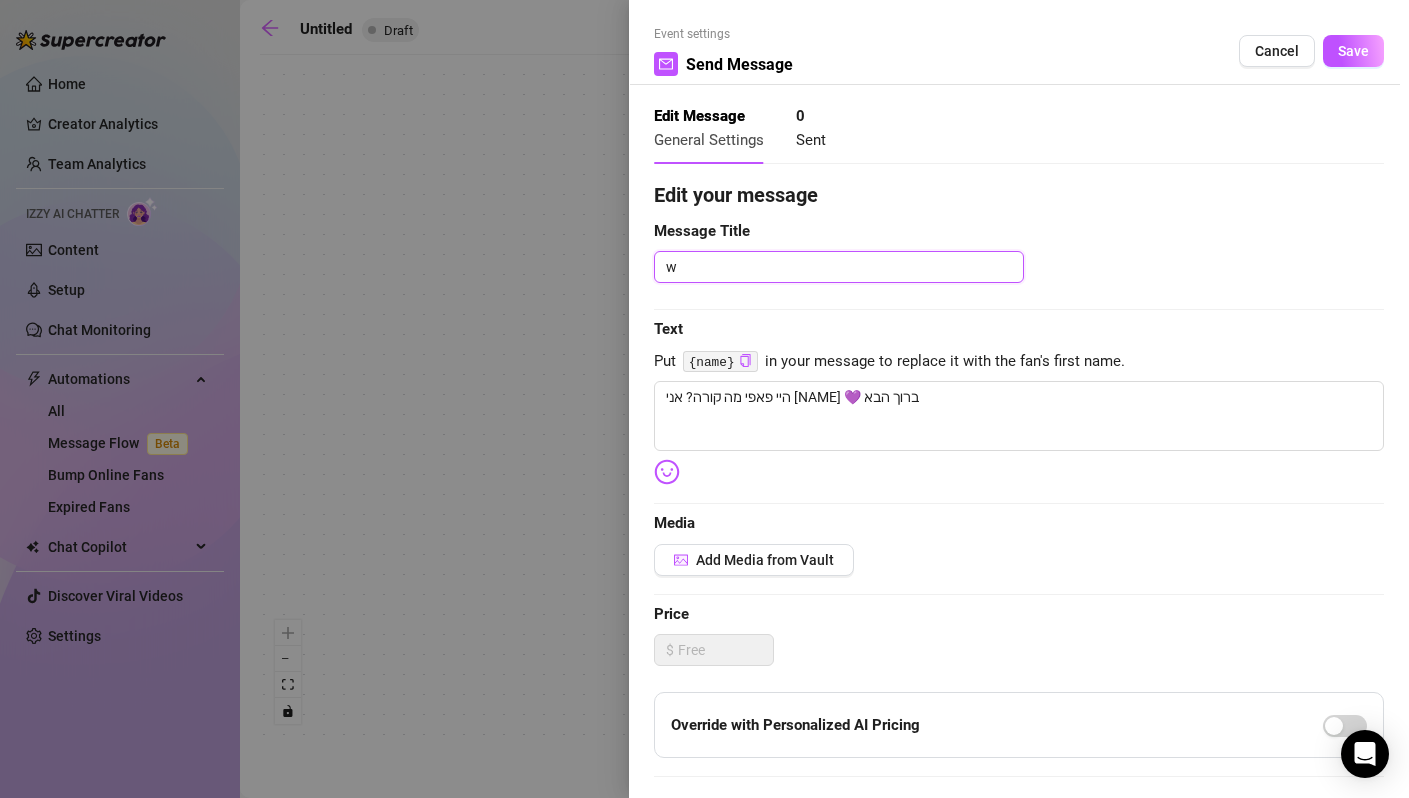 type 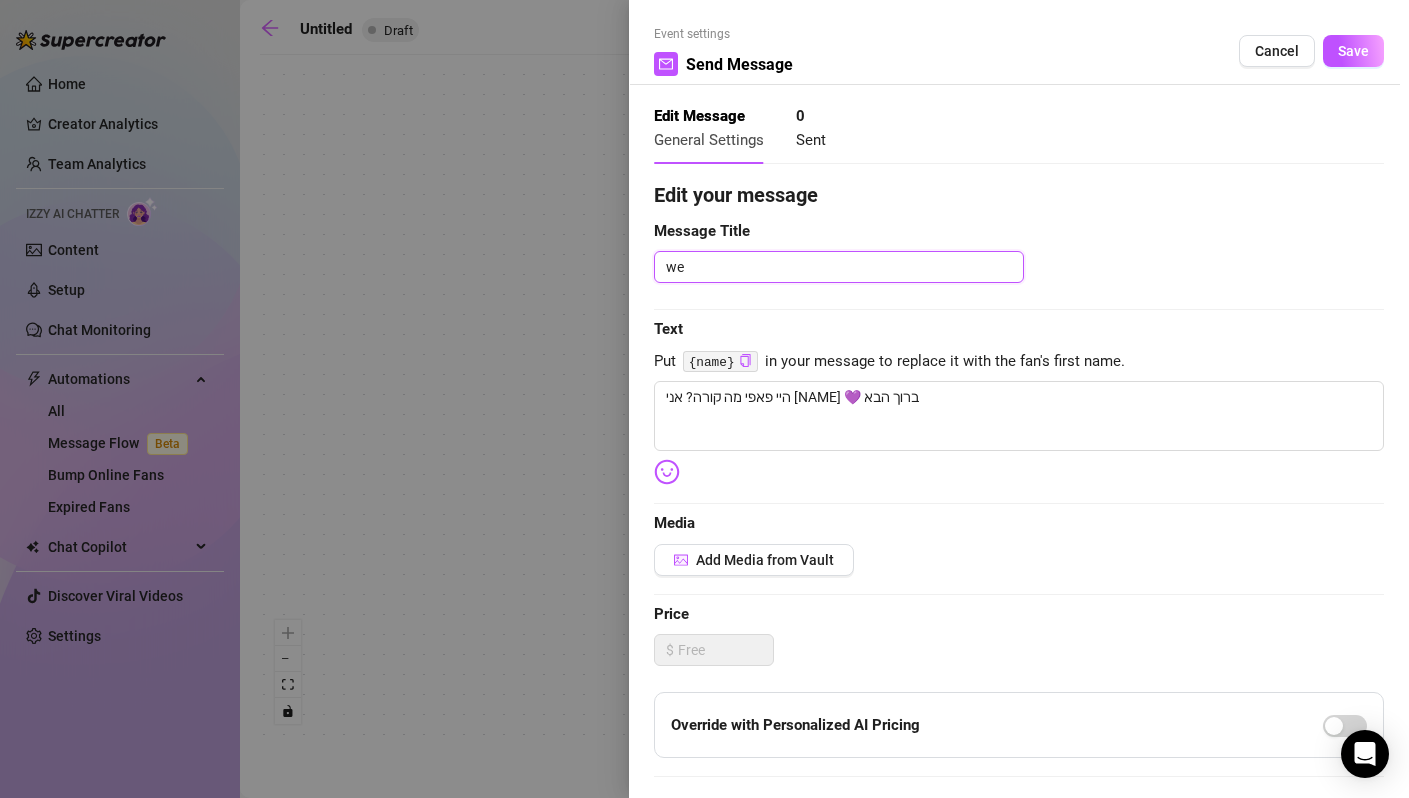 type 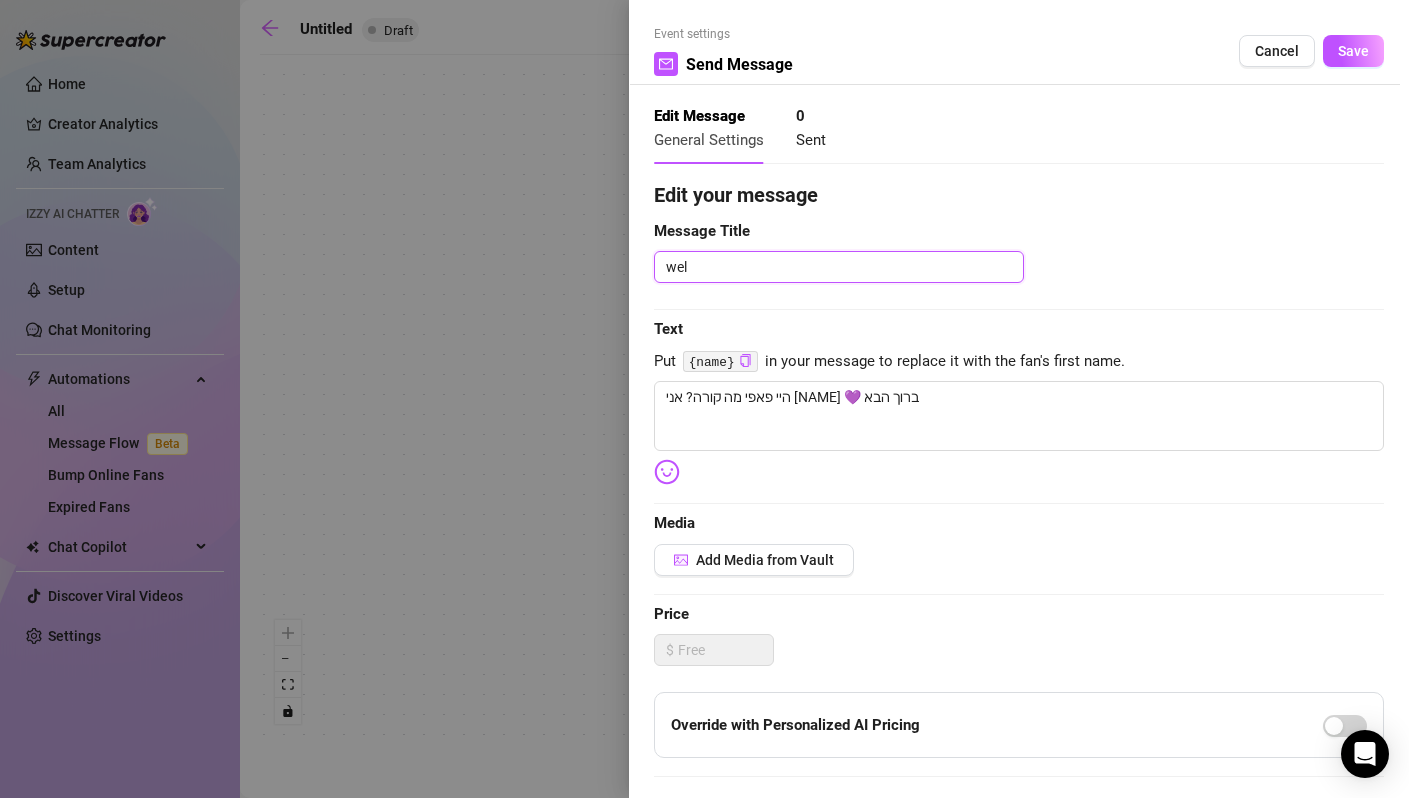 type 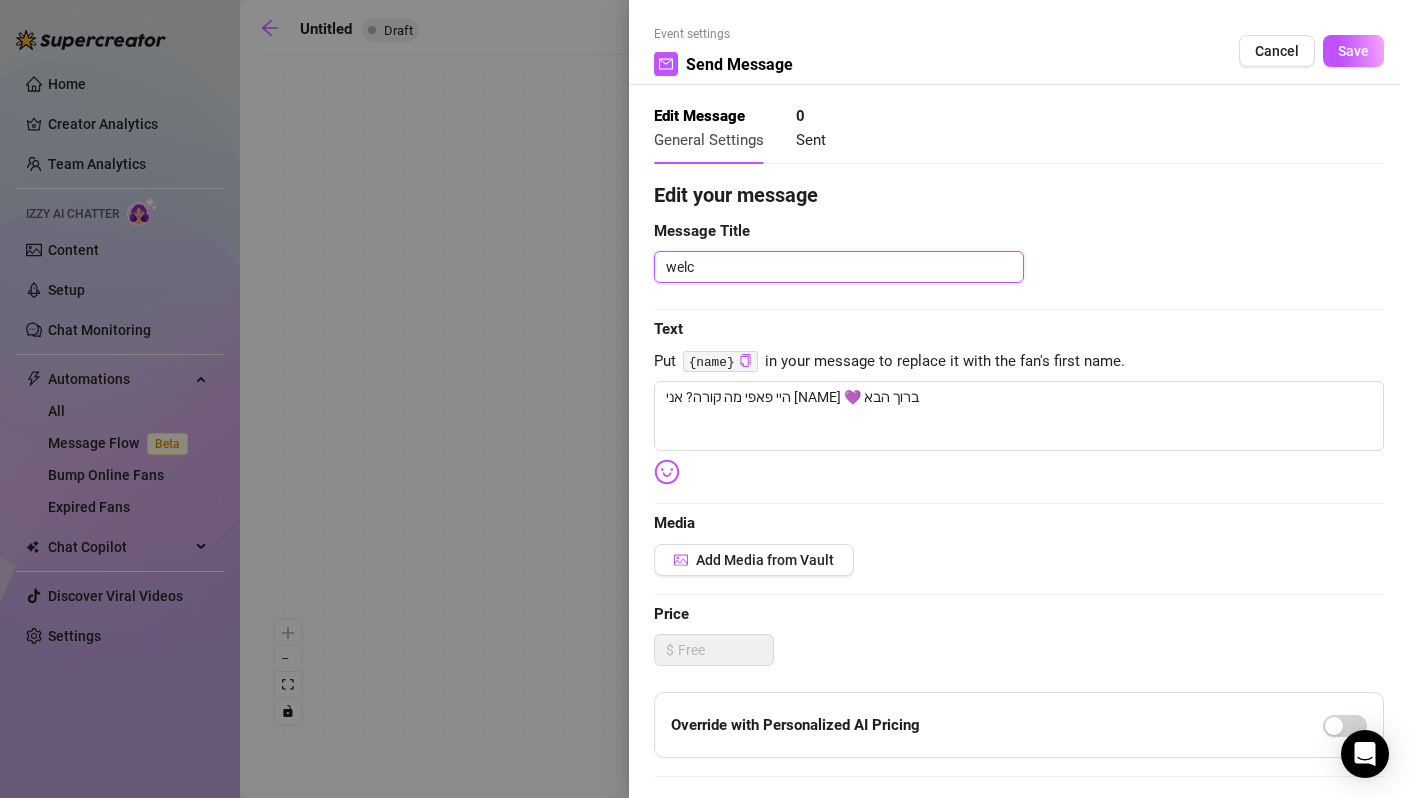 type 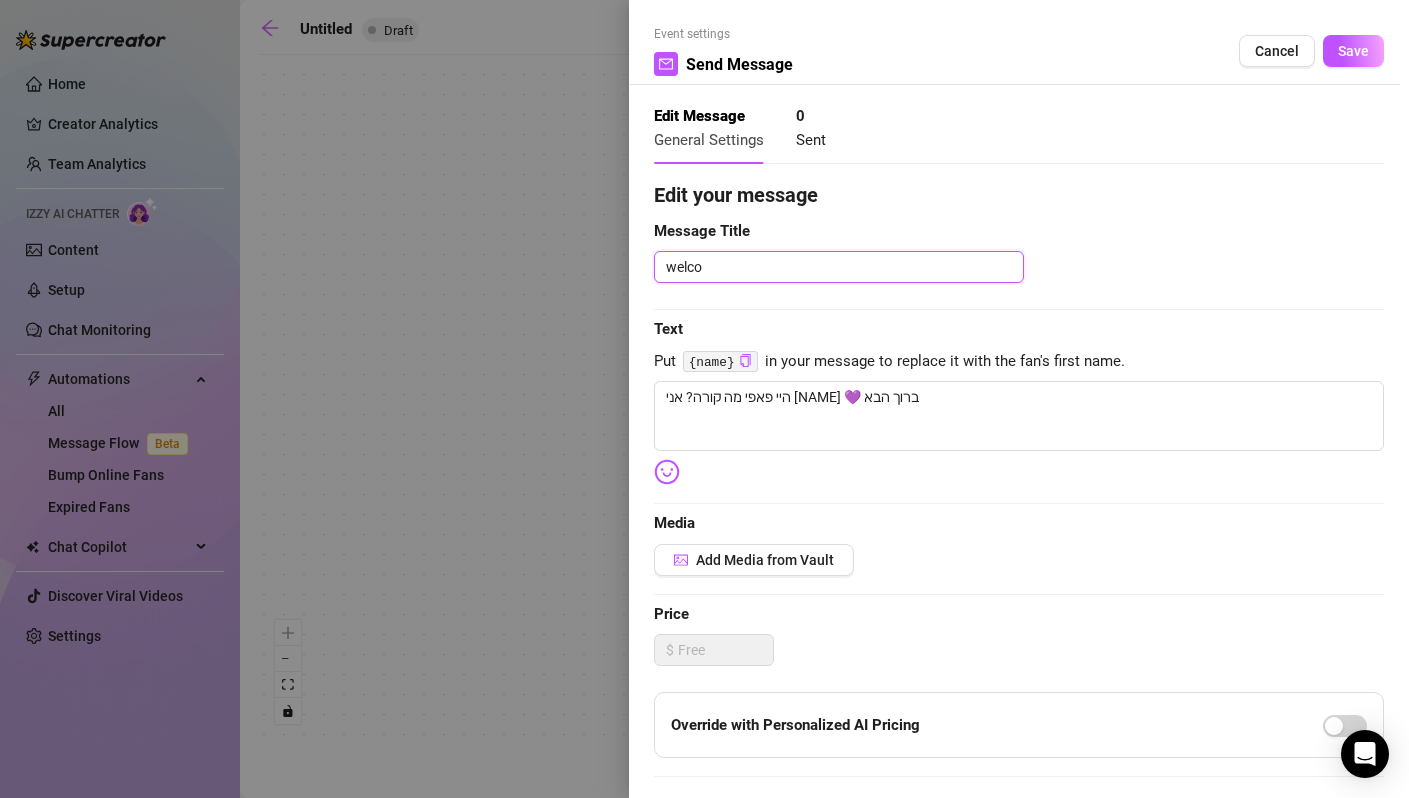 type 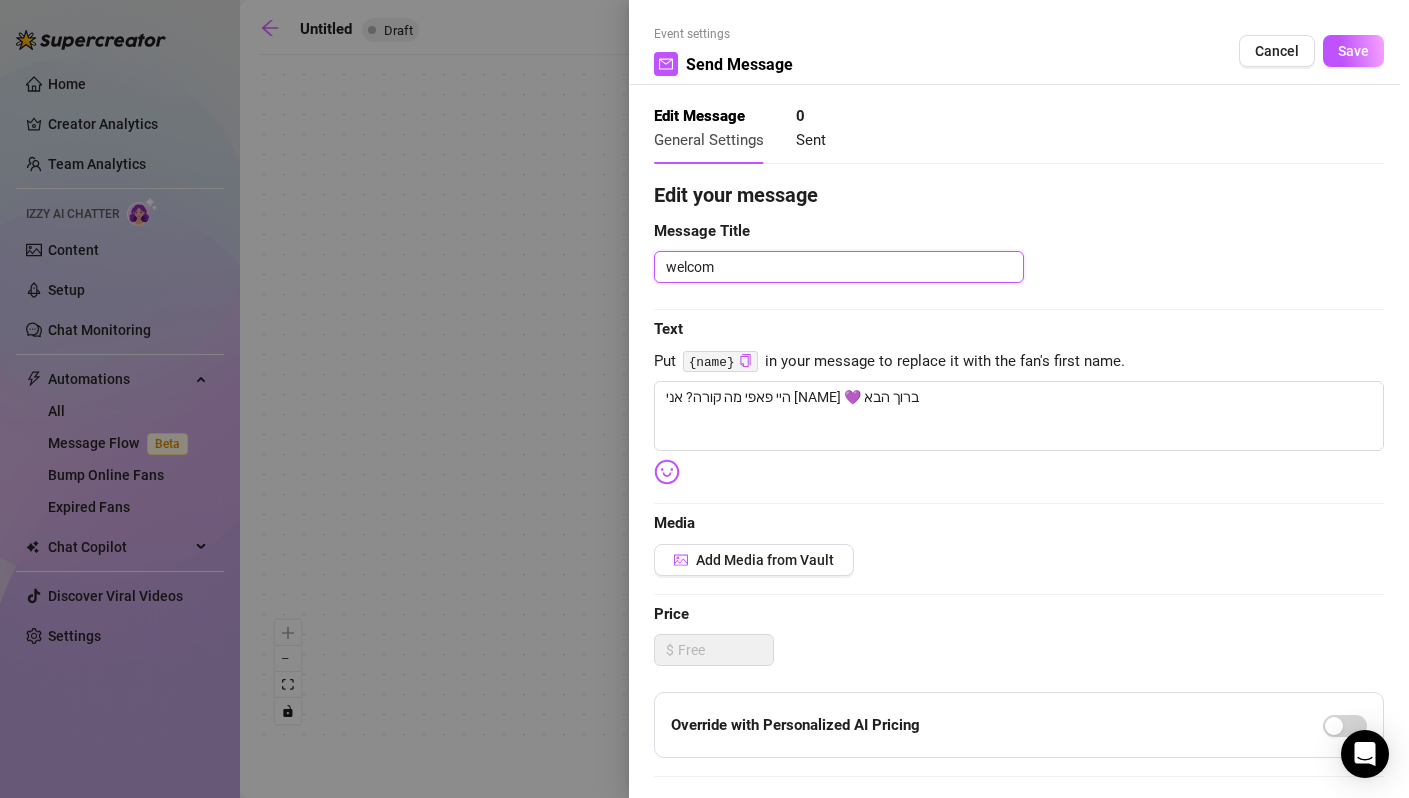 type 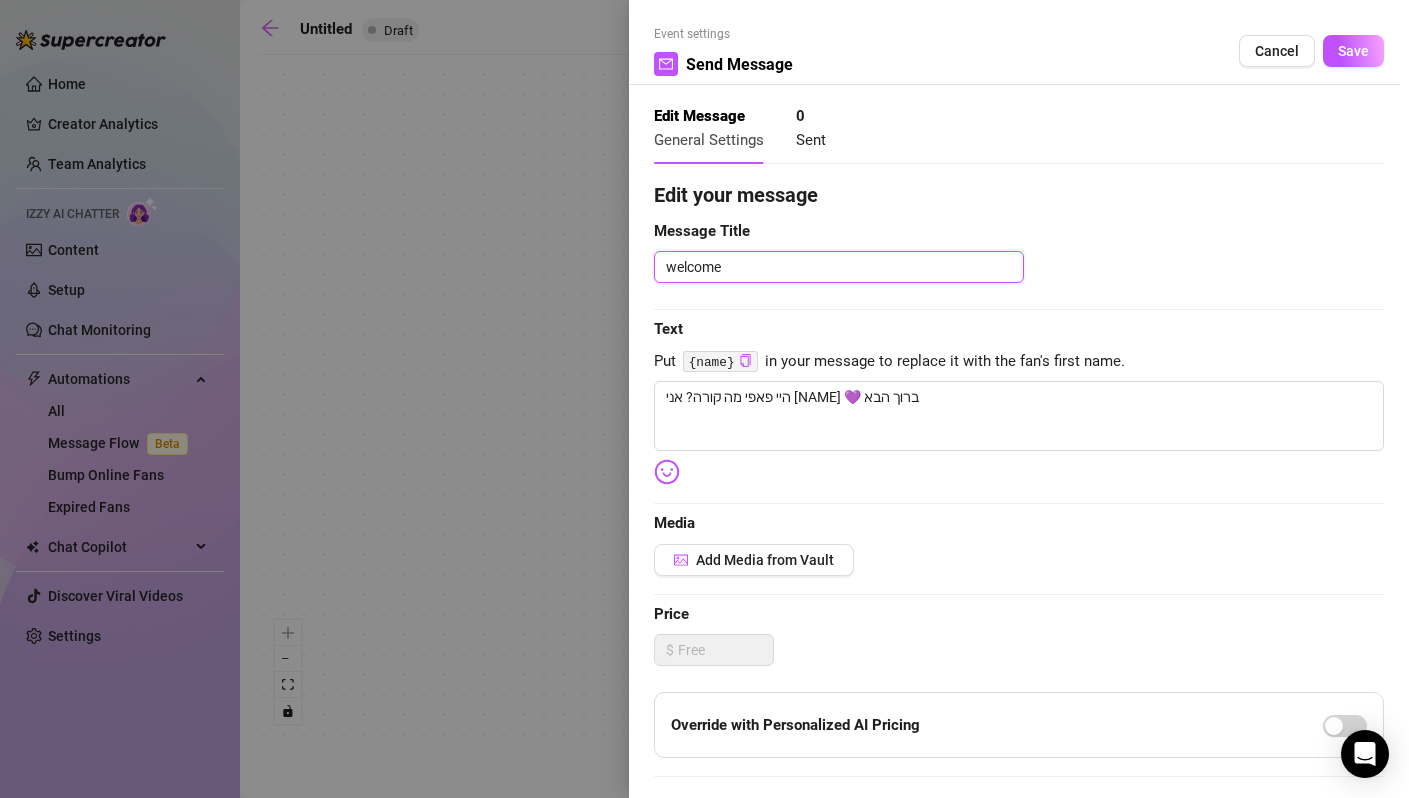 type 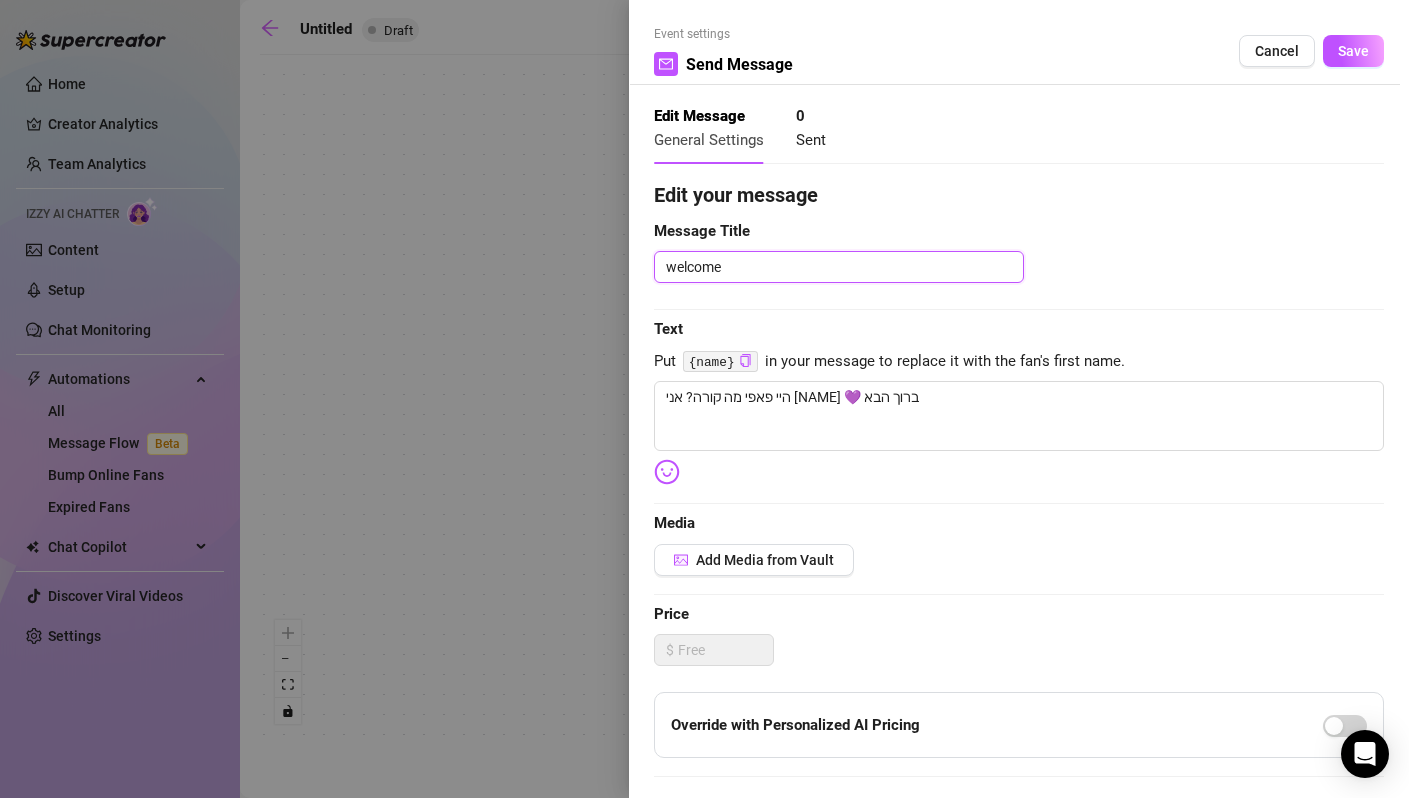 type 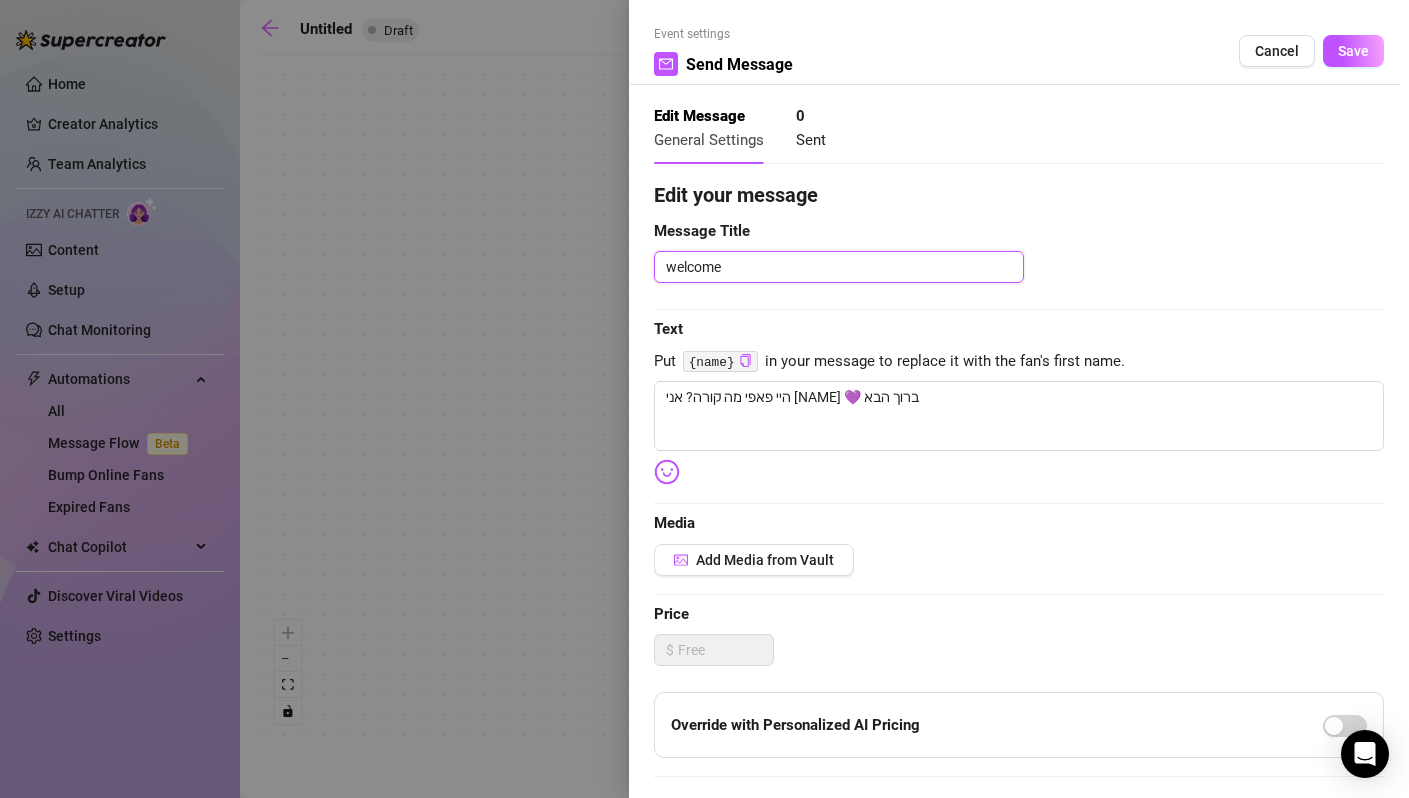 type on "welcome m" 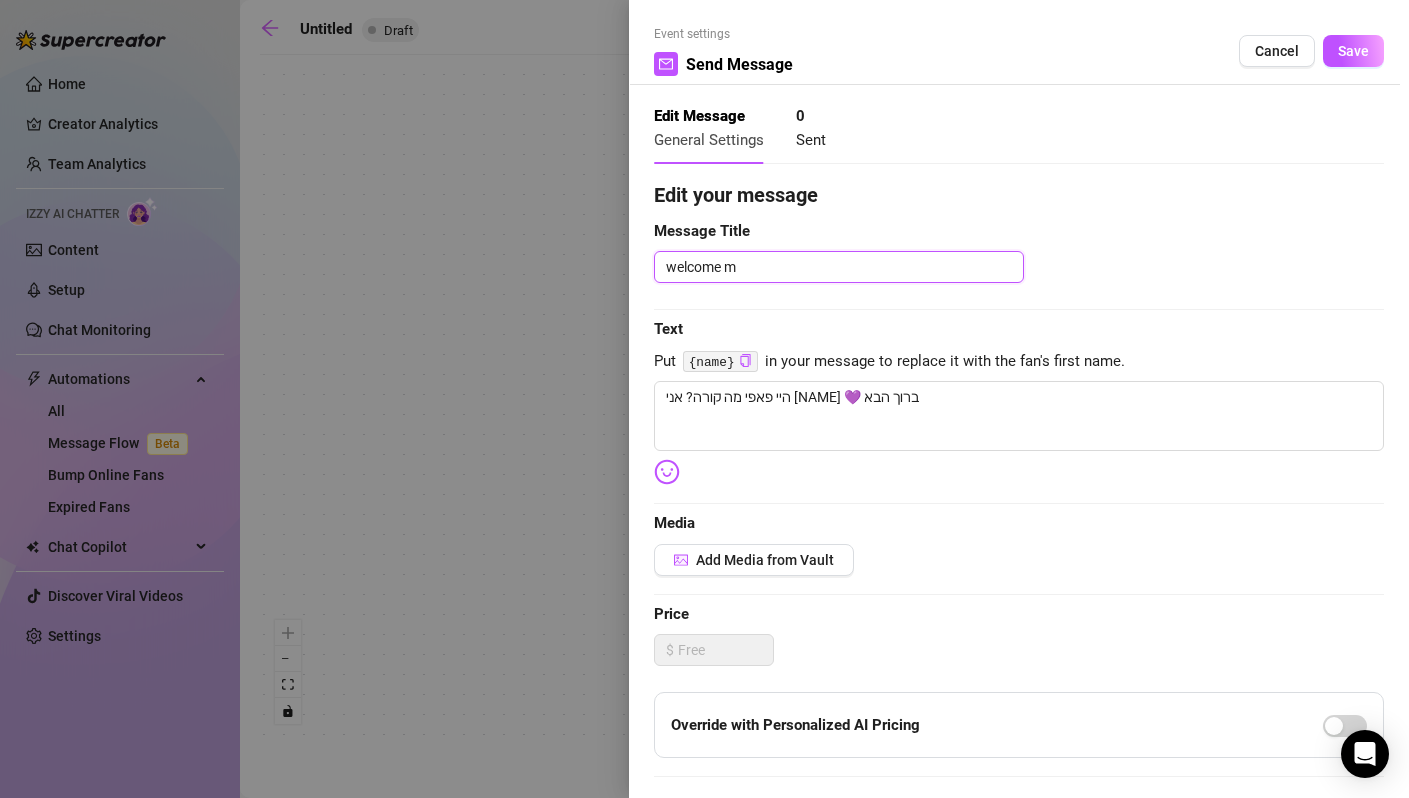 type 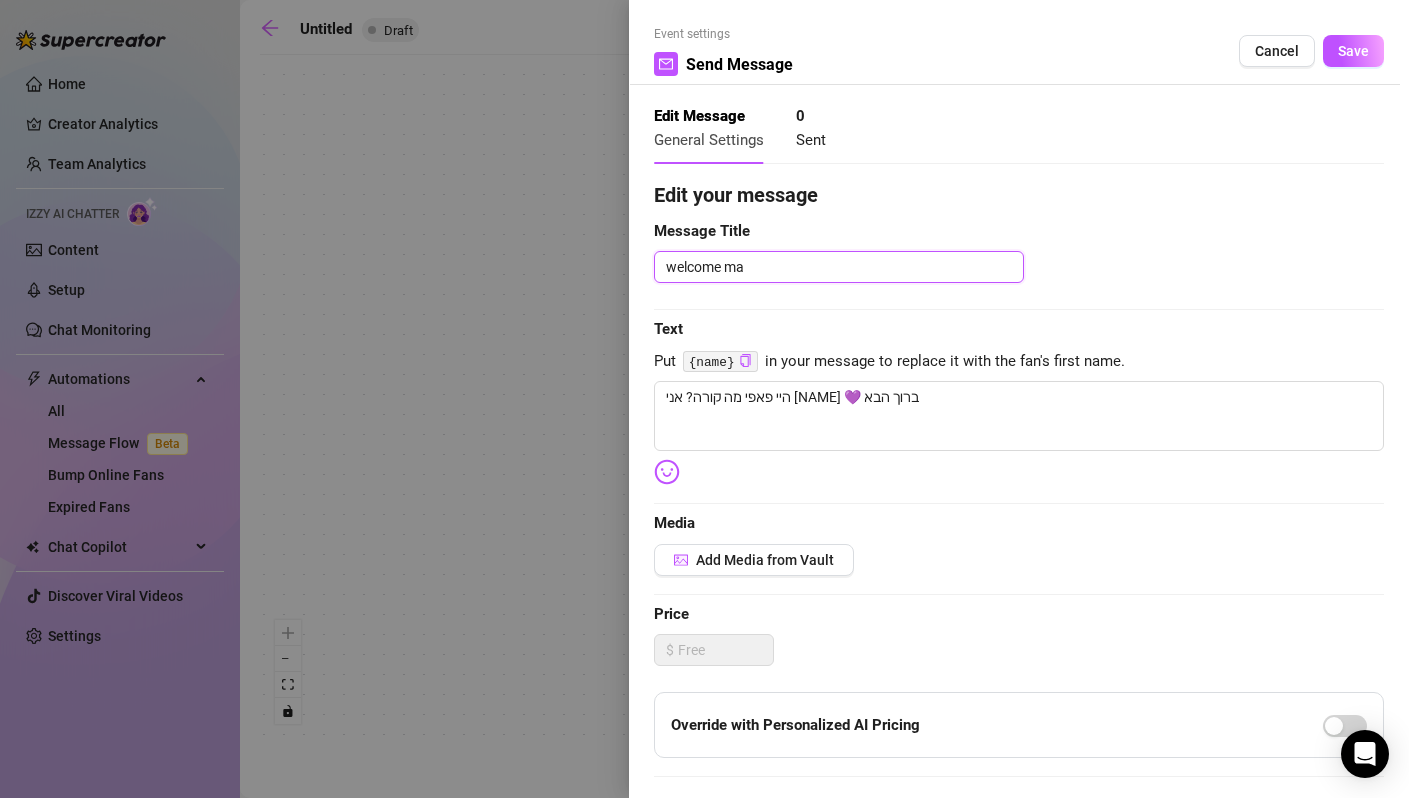 type 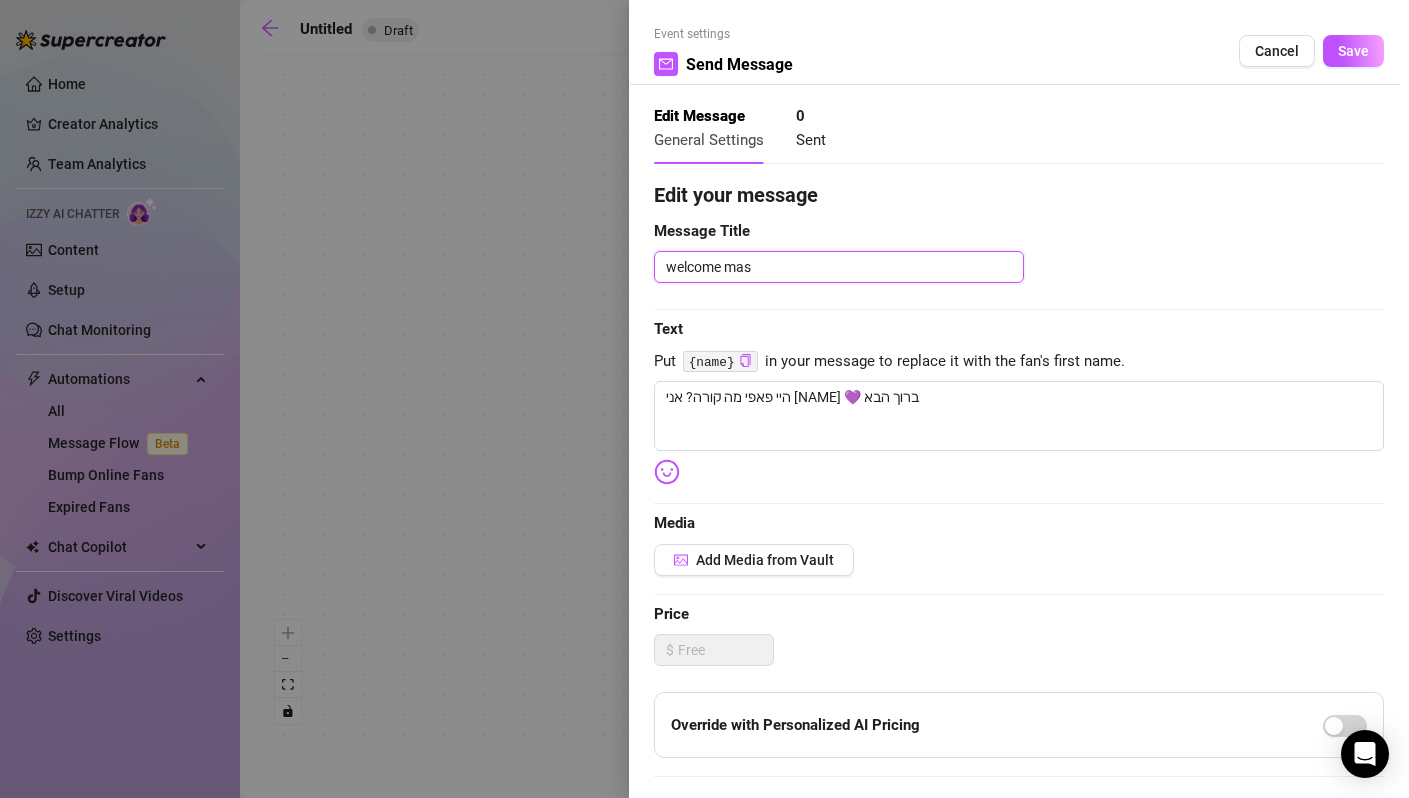 type 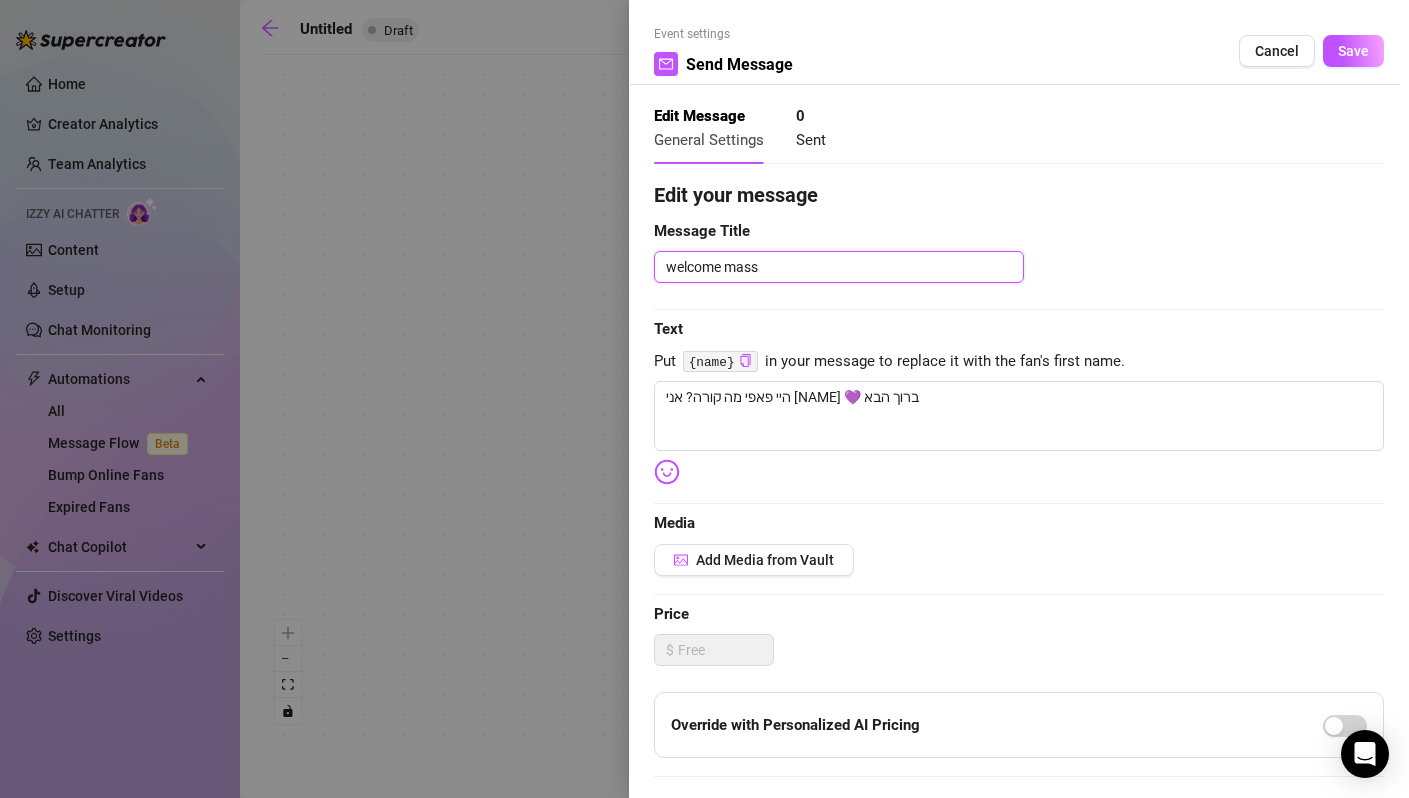 type 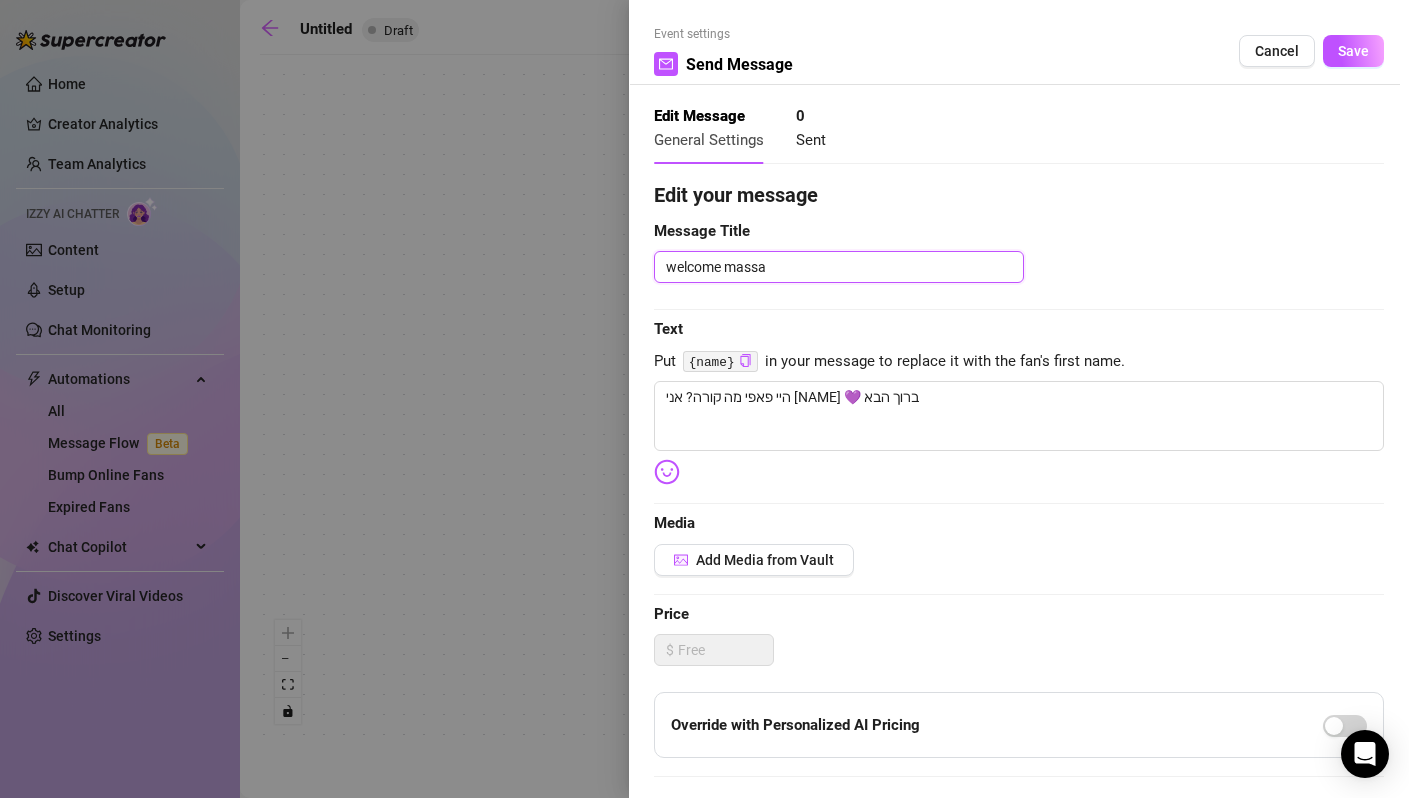 type 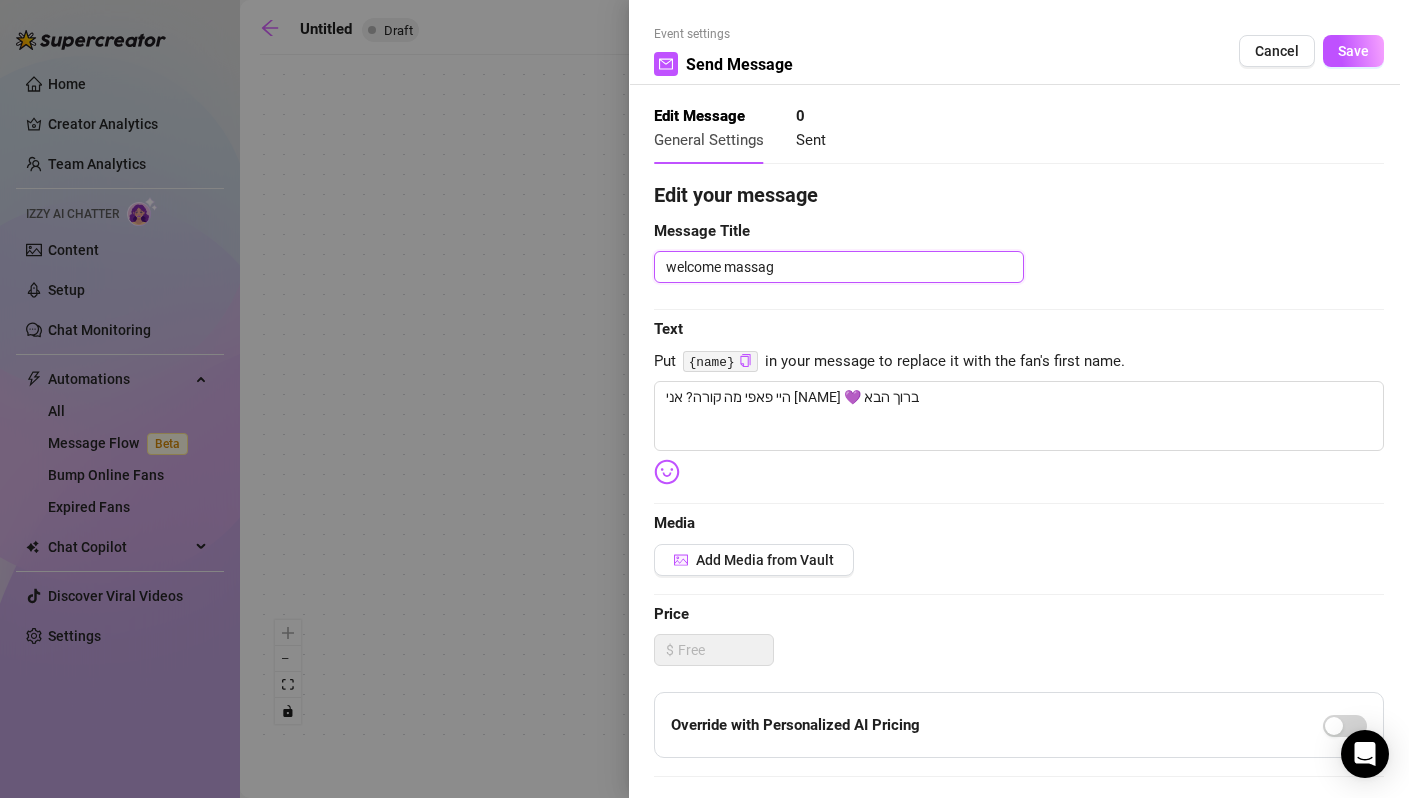 type 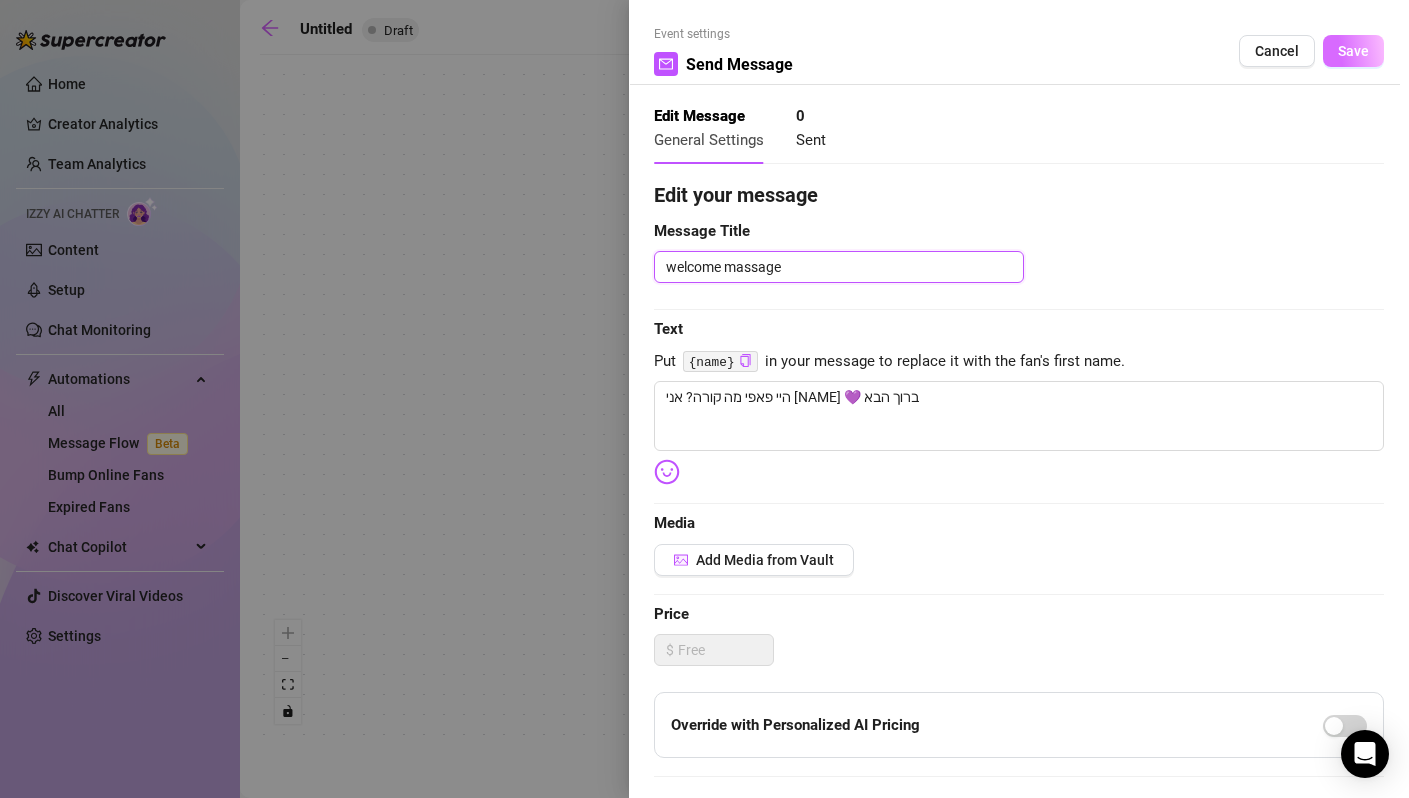 type on "welcome massage" 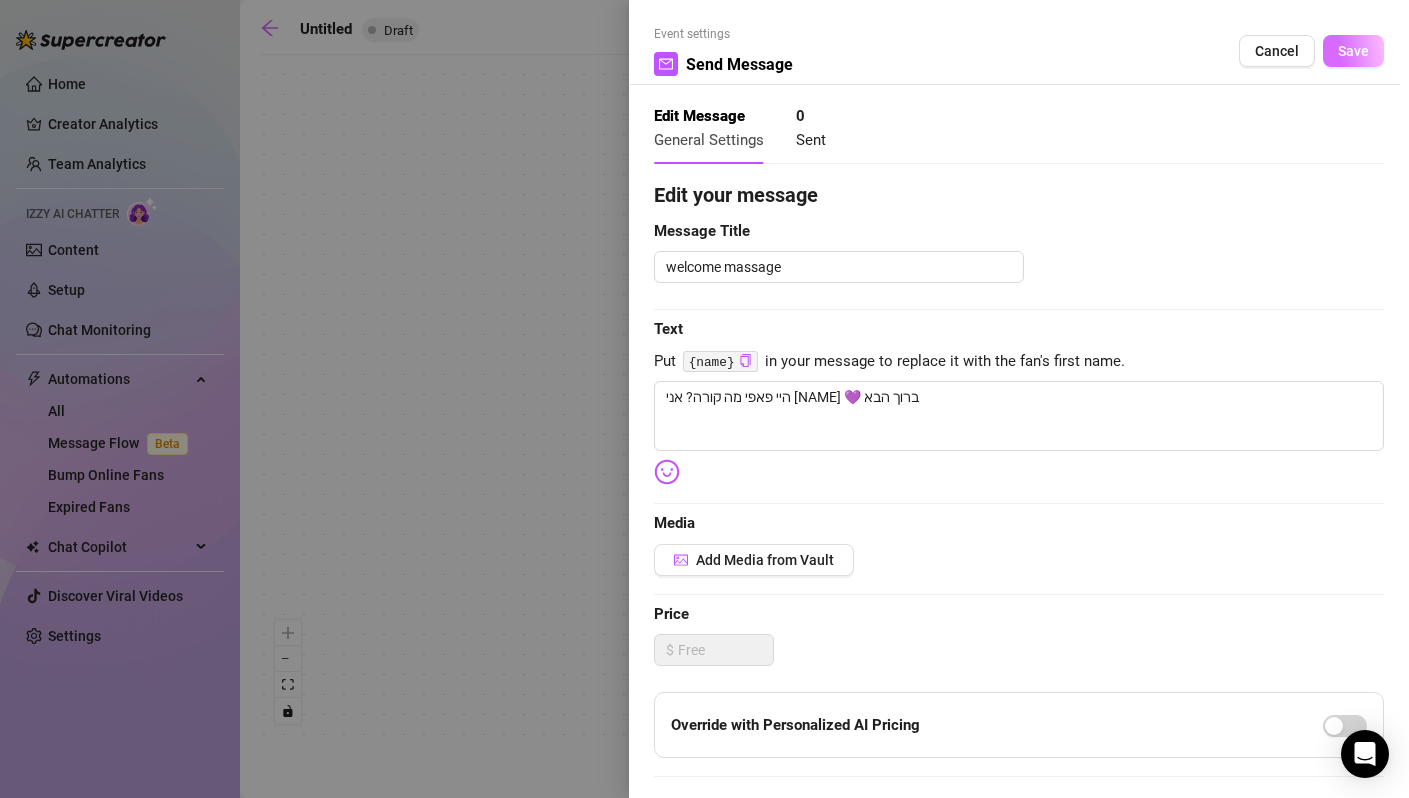 click on "Save" at bounding box center (1353, 51) 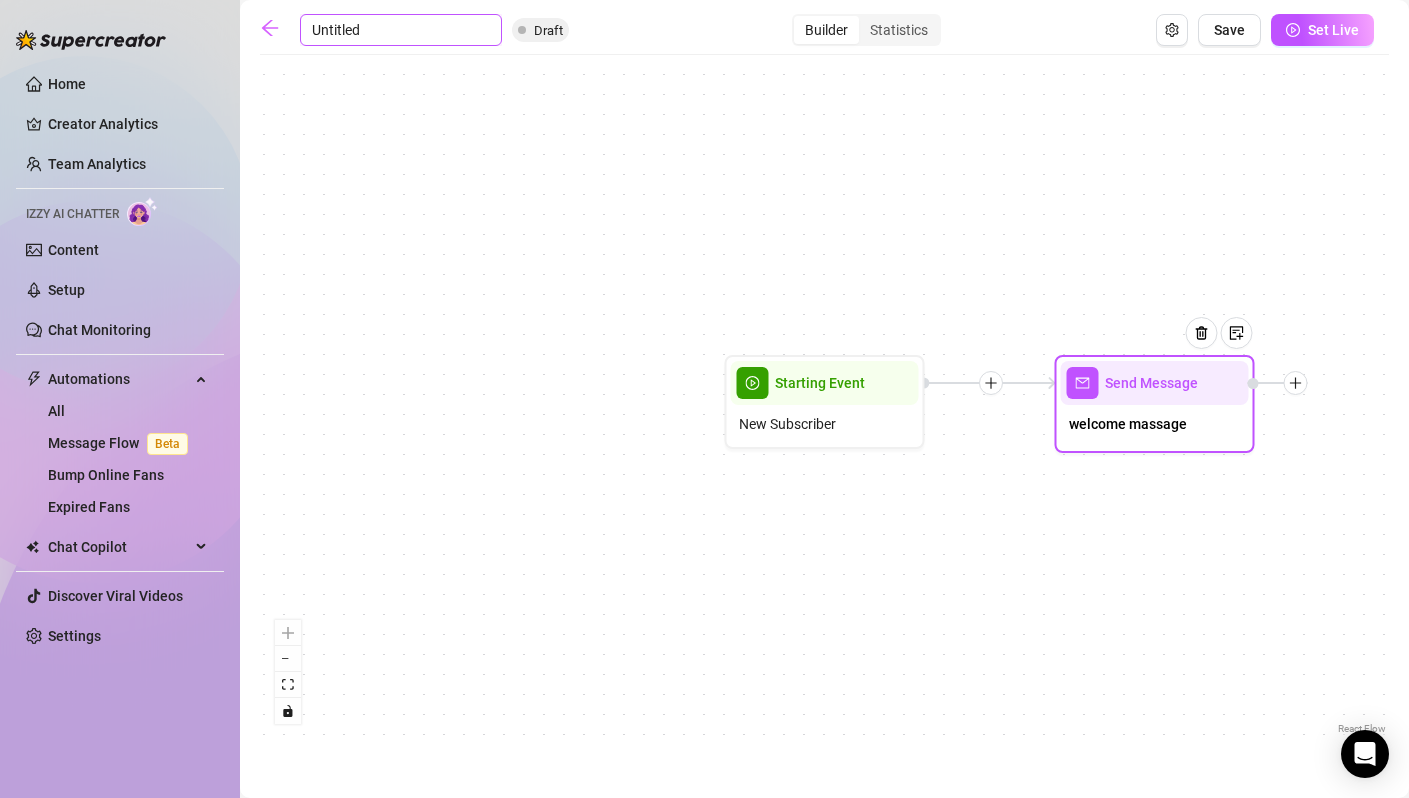click on "Untitled" at bounding box center (401, 30) 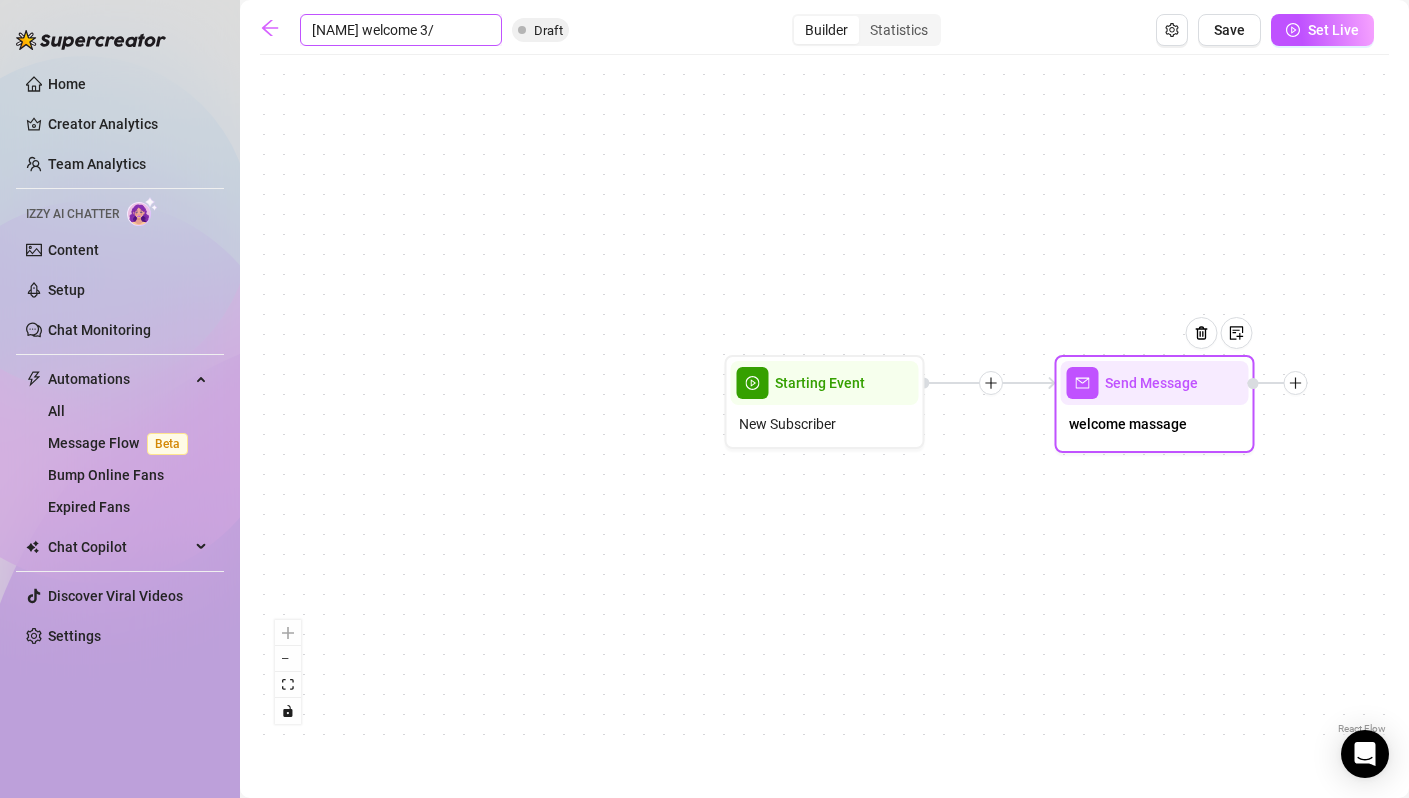 type on "[NAME] welcome 3/0" 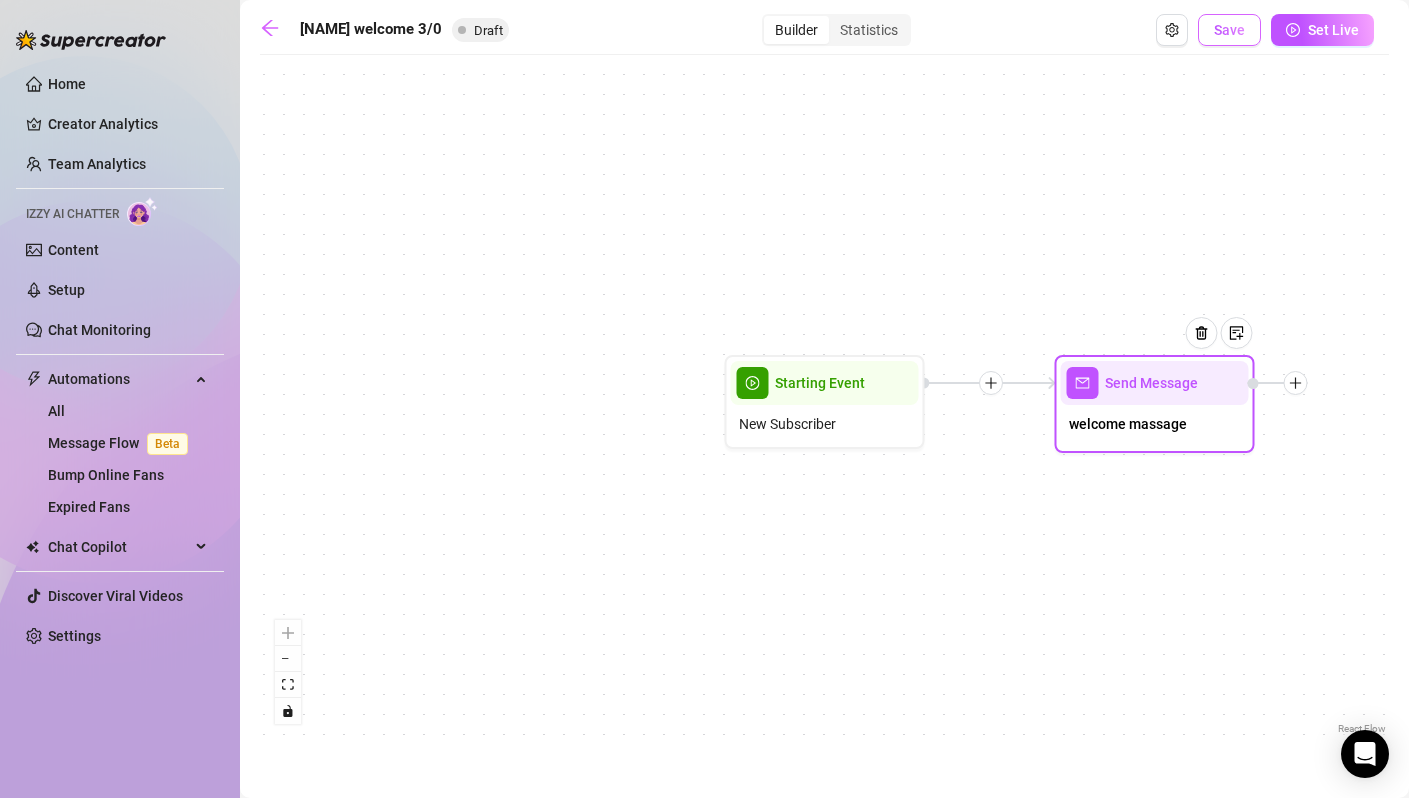 click on "Save" at bounding box center (1229, 30) 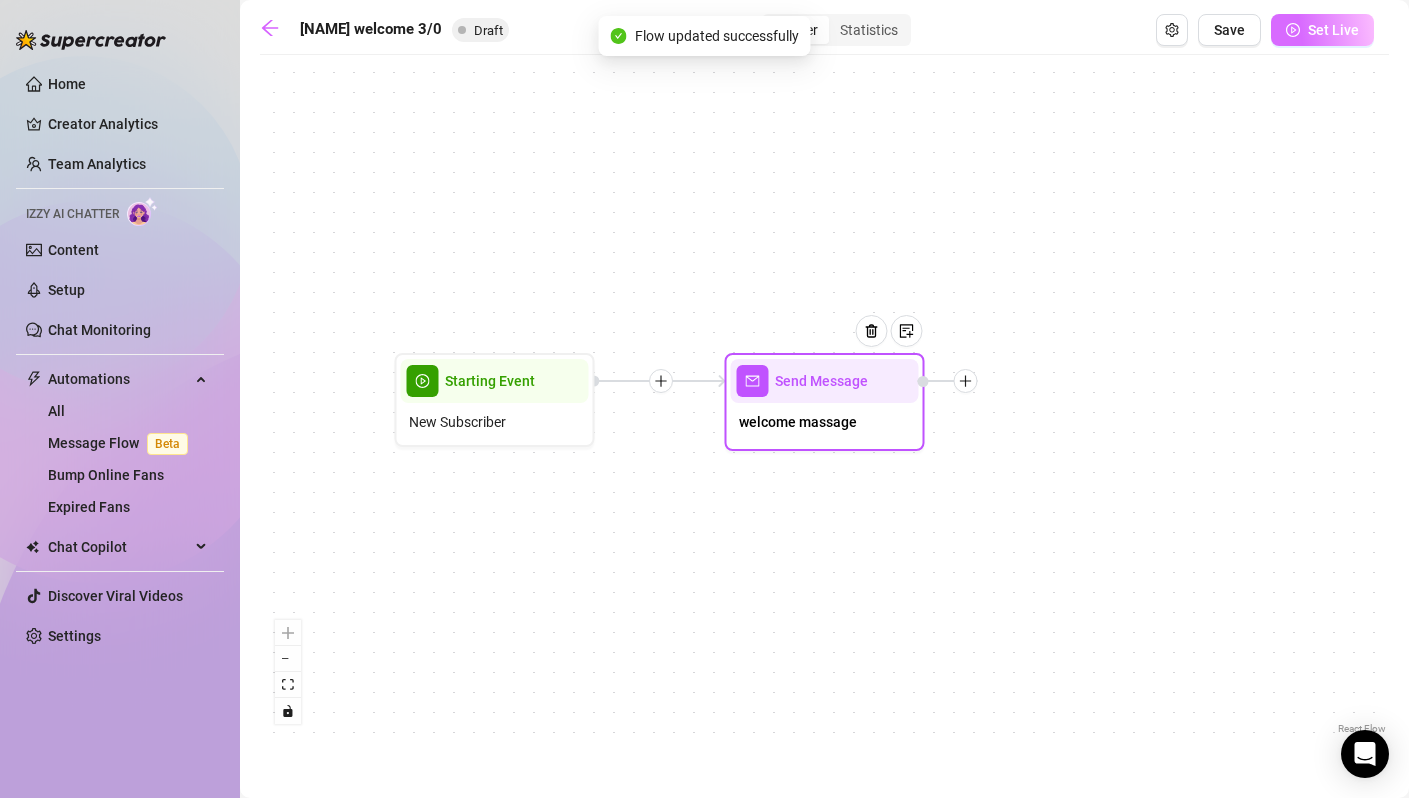 click on "Set Live" at bounding box center (1333, 30) 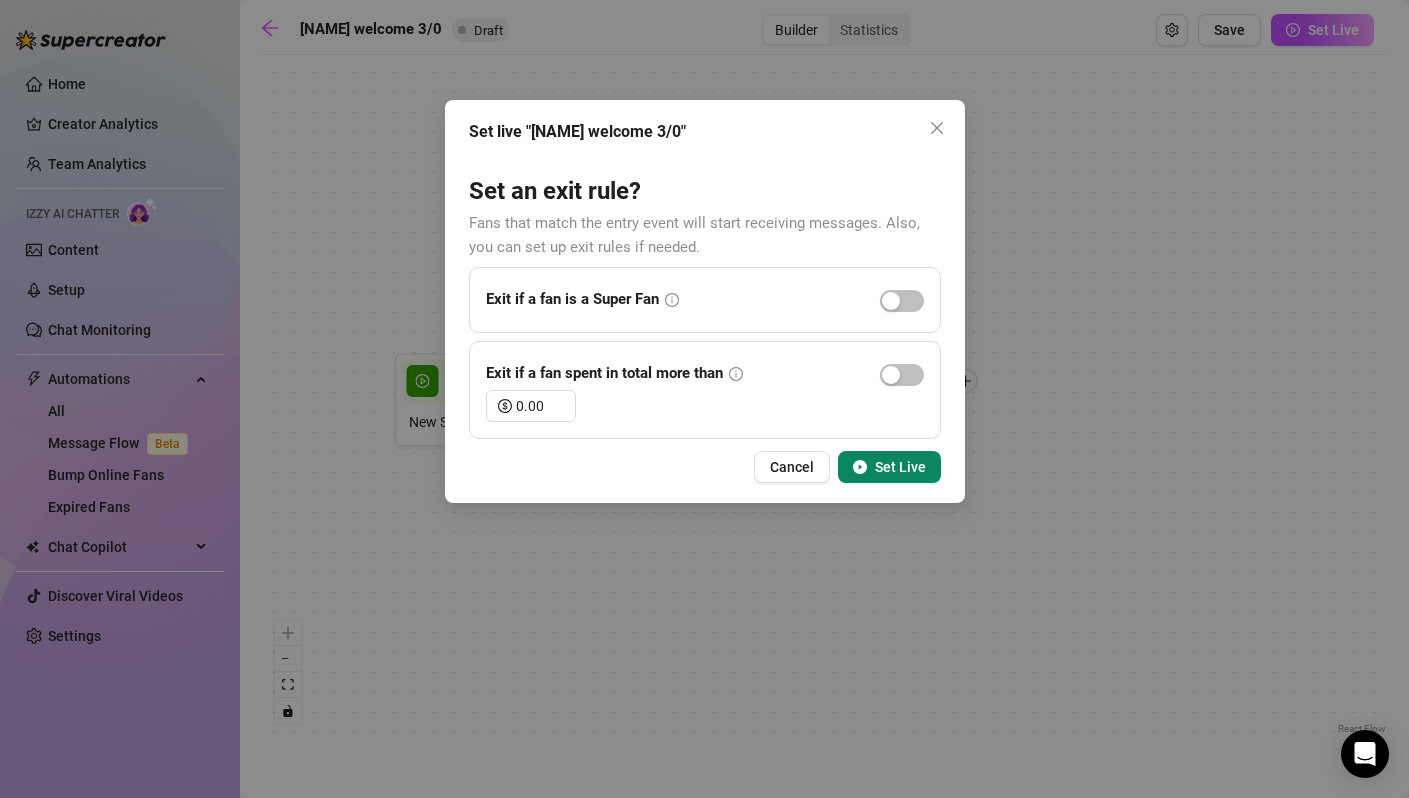 click on "Set Live" at bounding box center (889, 467) 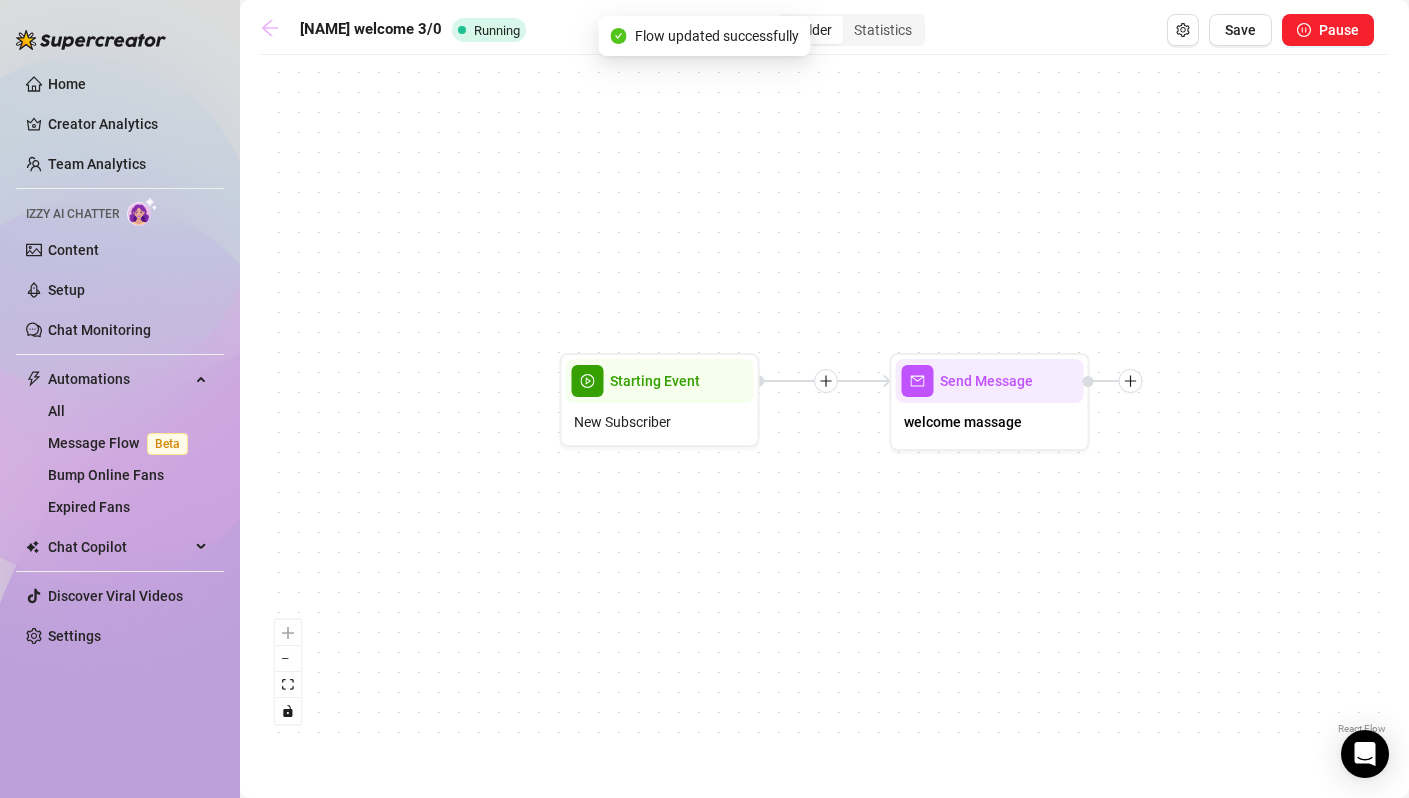 click 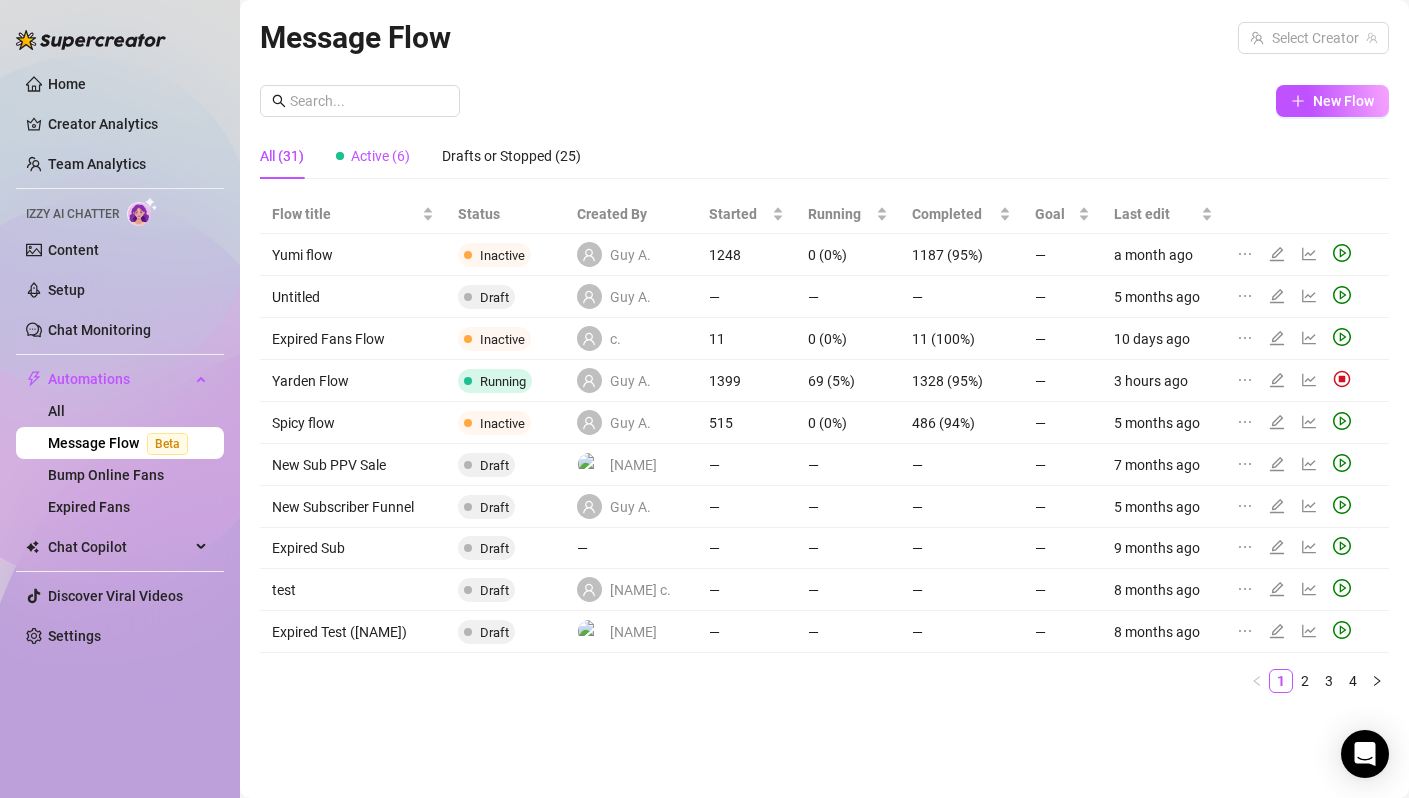 click on "Active (6)" at bounding box center (380, 156) 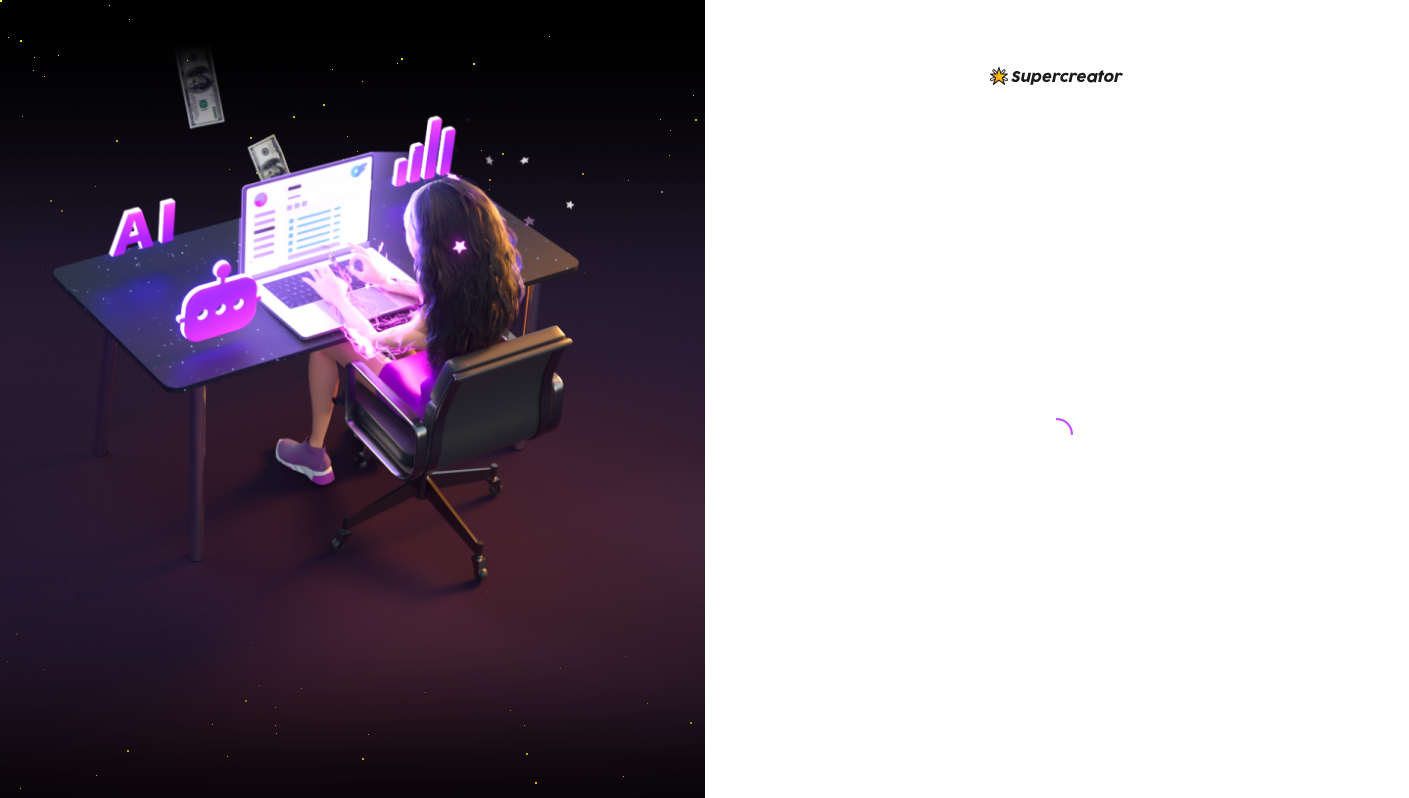 scroll, scrollTop: 0, scrollLeft: 0, axis: both 